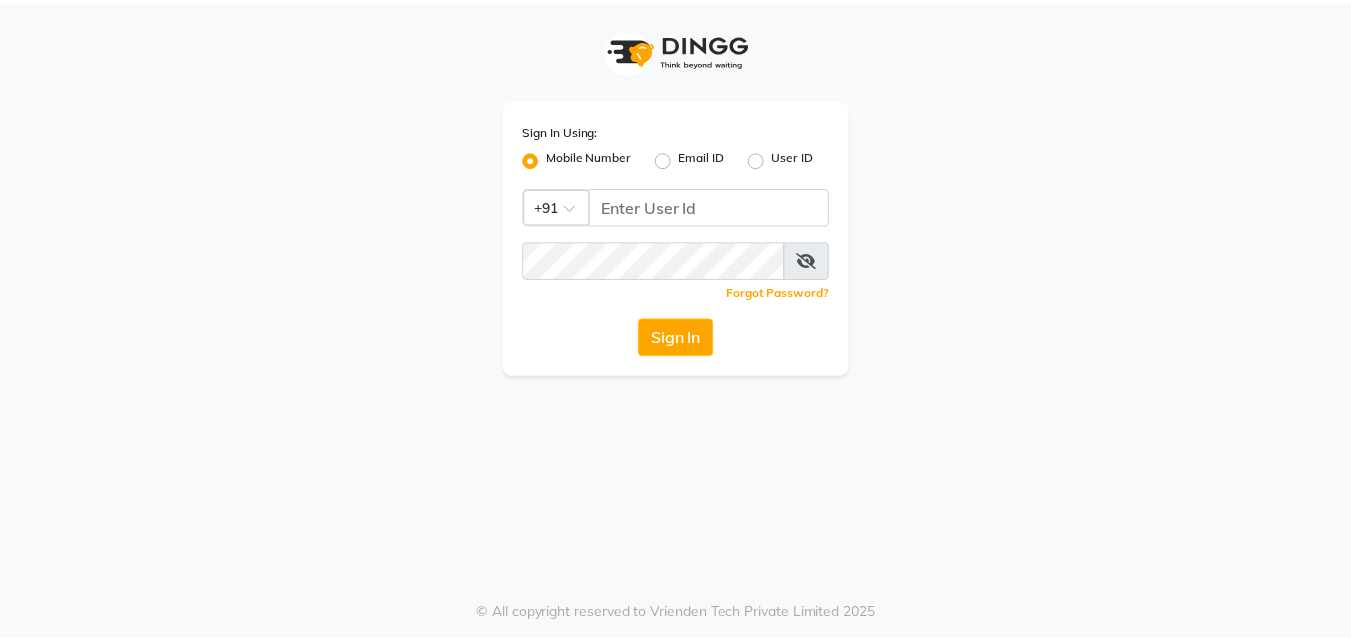 scroll, scrollTop: 0, scrollLeft: 0, axis: both 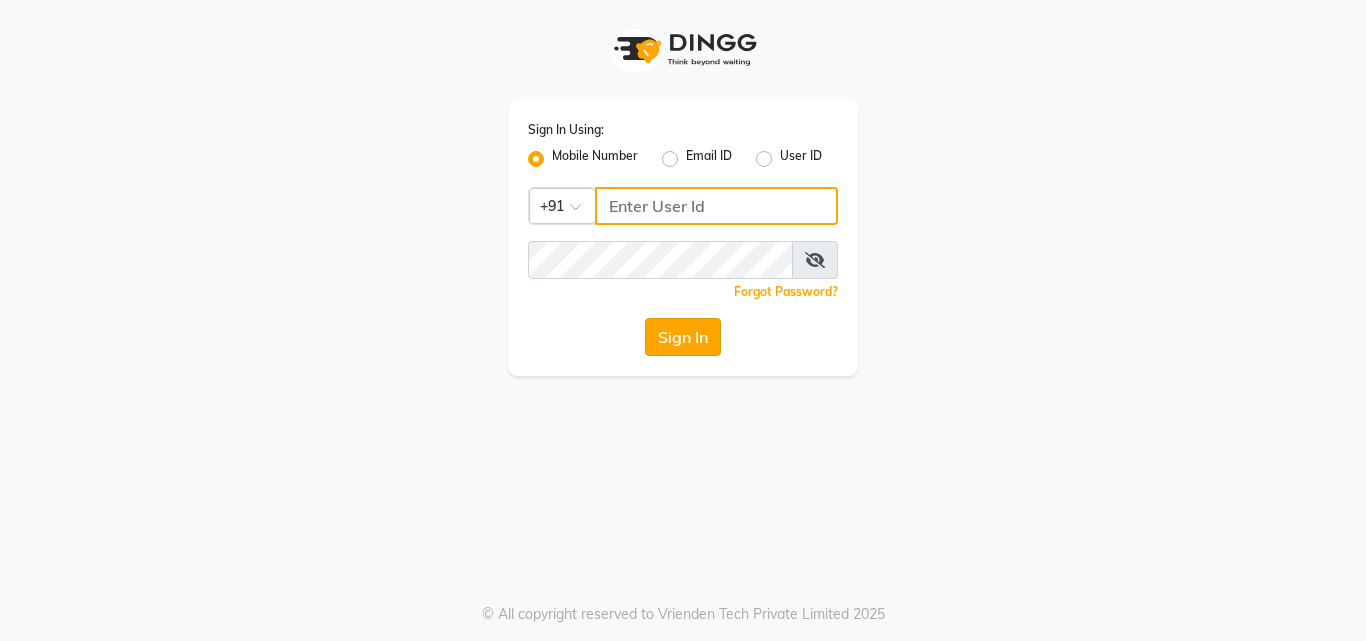 type on "7875017314" 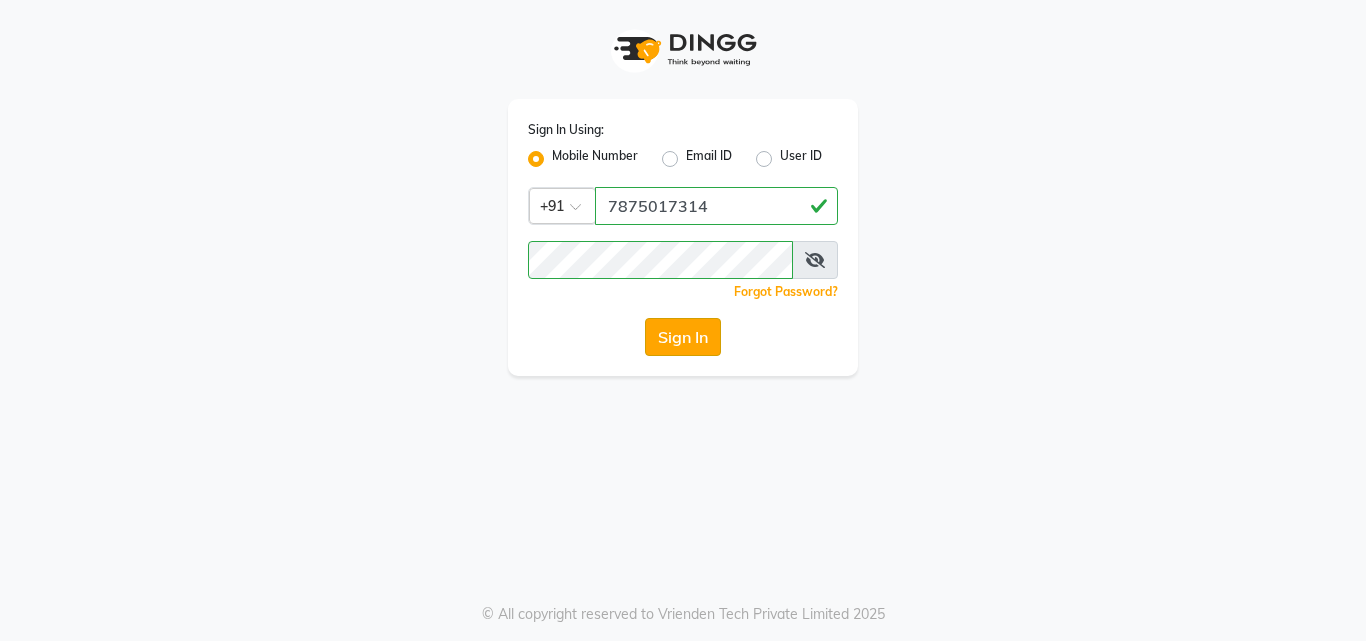 click on "Sign In" 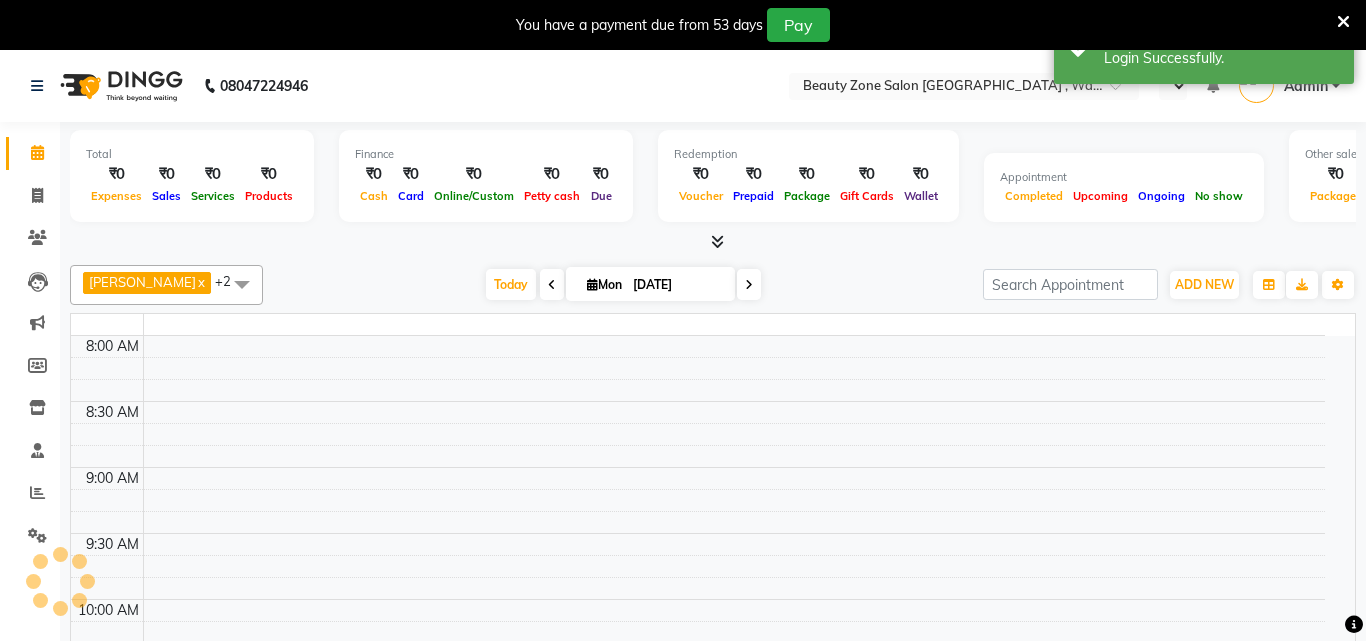 select on "en" 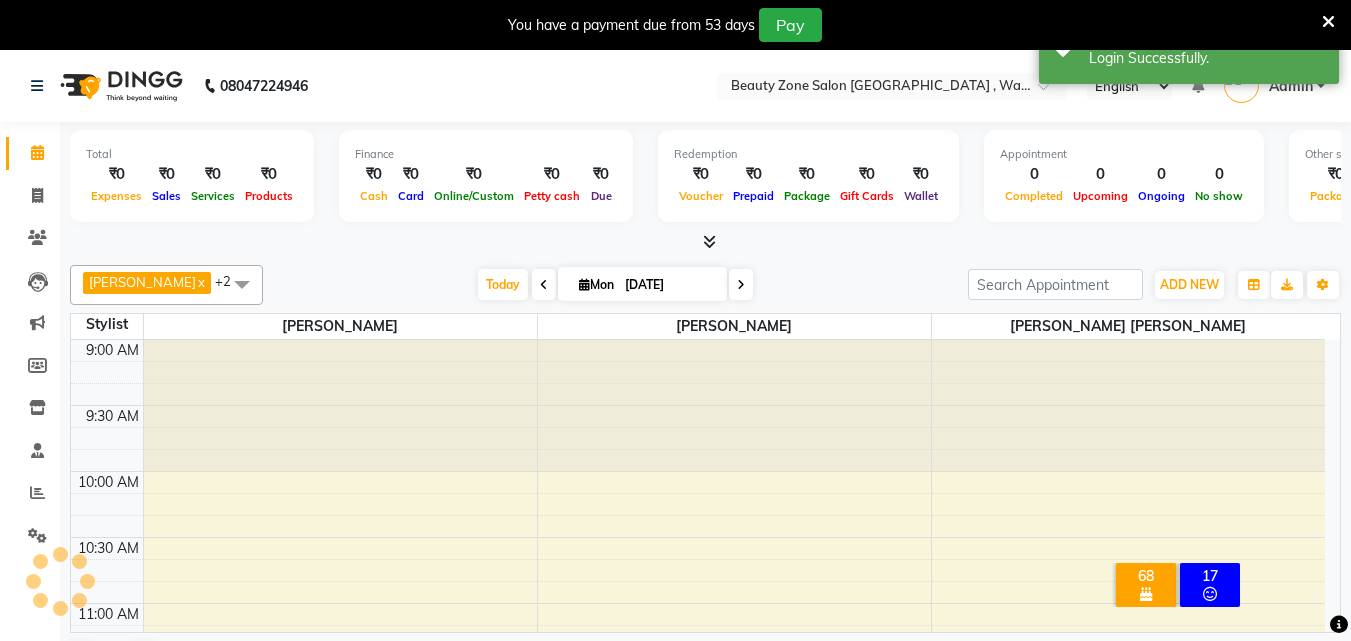 scroll, scrollTop: 0, scrollLeft: 0, axis: both 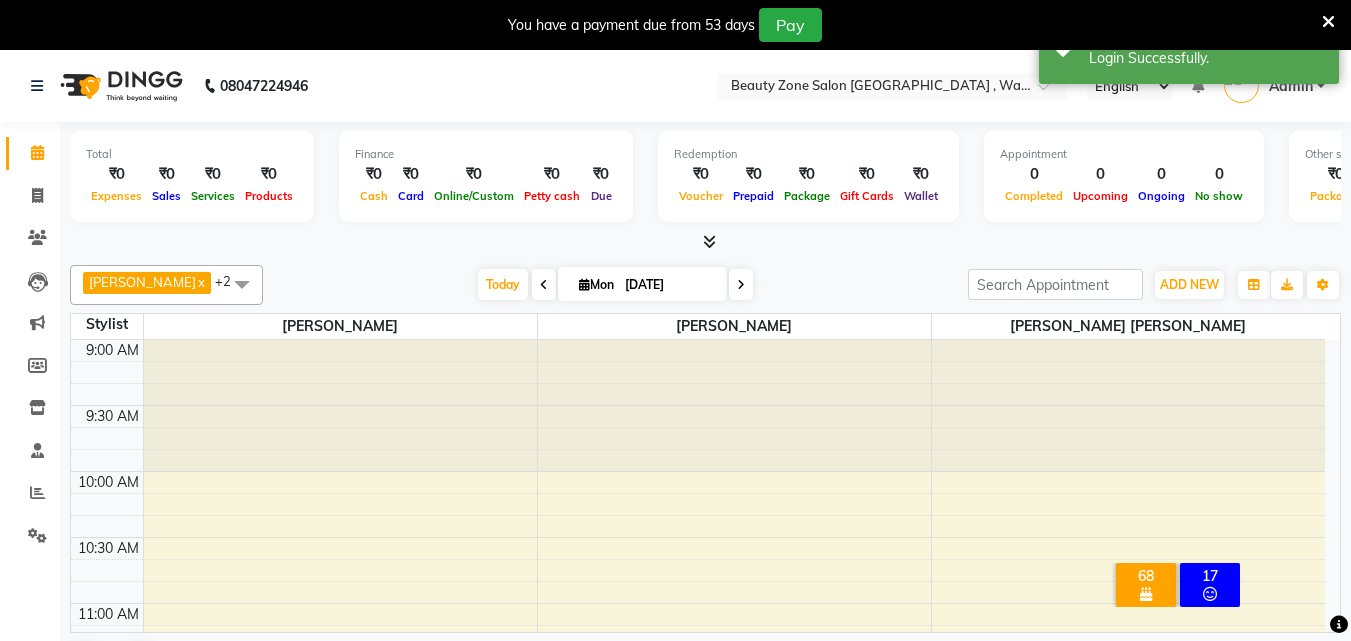 click on "[DATE]" at bounding box center (669, 285) 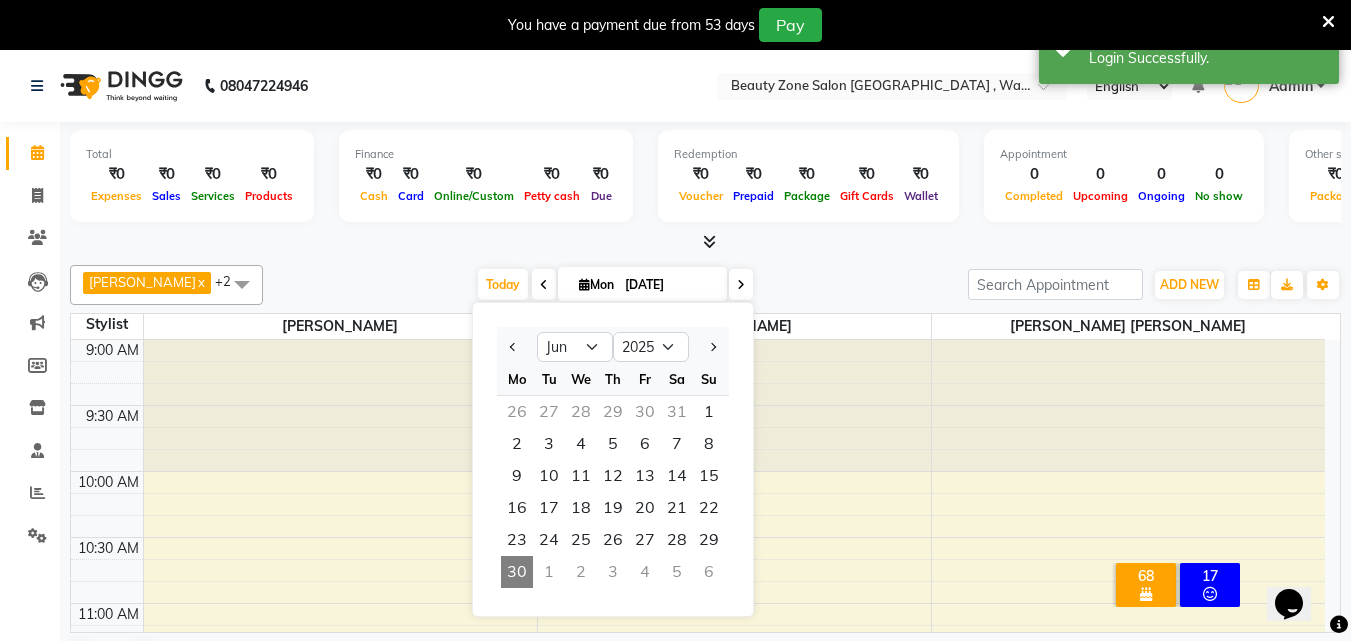 scroll, scrollTop: 0, scrollLeft: 0, axis: both 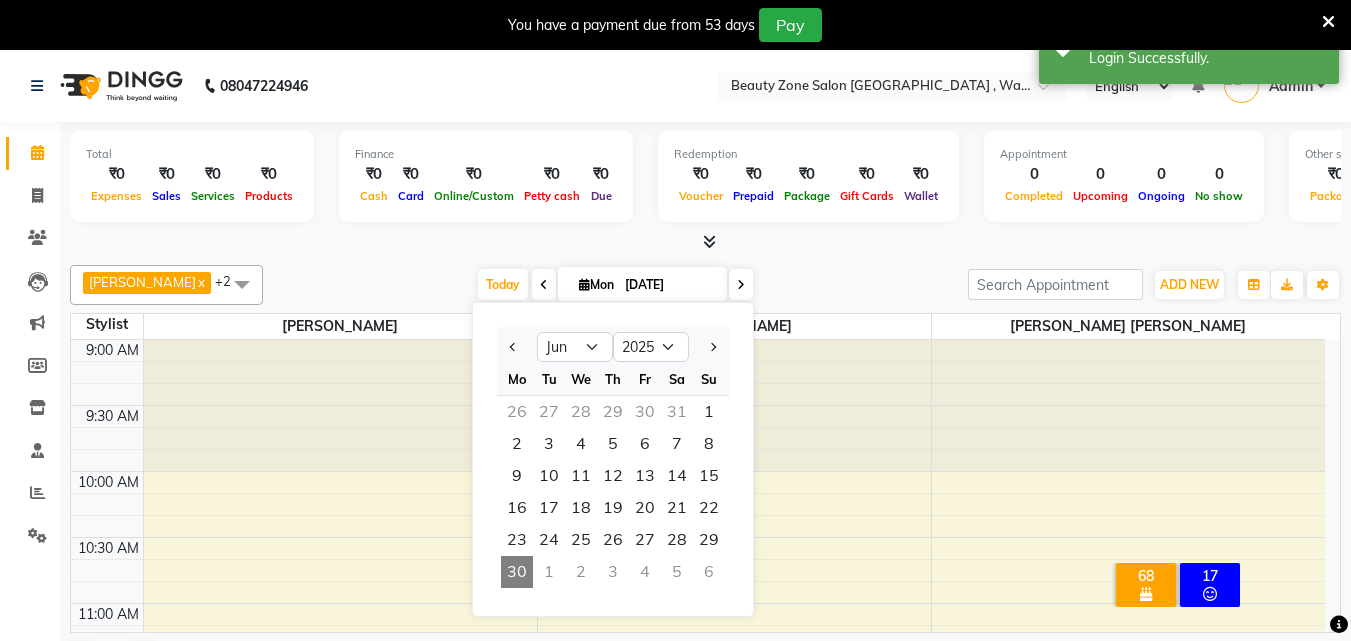 click at bounding box center [741, 284] 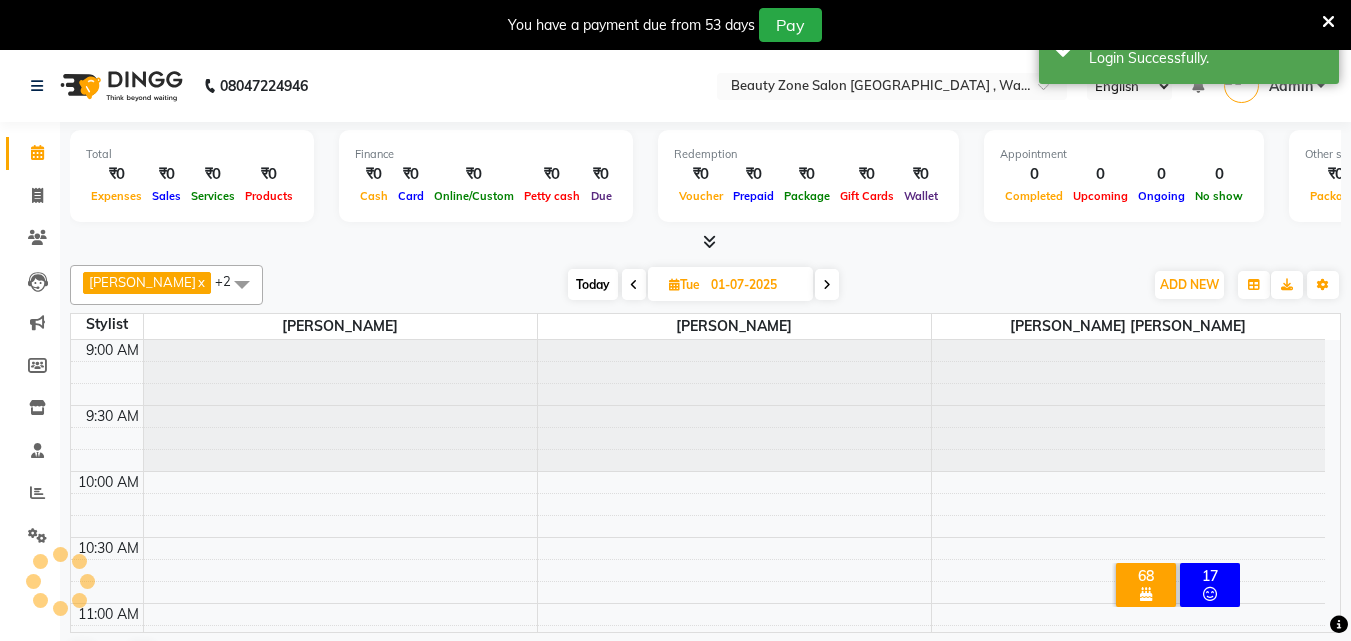 scroll, scrollTop: 1555, scrollLeft: 0, axis: vertical 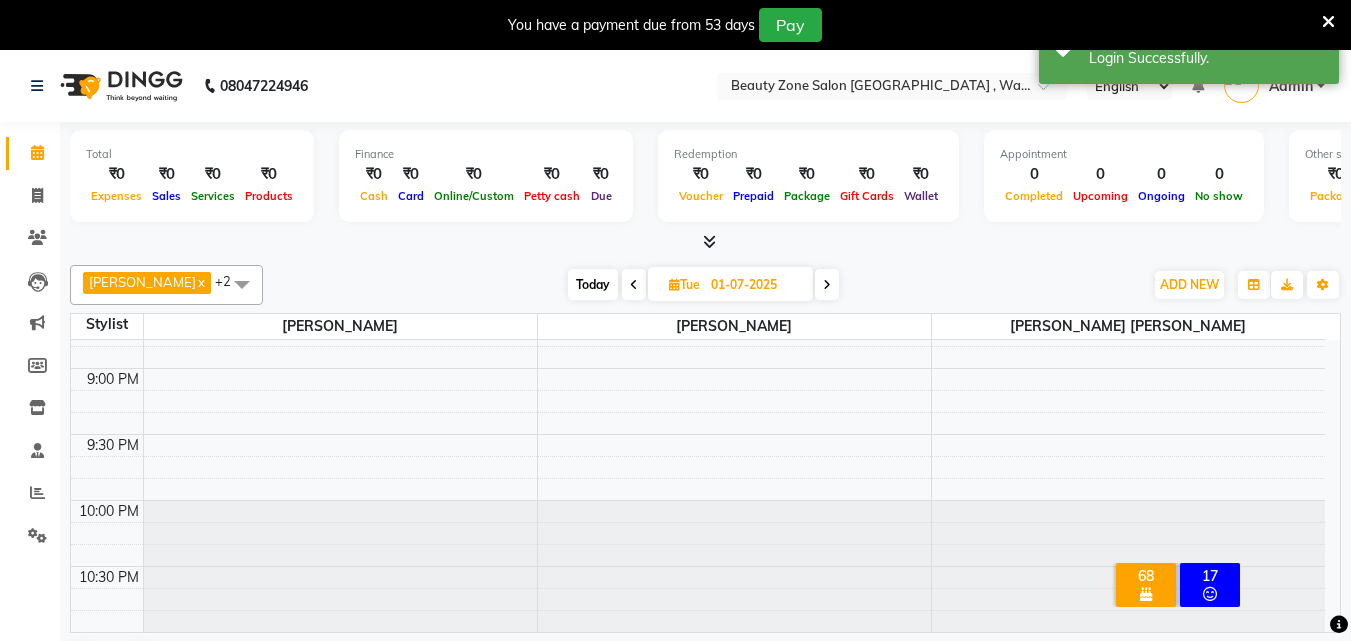 click at bounding box center (634, 285) 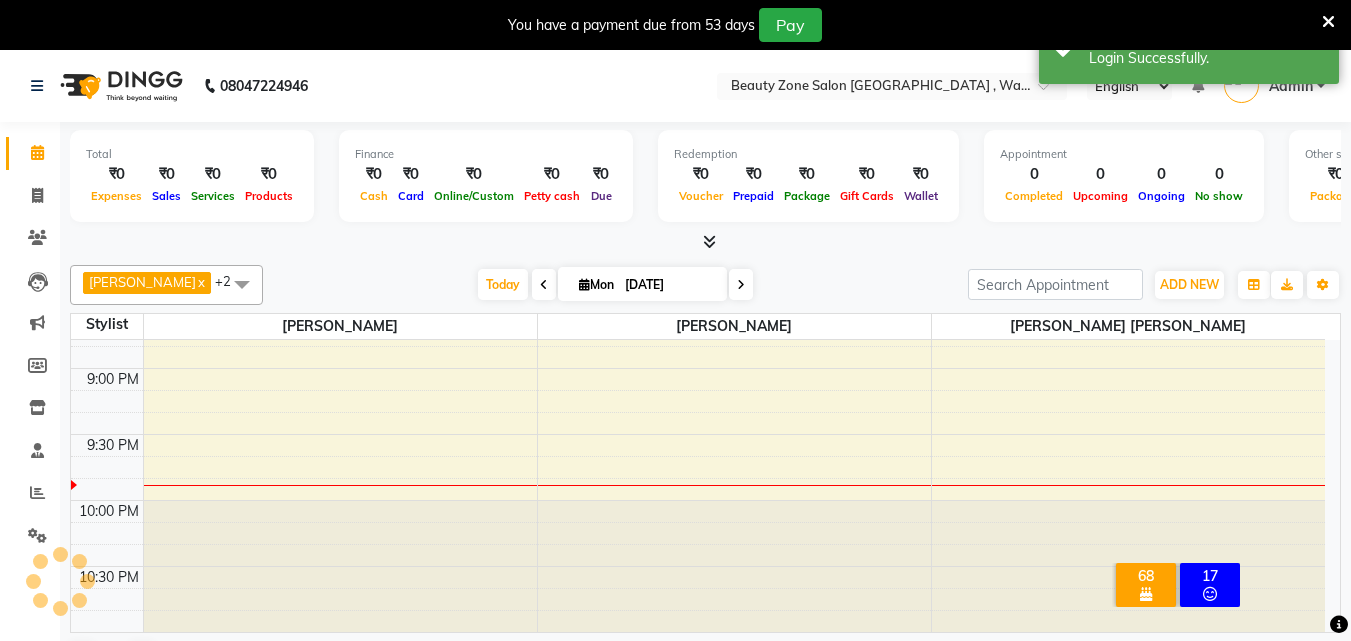 scroll, scrollTop: 1555, scrollLeft: 0, axis: vertical 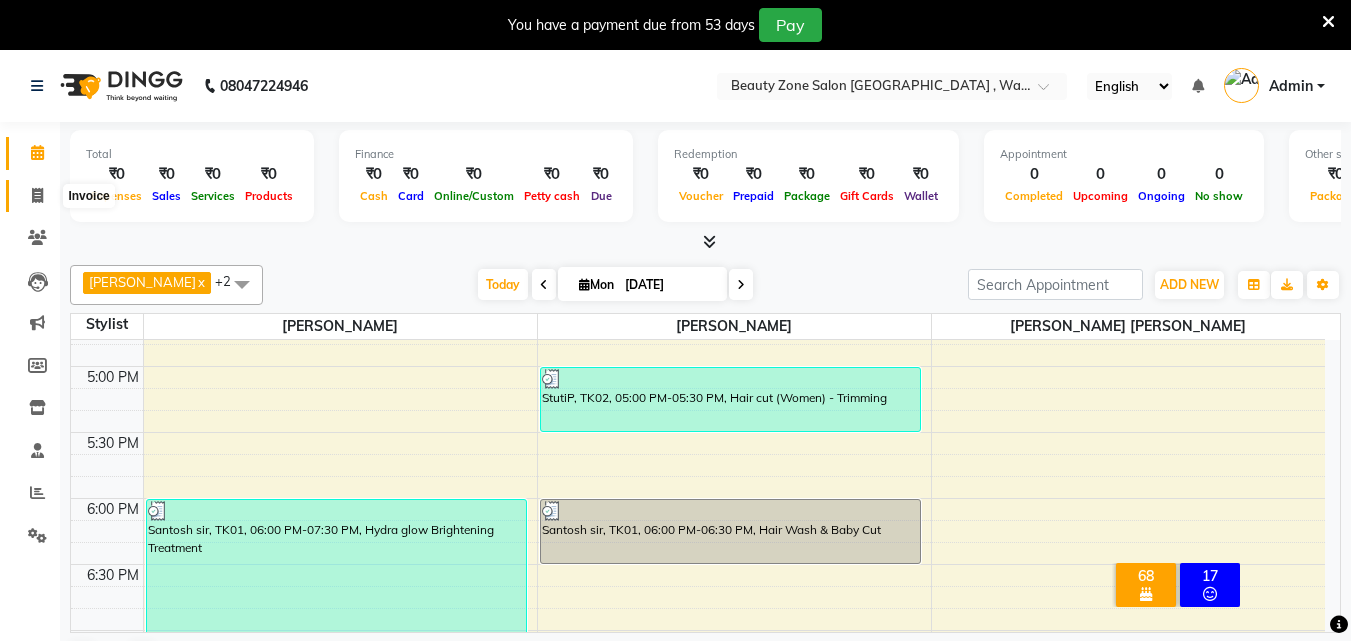 click 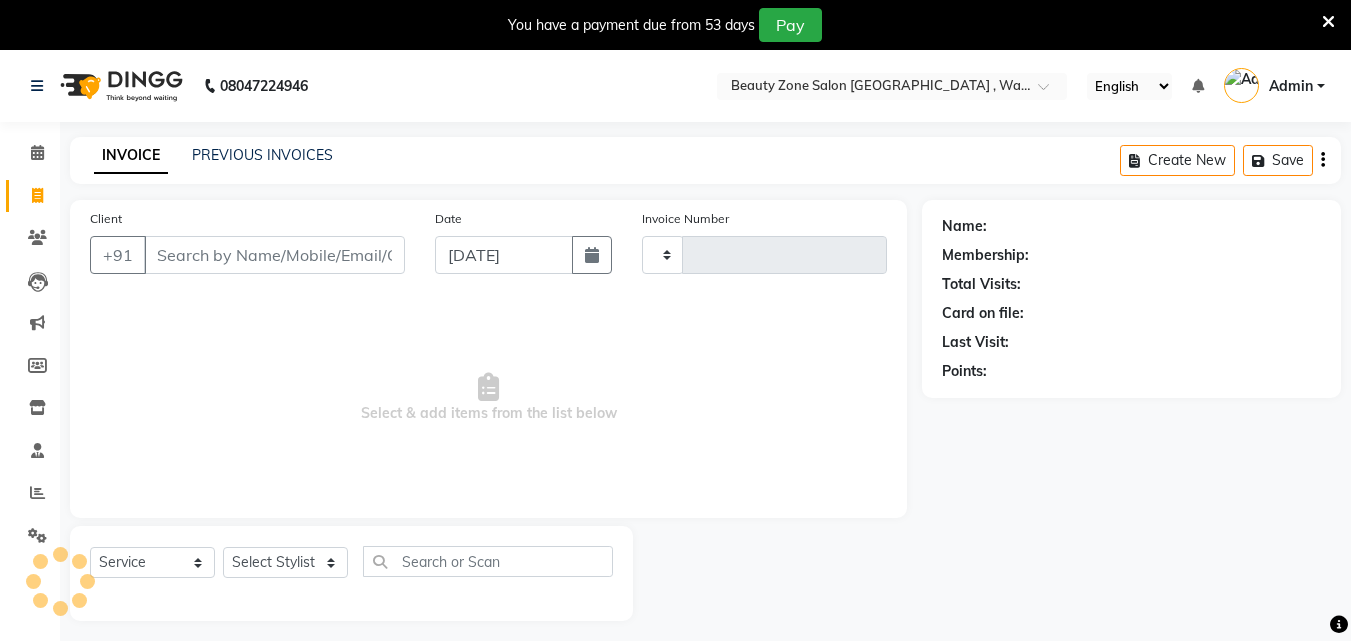 type on "0244" 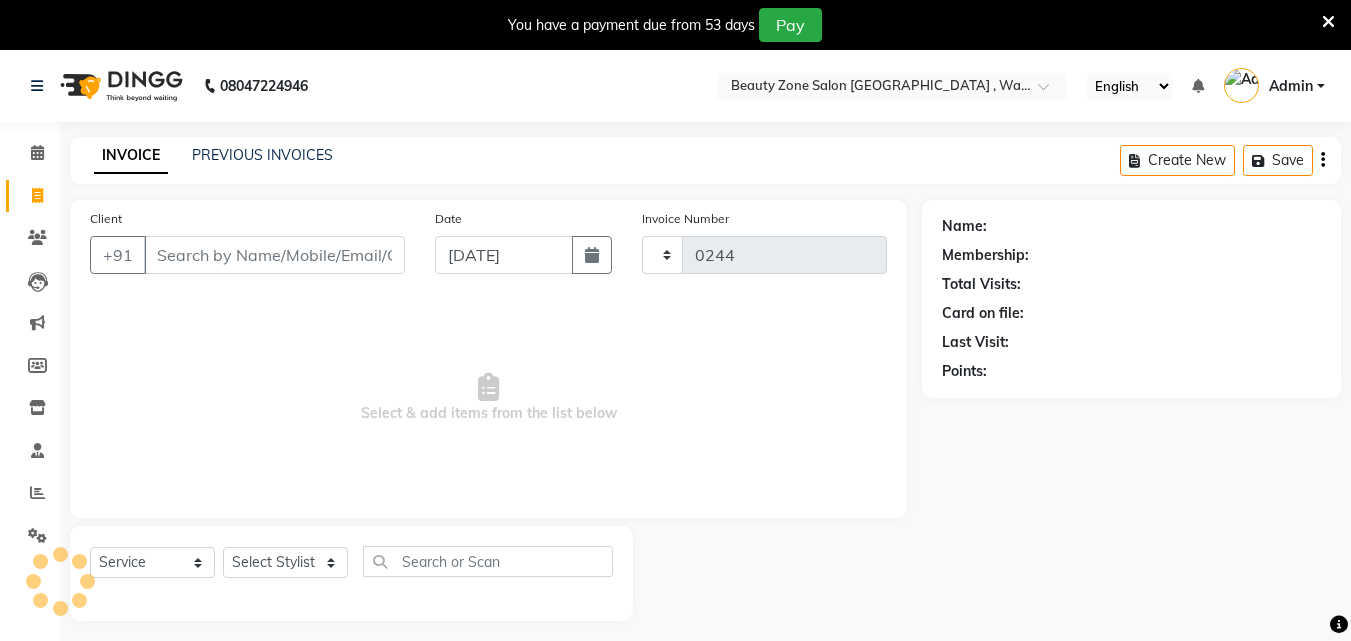 select on "4568" 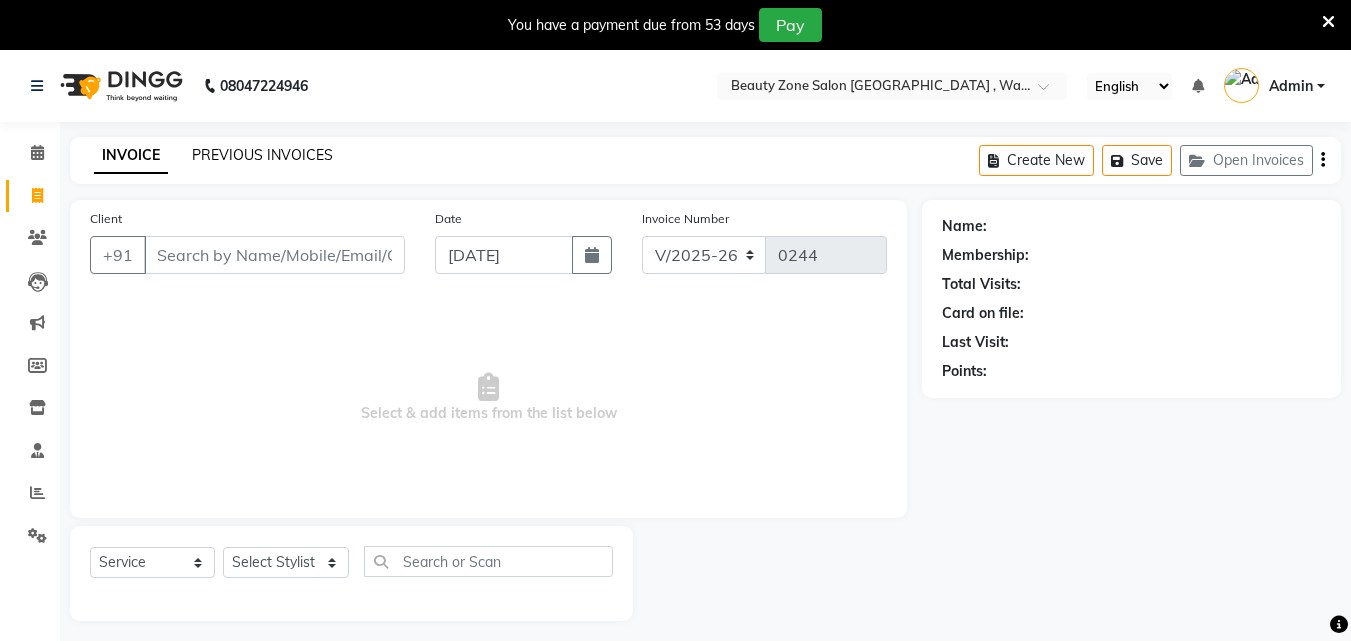 click on "PREVIOUS INVOICES" 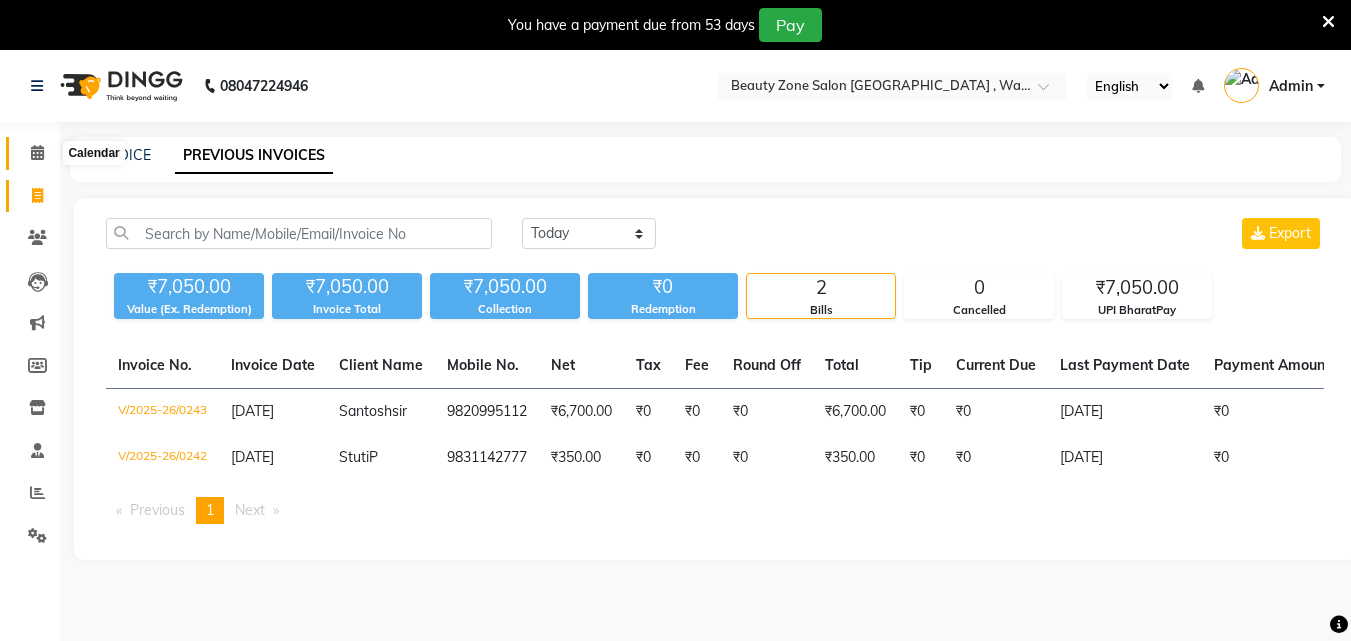 click 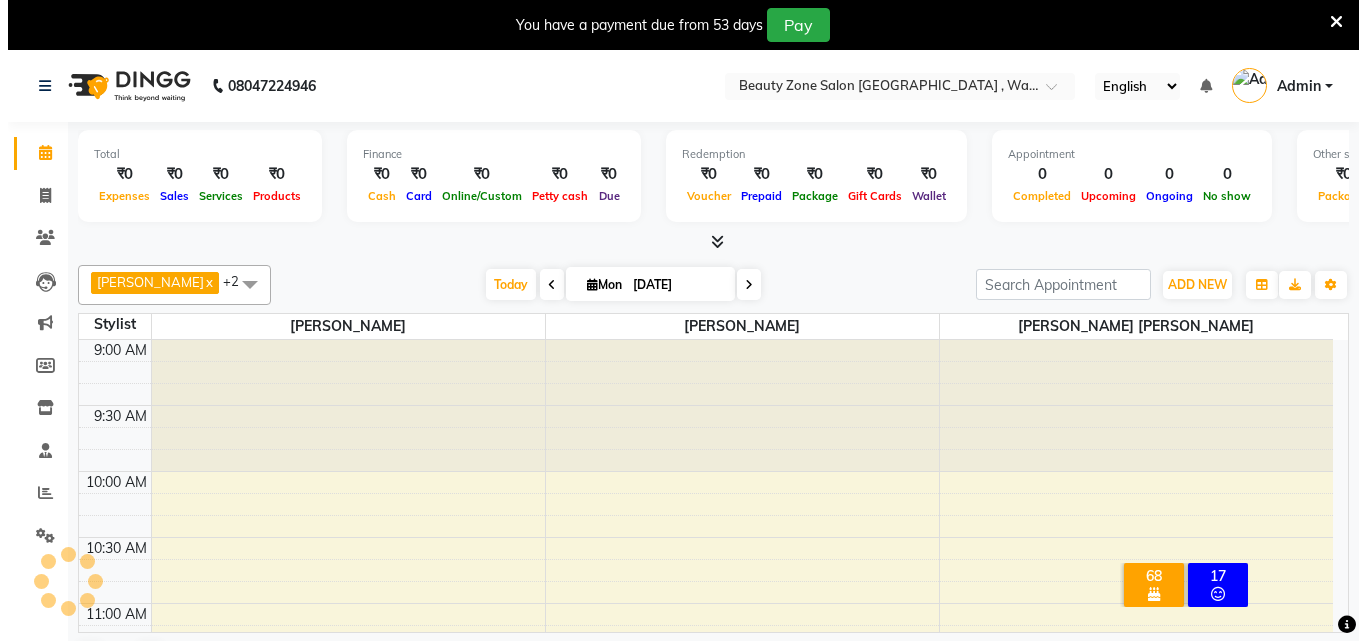 scroll, scrollTop: 0, scrollLeft: 0, axis: both 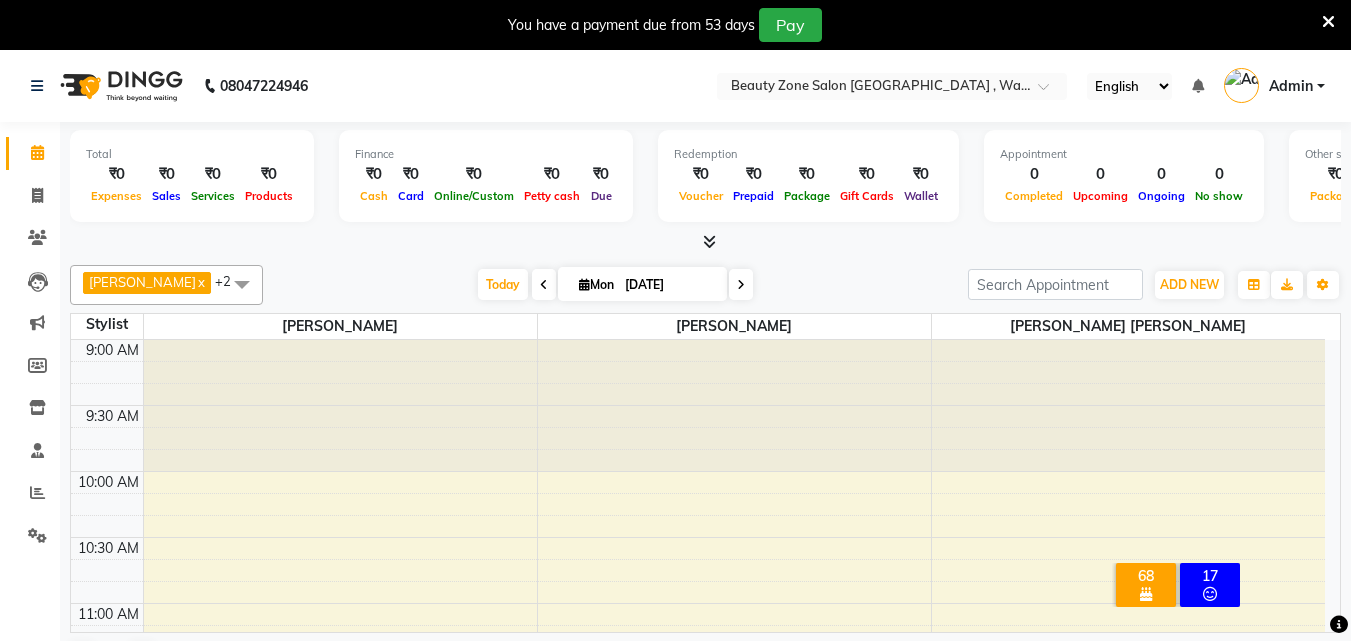 click on "68" at bounding box center (1146, 576) 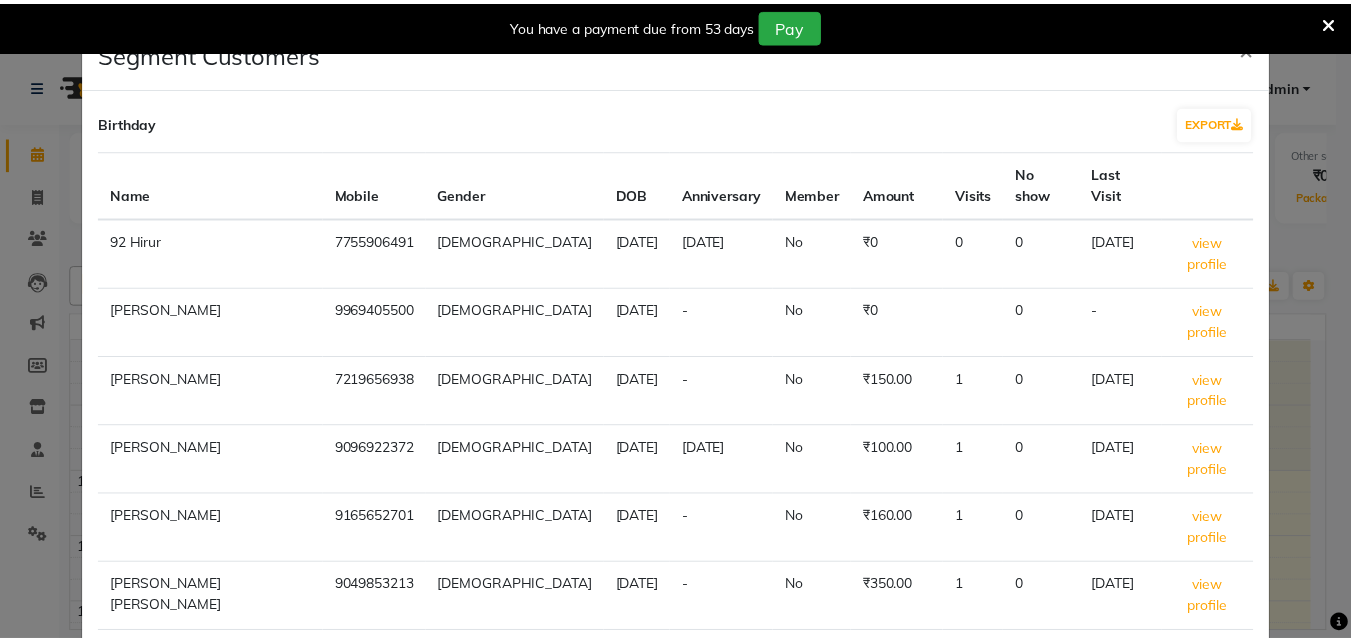 scroll, scrollTop: 13, scrollLeft: 0, axis: vertical 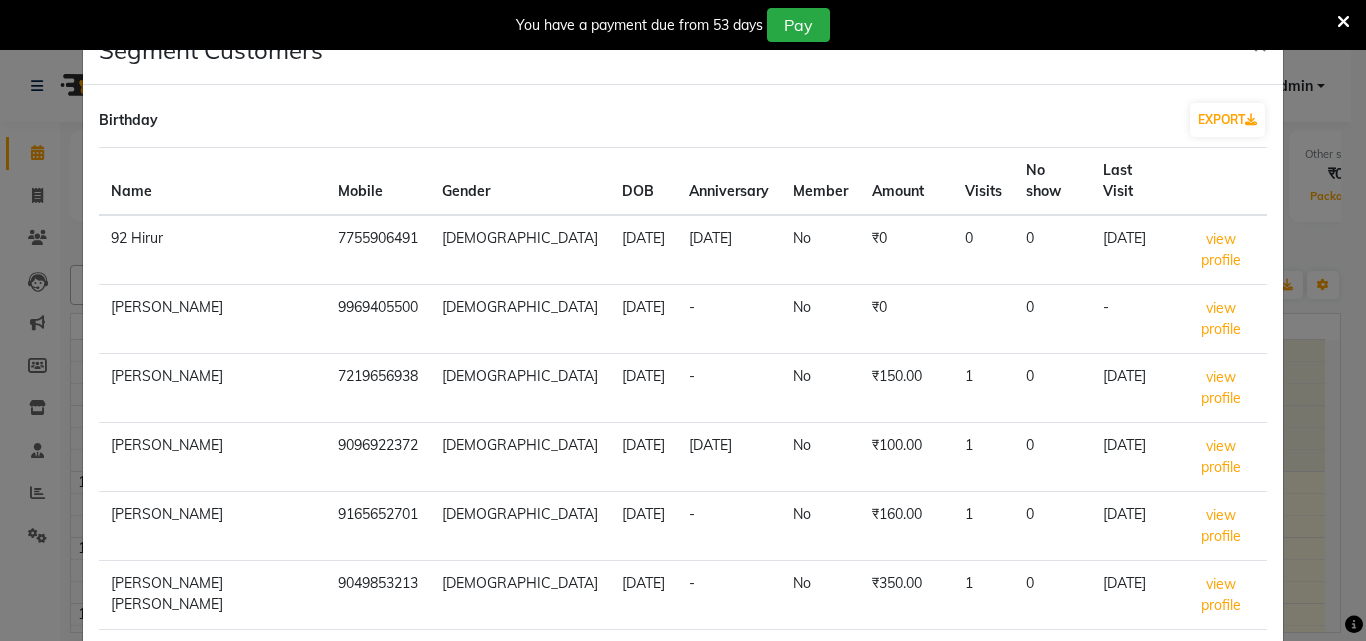 click at bounding box center (1343, 22) 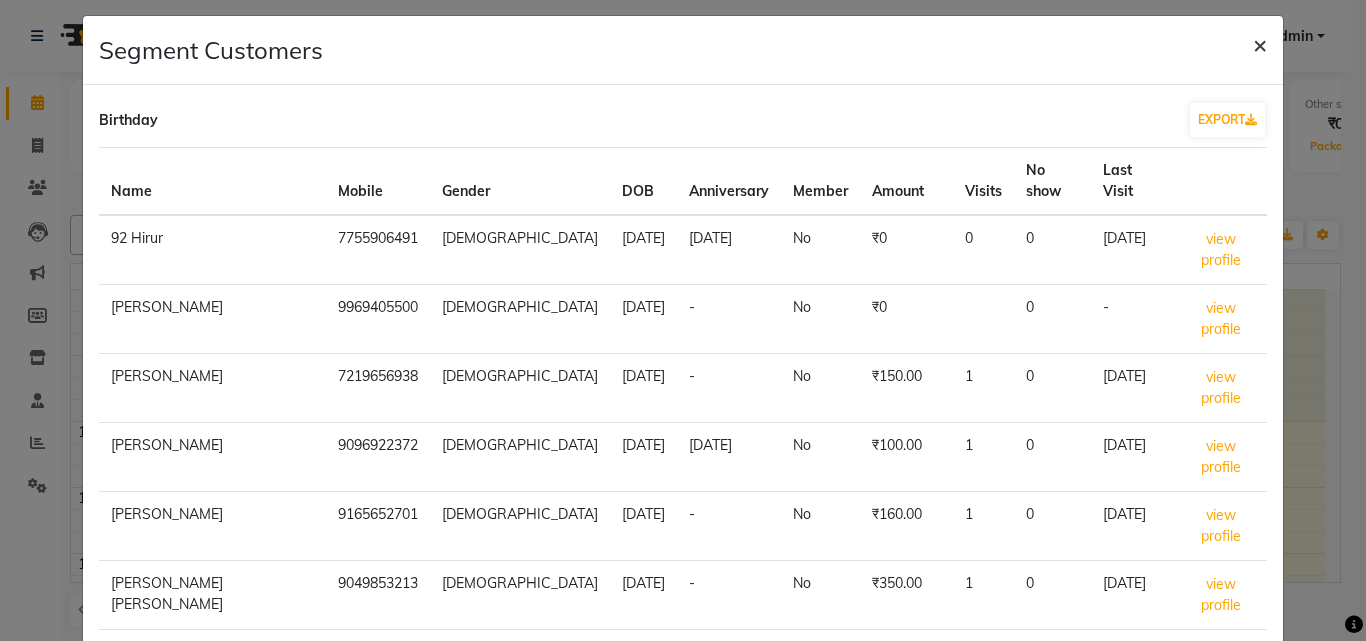 click on "×" 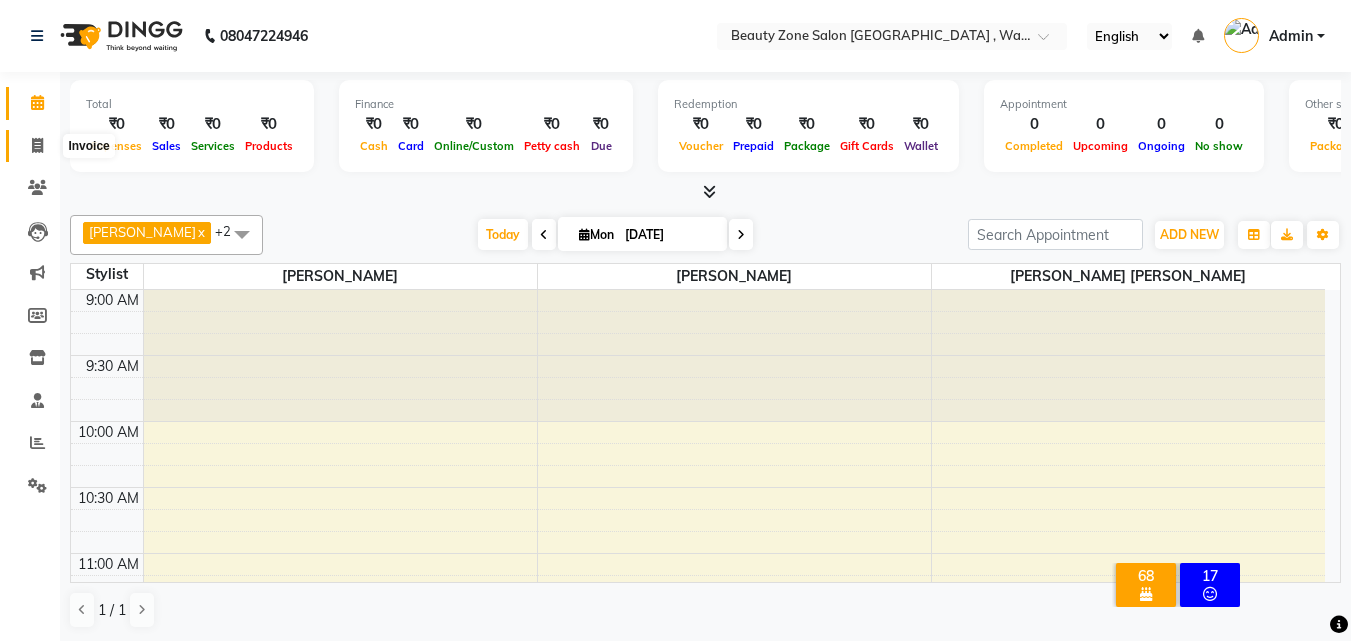 click 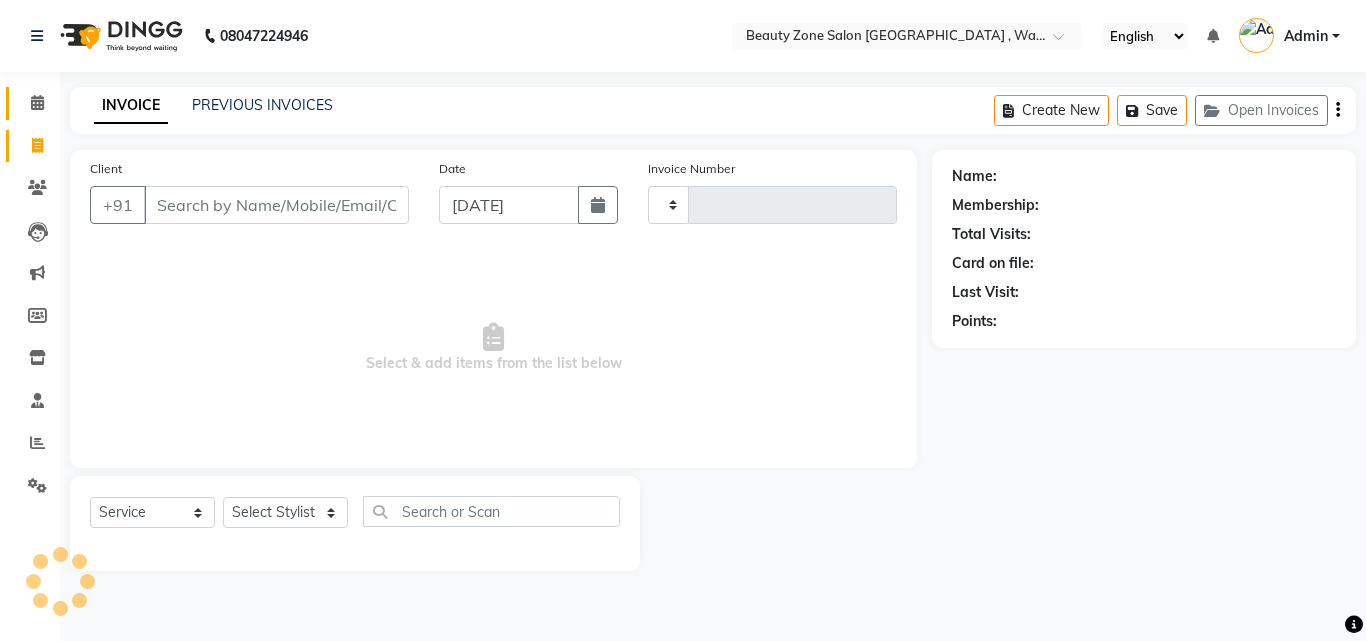 type on "0244" 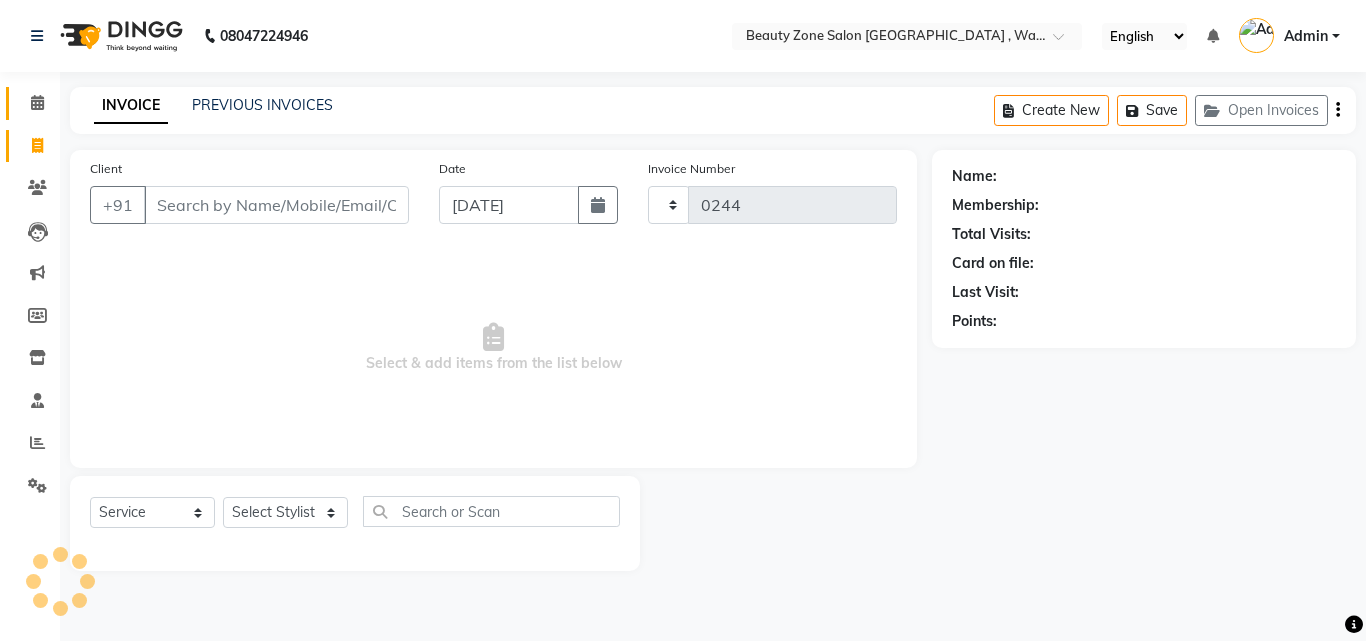 select on "4568" 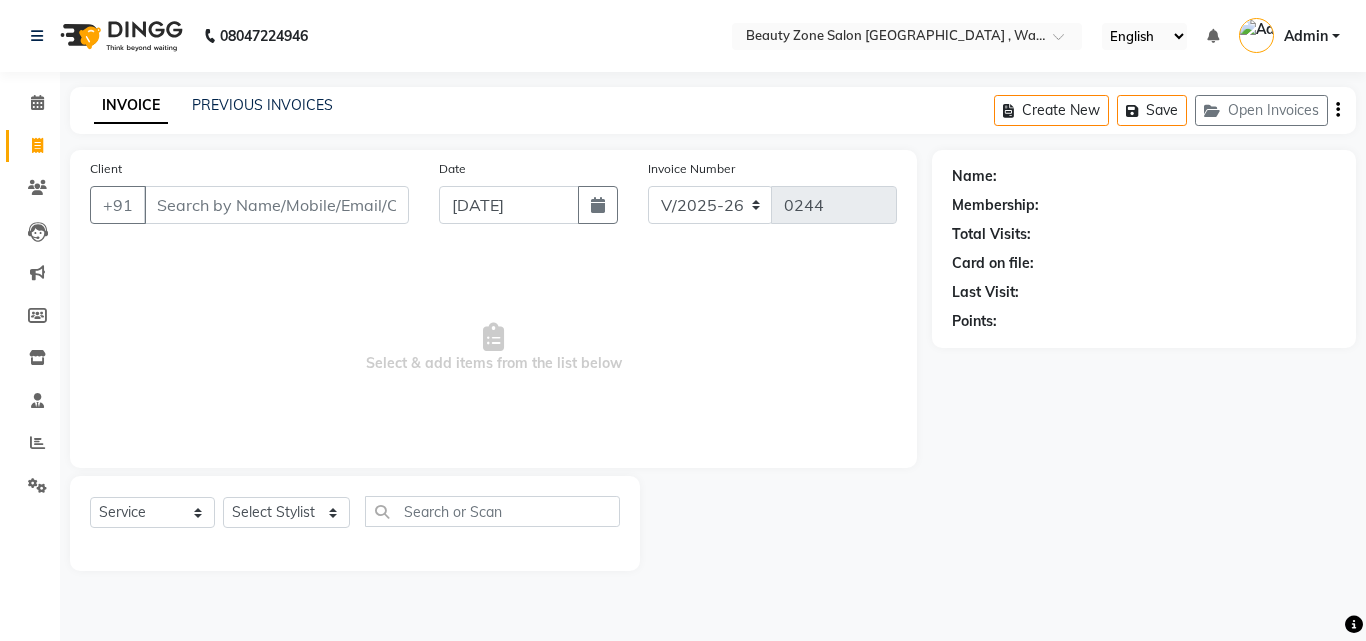 click on "INVOICE PREVIOUS INVOICES Create New   Save   Open Invoices" 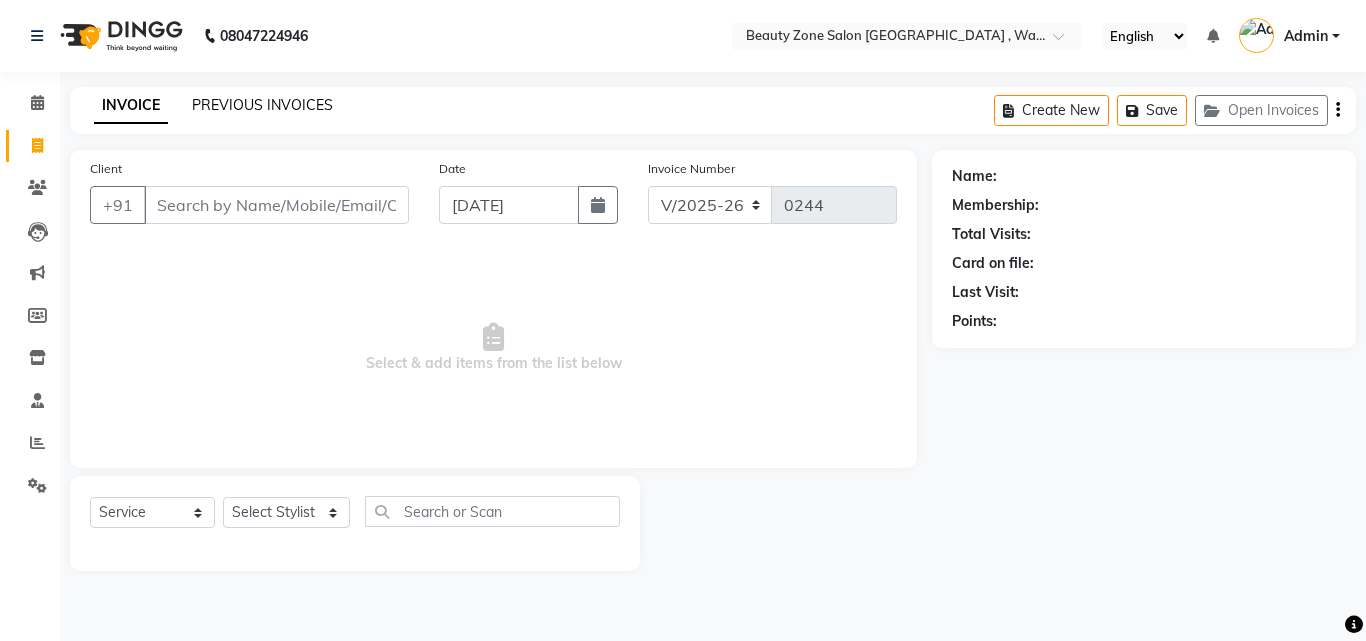 click on "PREVIOUS INVOICES" 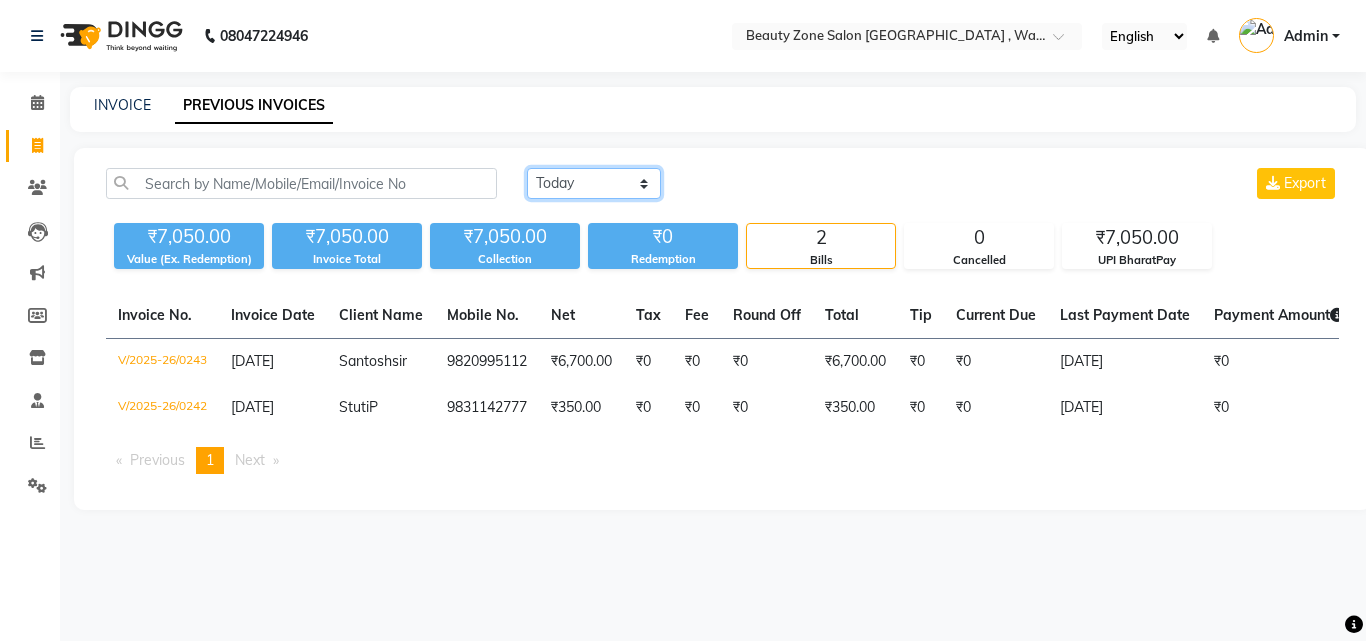 click on "Today Yesterday Custom Range" 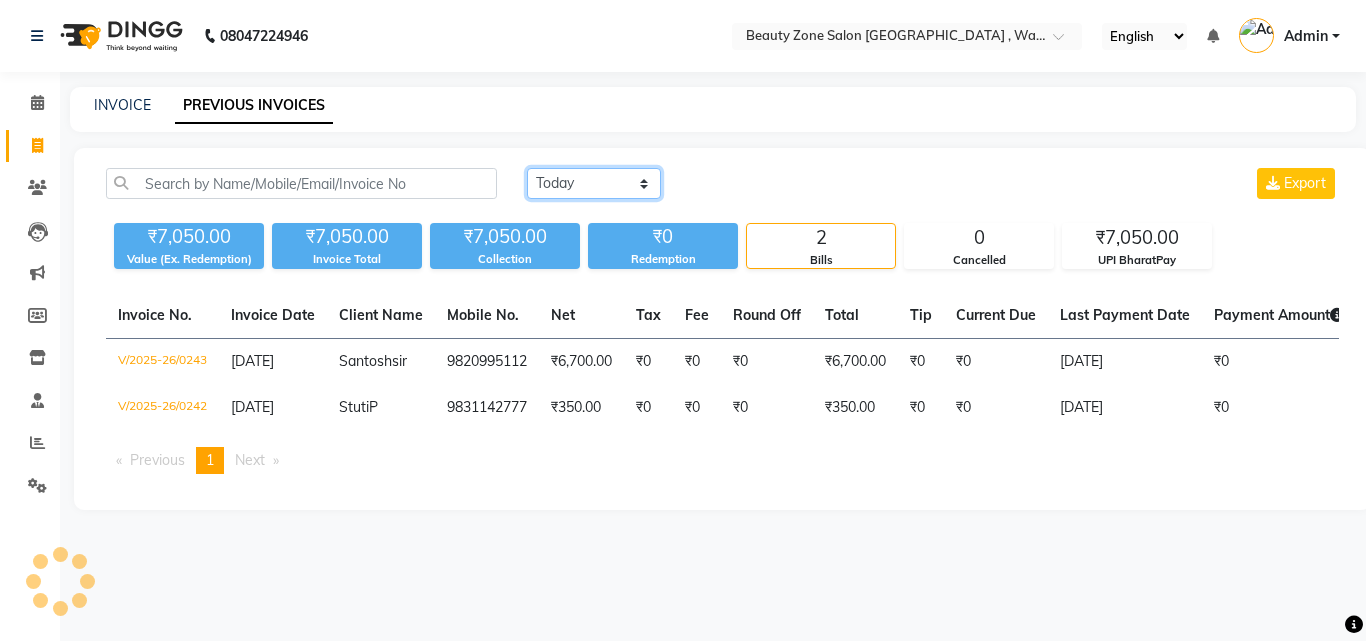 select on "range" 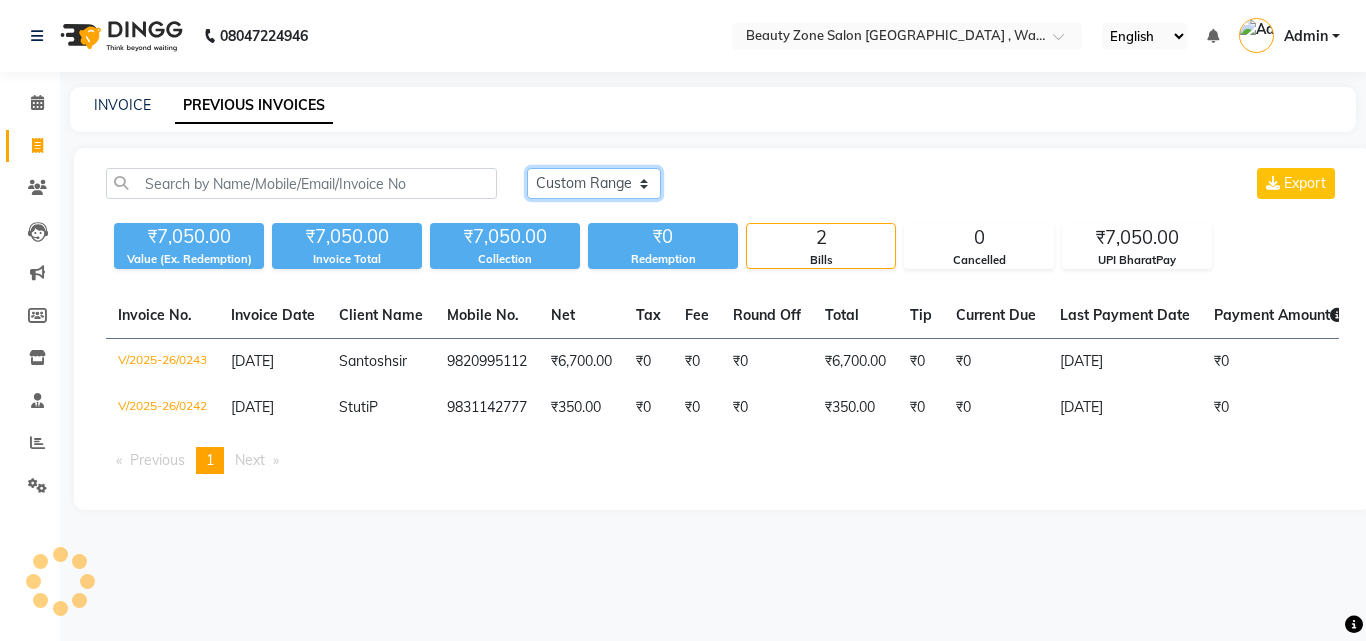 click on "Today Yesterday Custom Range" 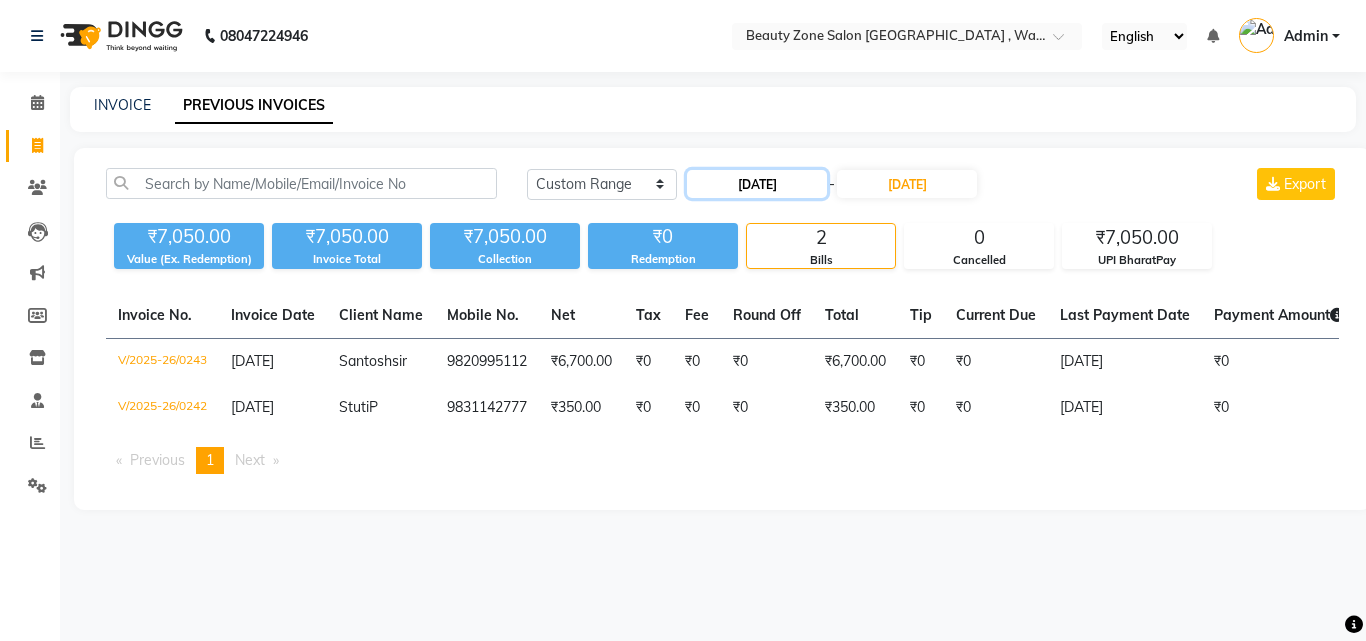 click on "[DATE]" 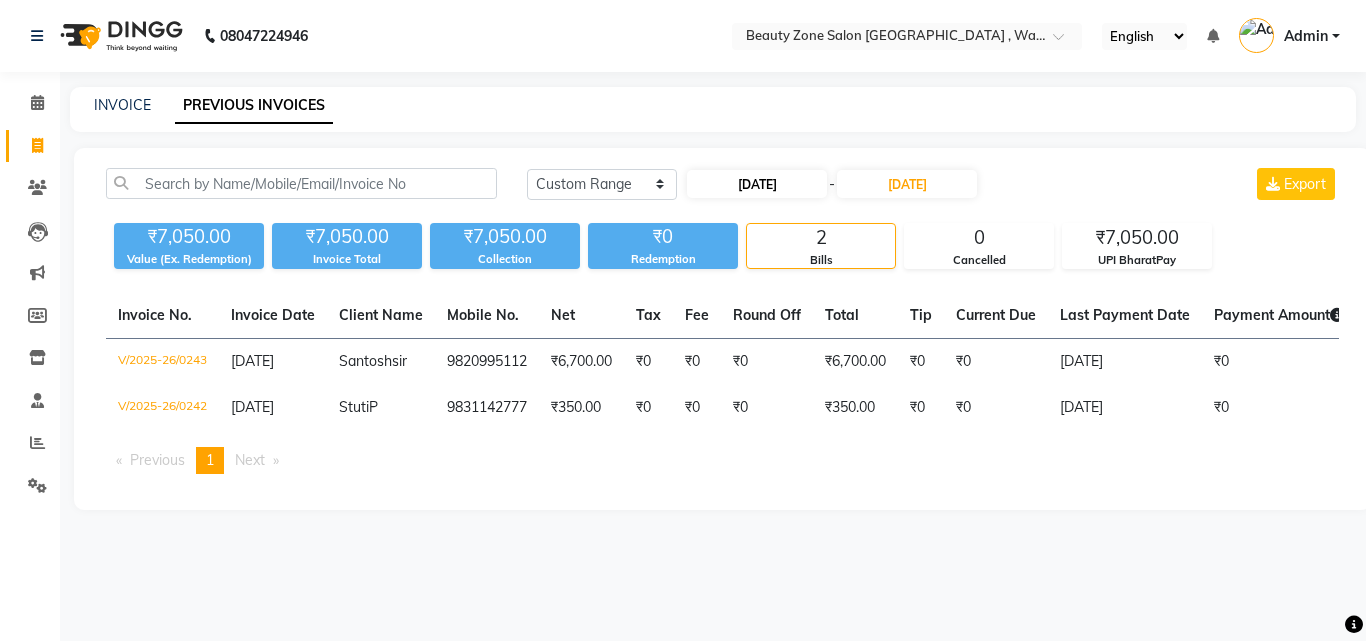 select on "6" 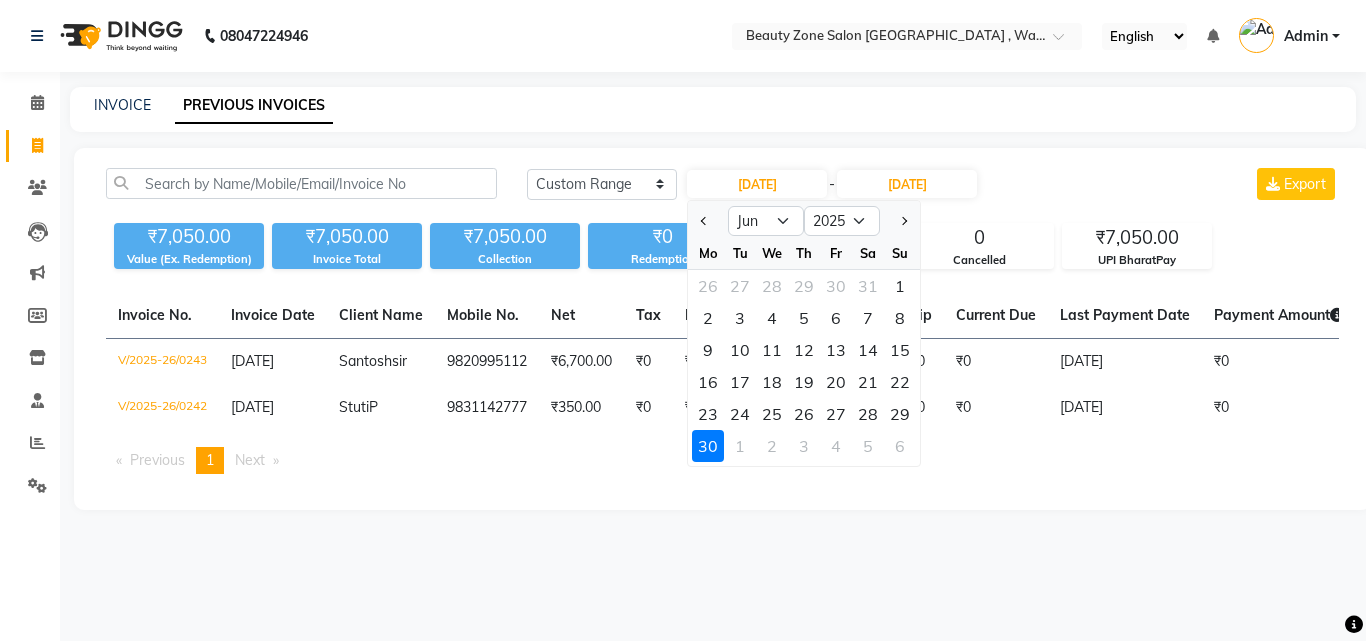 click on "9 10 11 12 13 14 15" 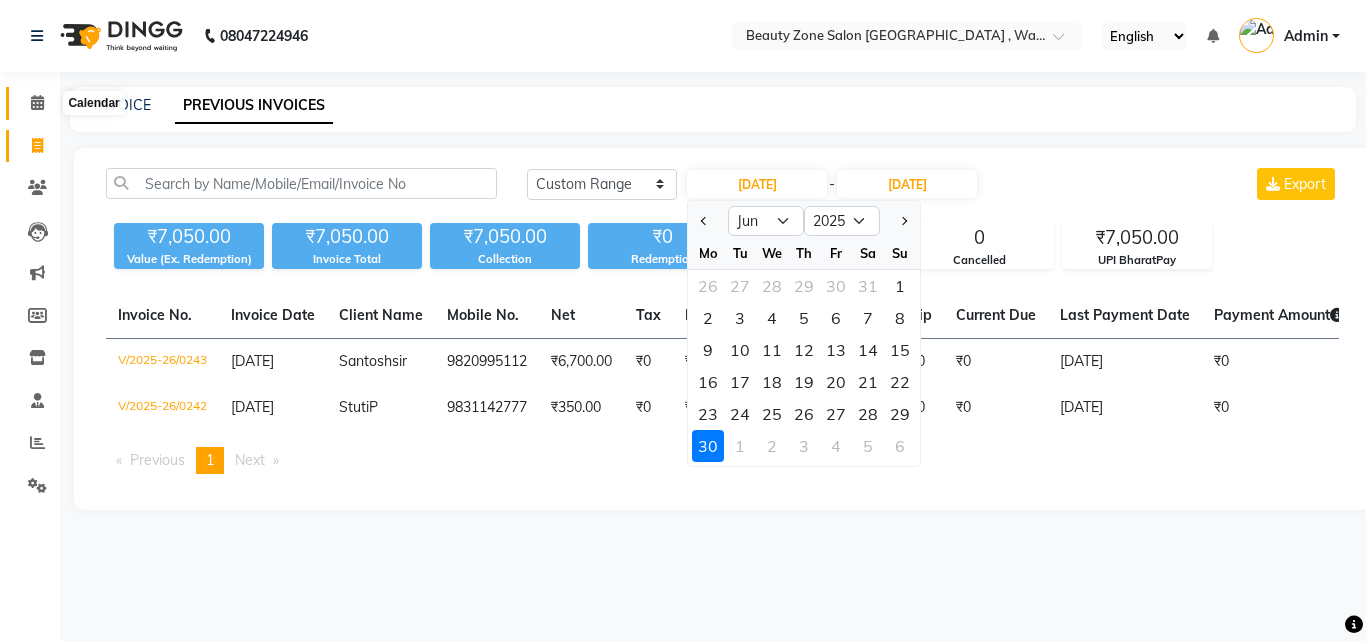 click 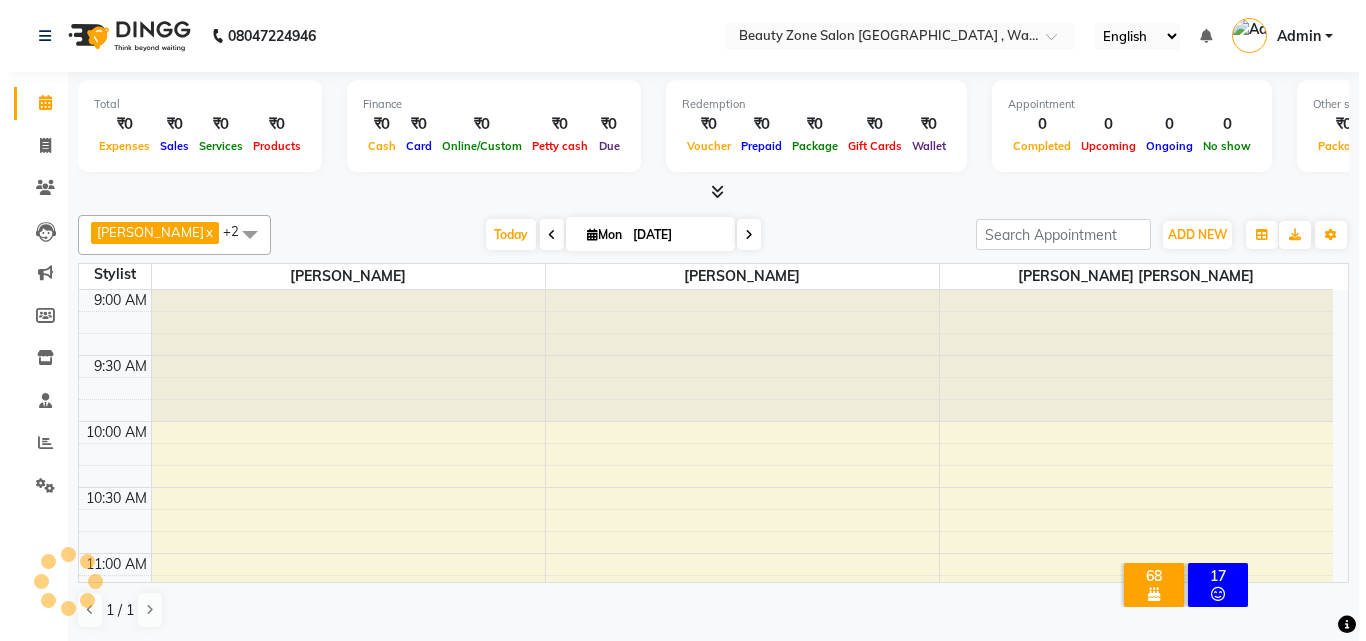scroll, scrollTop: 1517, scrollLeft: 0, axis: vertical 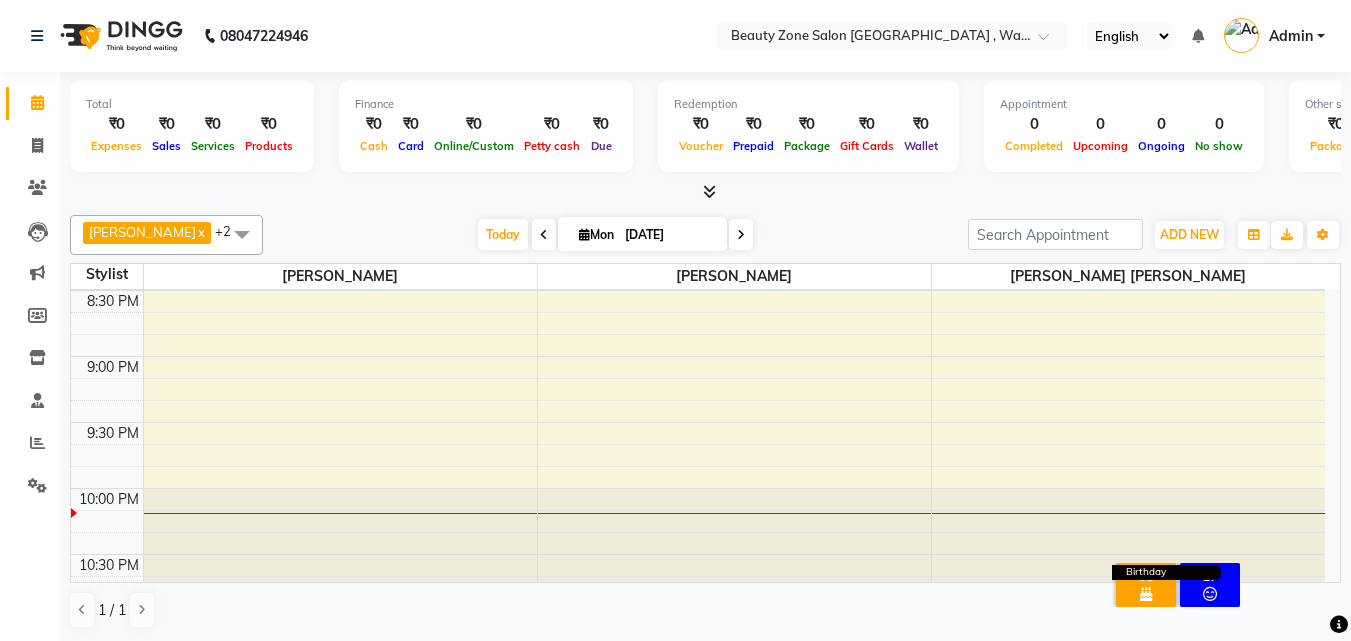 click at bounding box center (1146, 594) 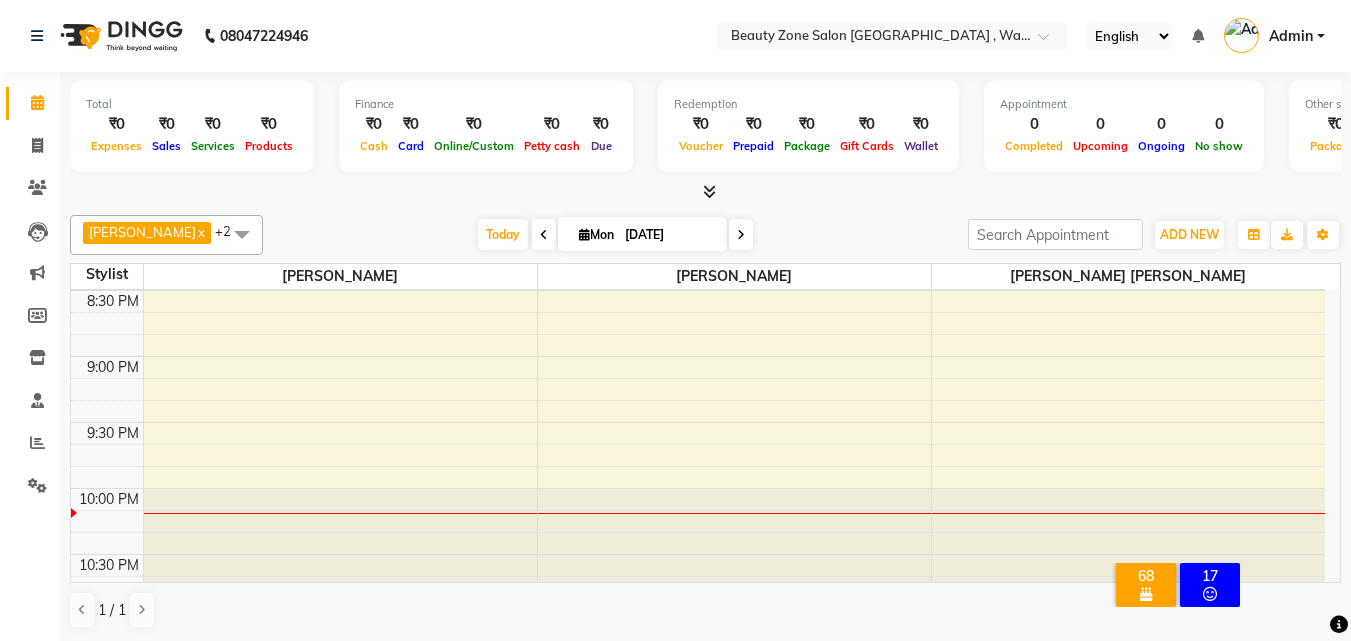 click on "68" at bounding box center [1146, 576] 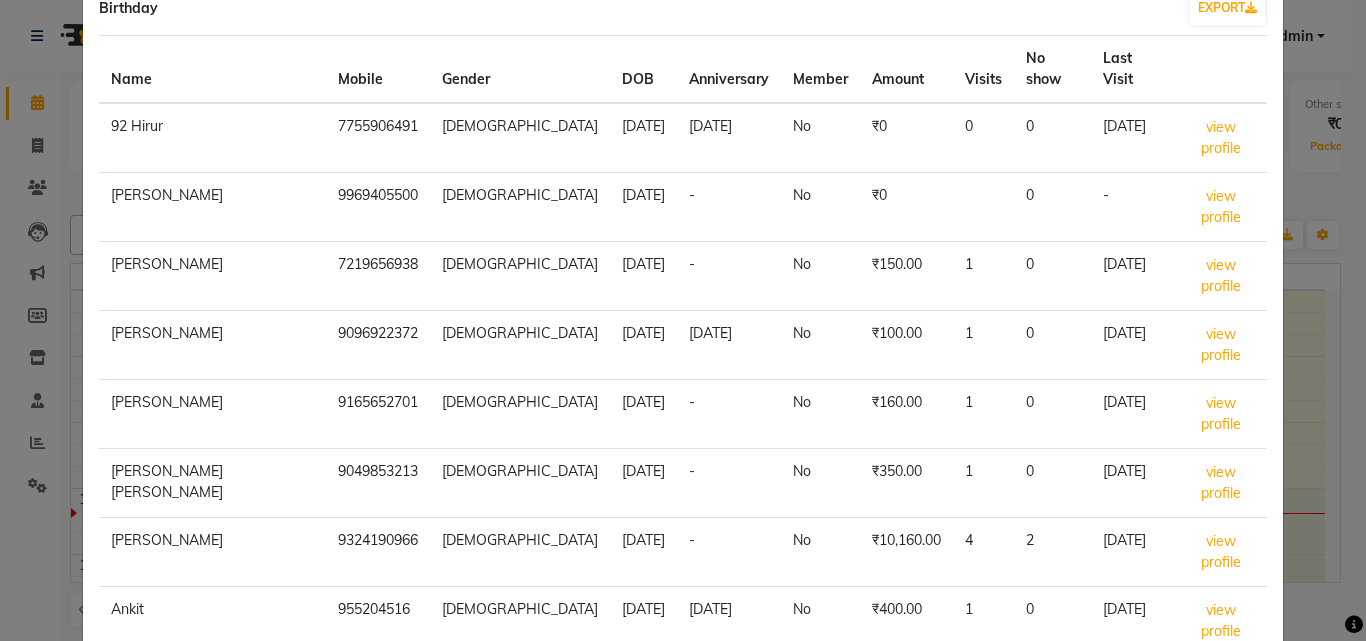 scroll, scrollTop: 227, scrollLeft: 0, axis: vertical 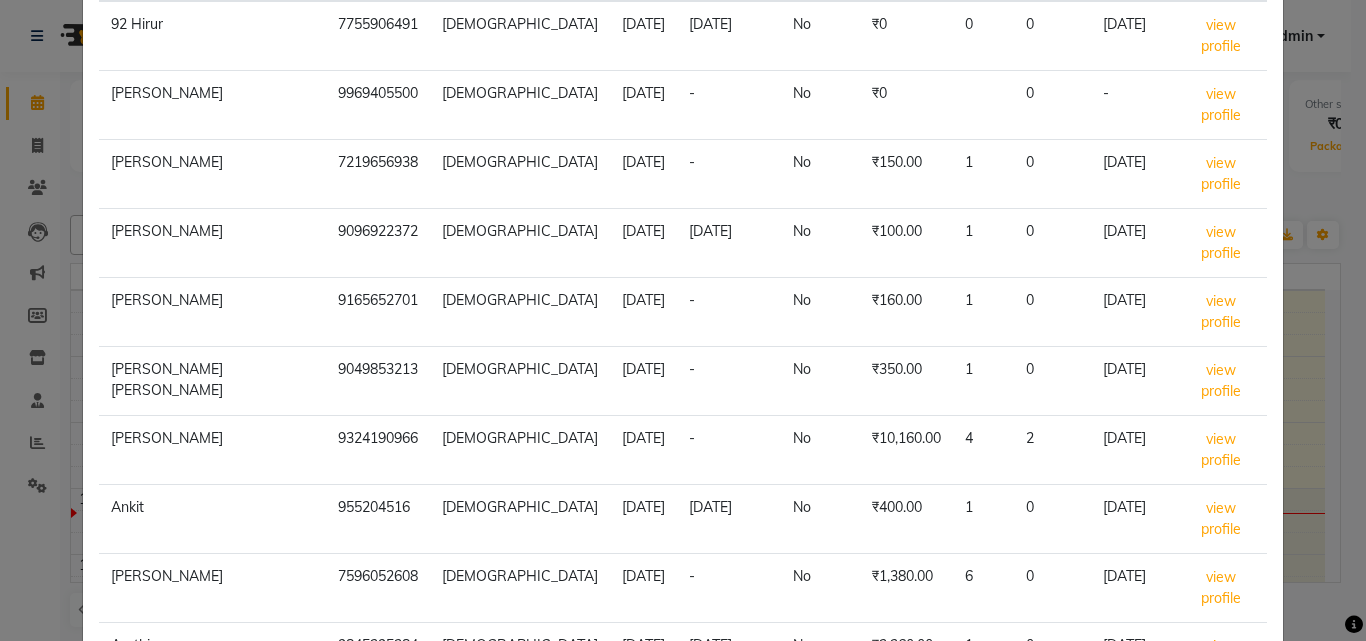 click on "10 50 100 500" 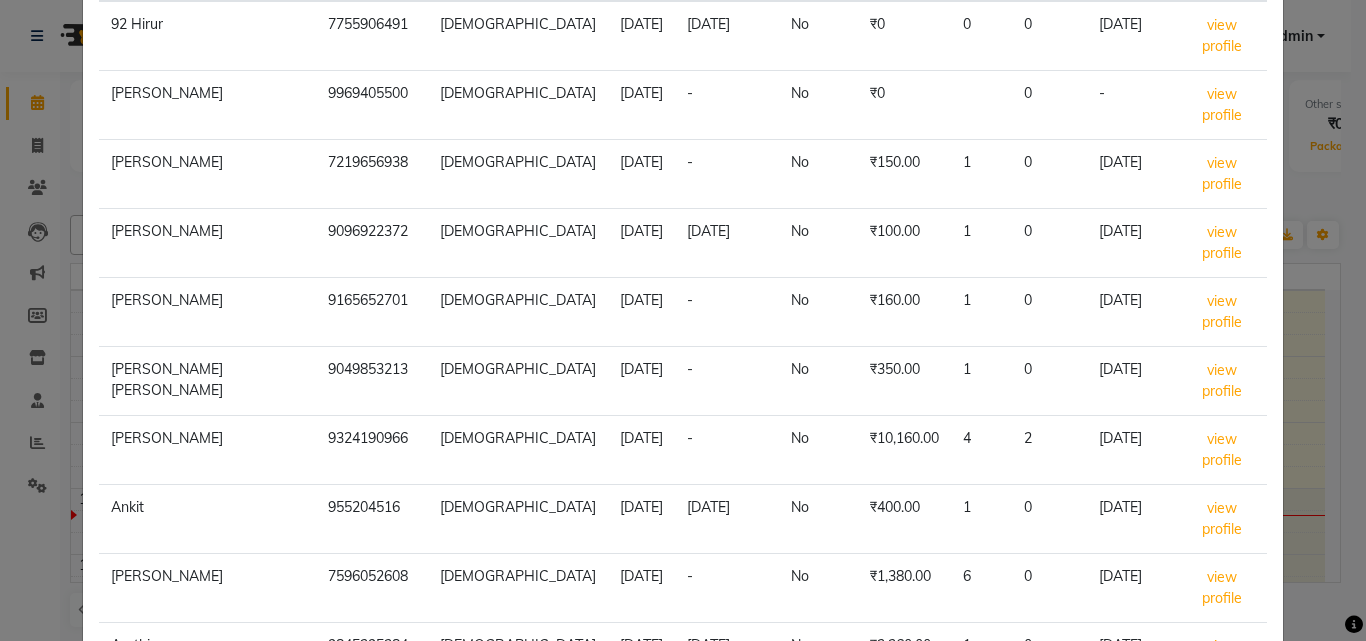 scroll, scrollTop: 0, scrollLeft: 0, axis: both 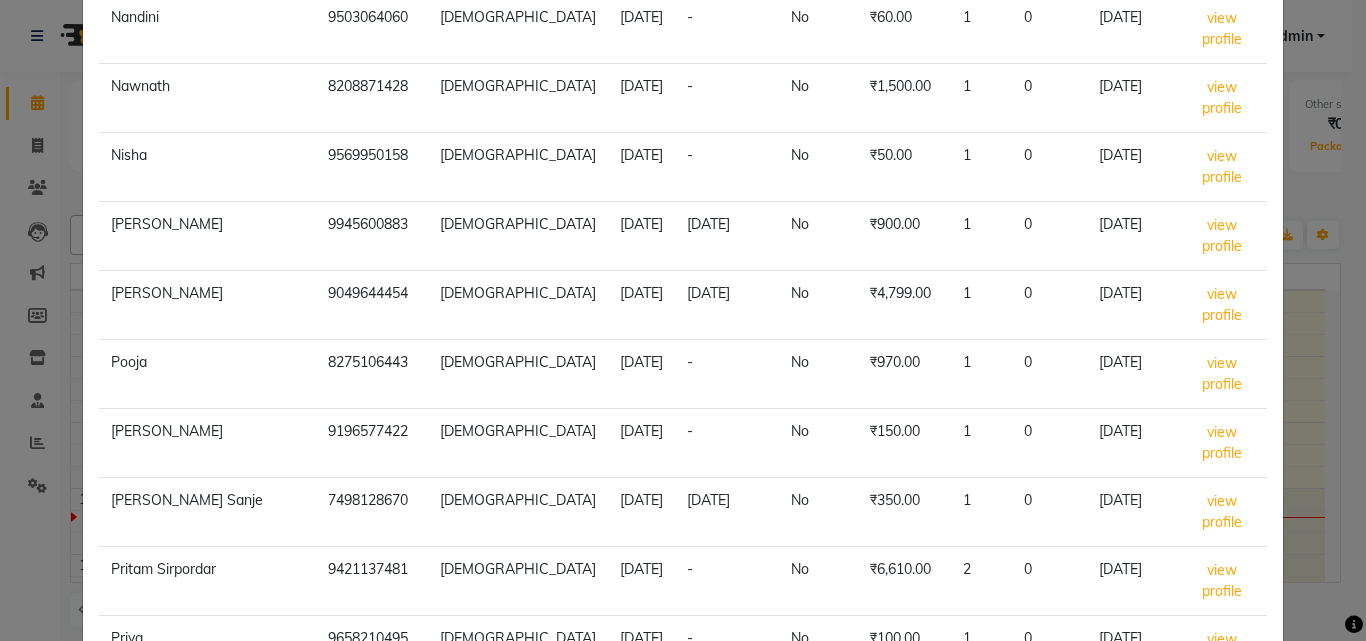click on "Segment Customers ×  Birthday   EXPORT Name Mobile Gender DOB Anniversary Member Amount Visits No show Last Visit 92 Hirur 7755906491 female 1900-06-26 1900-05-23 No ₹0 0 0 01-01-1970 view profile  Abhishek Manjrekar 9969405500 male 1999-06-20 - No ₹0 0 - view profile  Aditi Chaudhary 7219656938 female 2000-06-20 - No ₹150.00 1 0 13-12-2024 view profile  Alisha Pathan 9096922372 female 1991-06-28 2009-11-23 No ₹100.00 1 0 29-03-2025 view profile  Alkha Parida 9165652701 female 2002-06-03 - No ₹160.00 1 0 11-08-2024 view profile  Ambika Prasad Basa 9049853213 male 1986-06-18 - No ₹350.00 1 0 16-08-2024 view profile  Anjali Gosavi 9324190966 female 1970-06-02 - No ₹10,160.00 4 2 01-06-2025 view profile  Ankit  955204516 male 1983-06-02 2009-02-14 No ₹400.00 1 0 03-02-2024 view profile  Anshu Bharti 7596052608 female 1997-06-09 - No ₹1,380.00 6 0 25-01-2025 view profile  Arathi  9845295384 female 1970-06-01 1970-12-06 No ₹2,360.00 1 0 02-11-2024 view profile  Arpita M 7666479339 female - No" 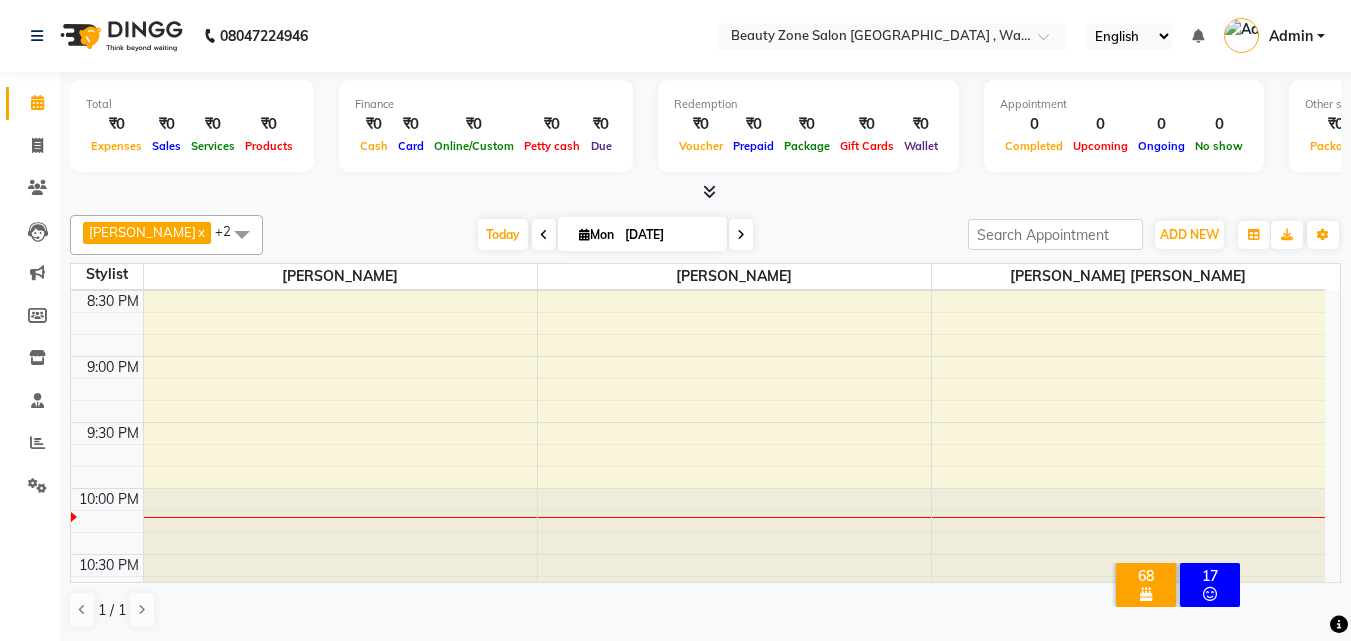 drag, startPoint x: 1358, startPoint y: 413, endPoint x: 1215, endPoint y: 456, distance: 149.32515 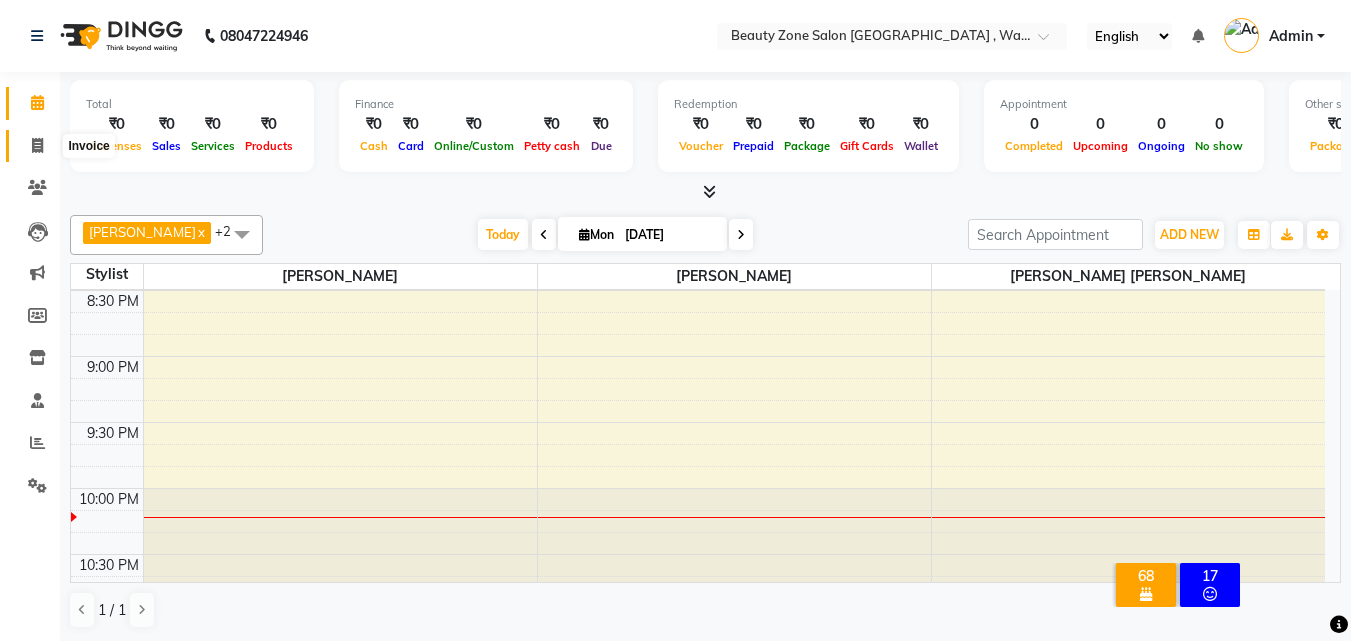 click 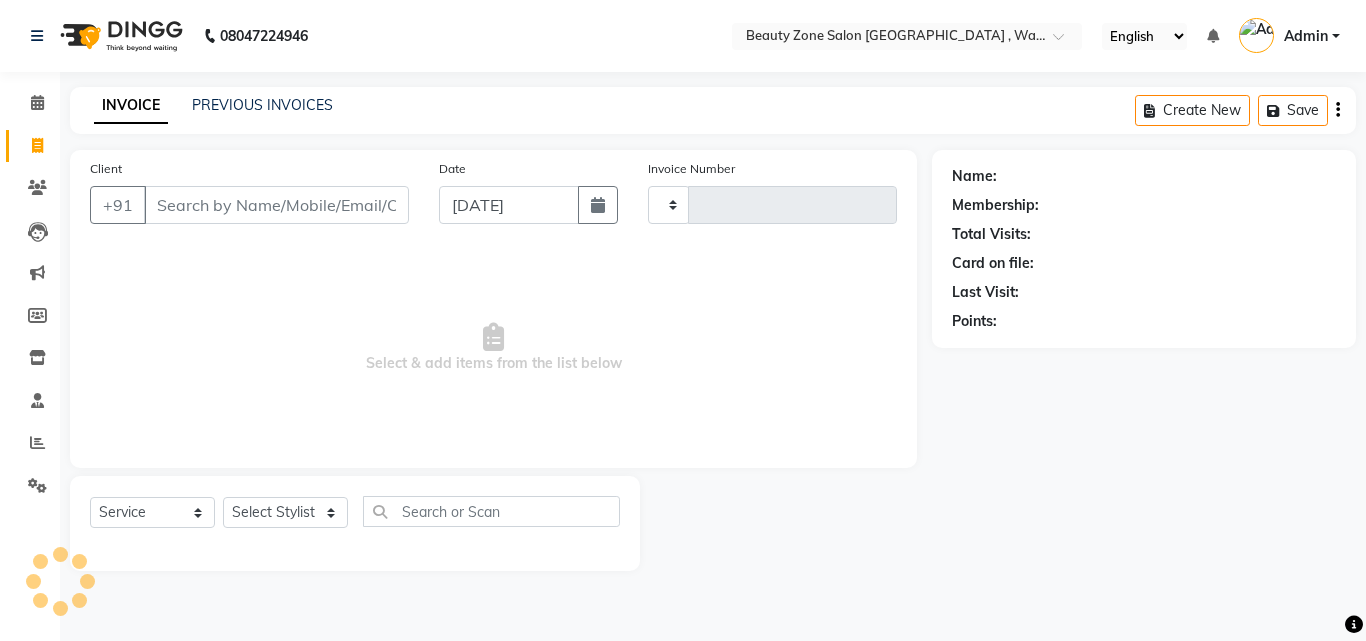 type on "0244" 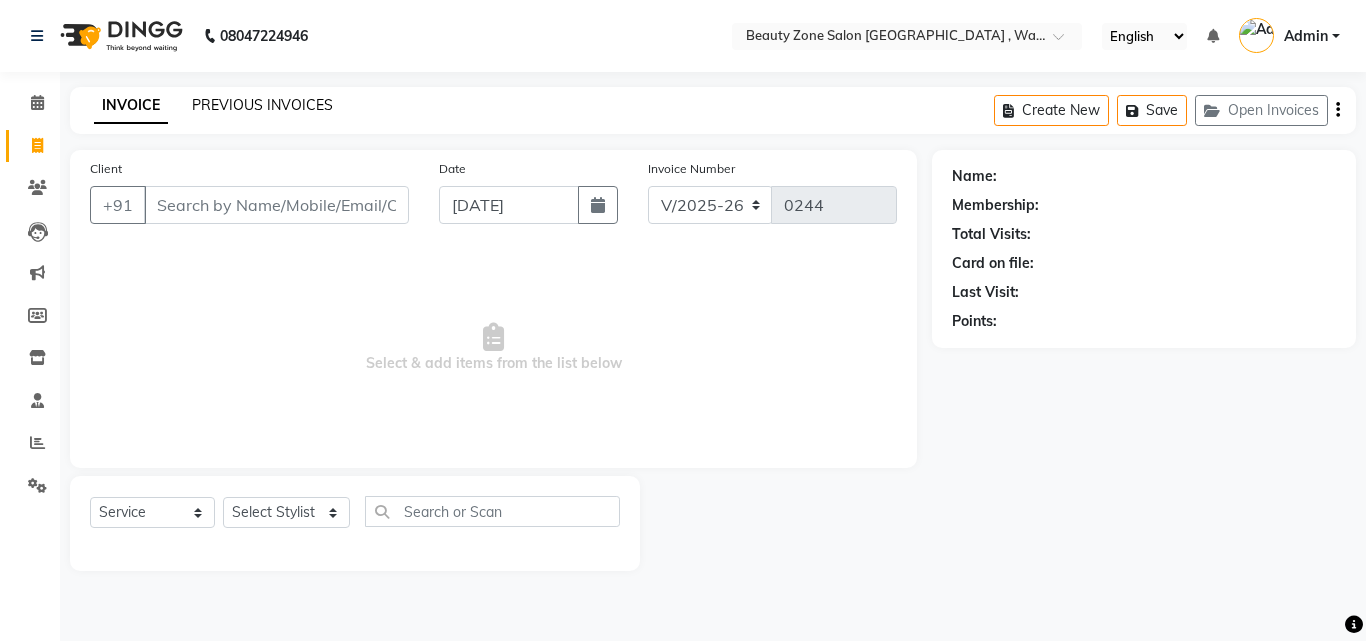 click on "PREVIOUS INVOICES" 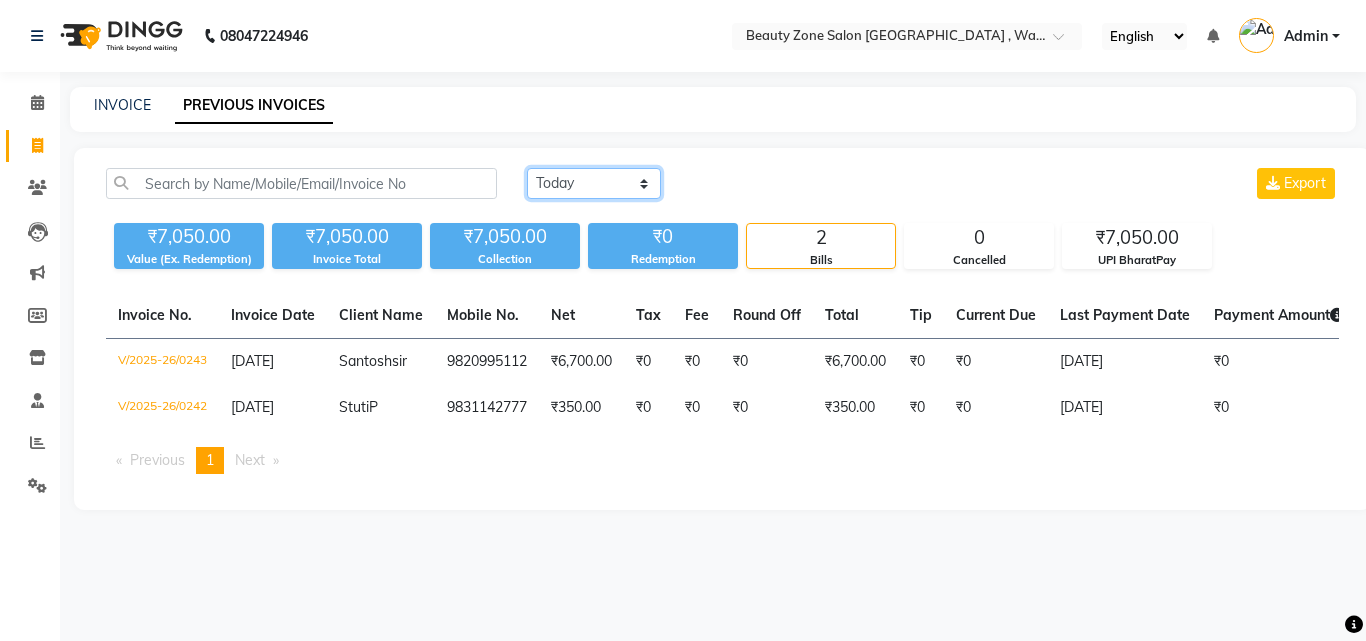 click on "Today Yesterday Custom Range" 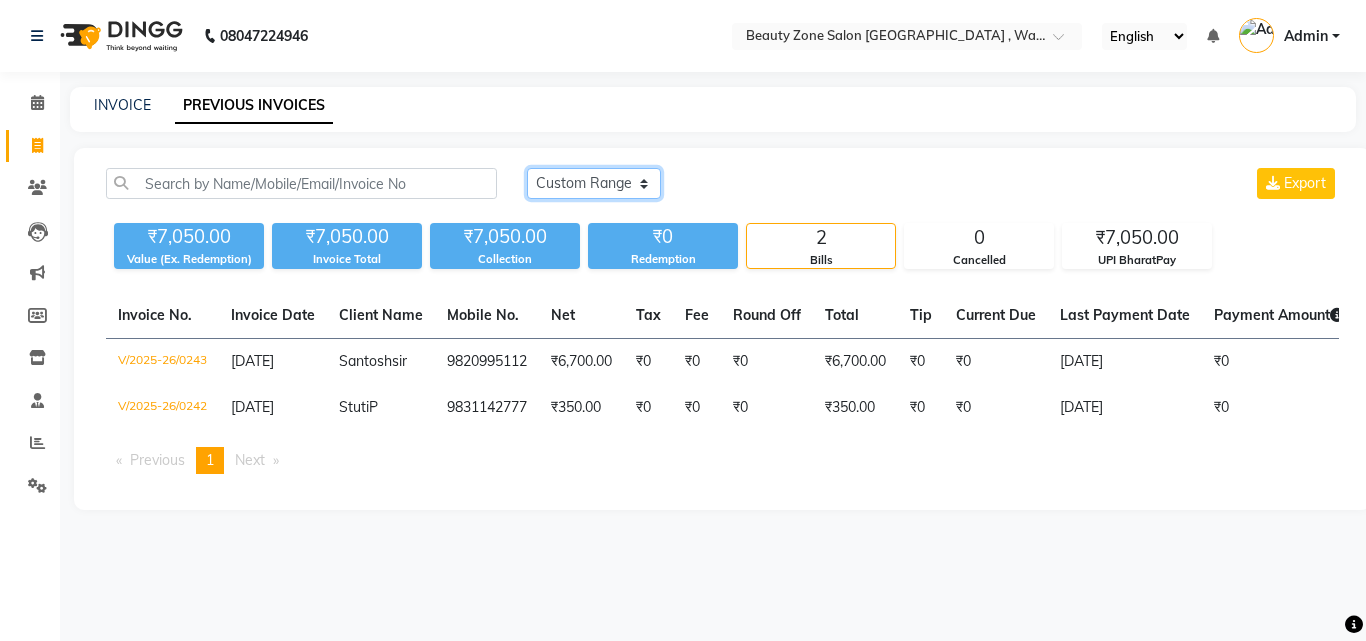 click on "Today Yesterday Custom Range" 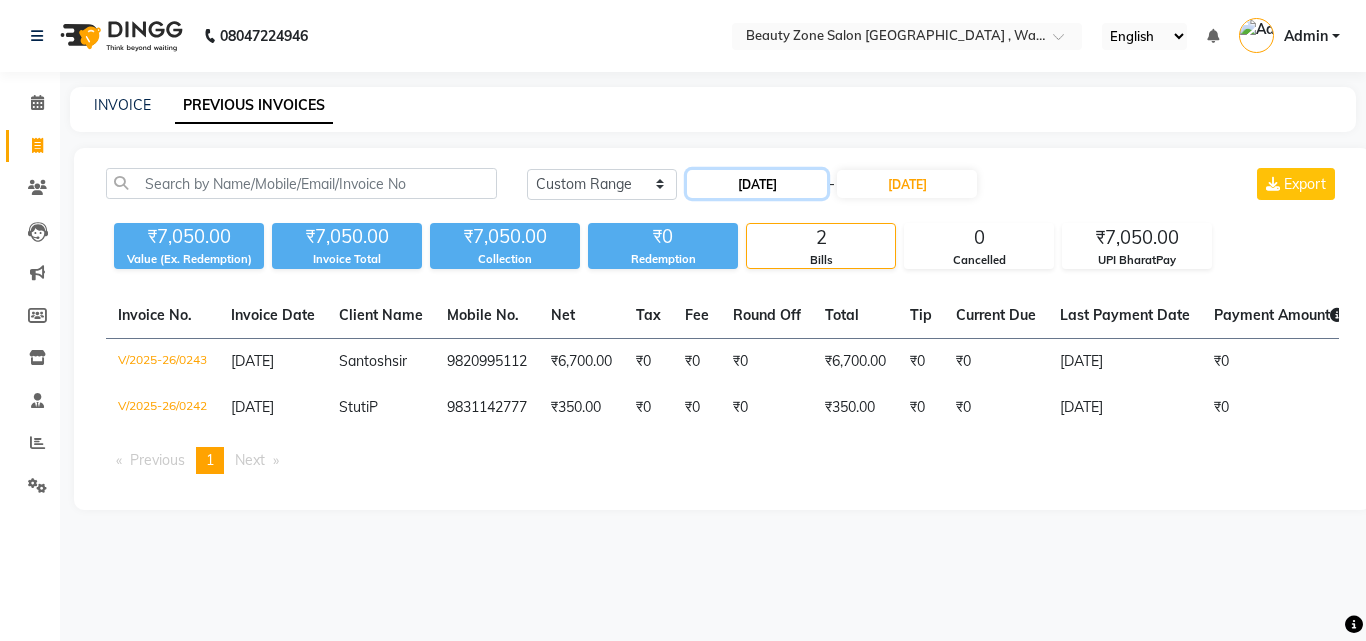click on "[DATE]" 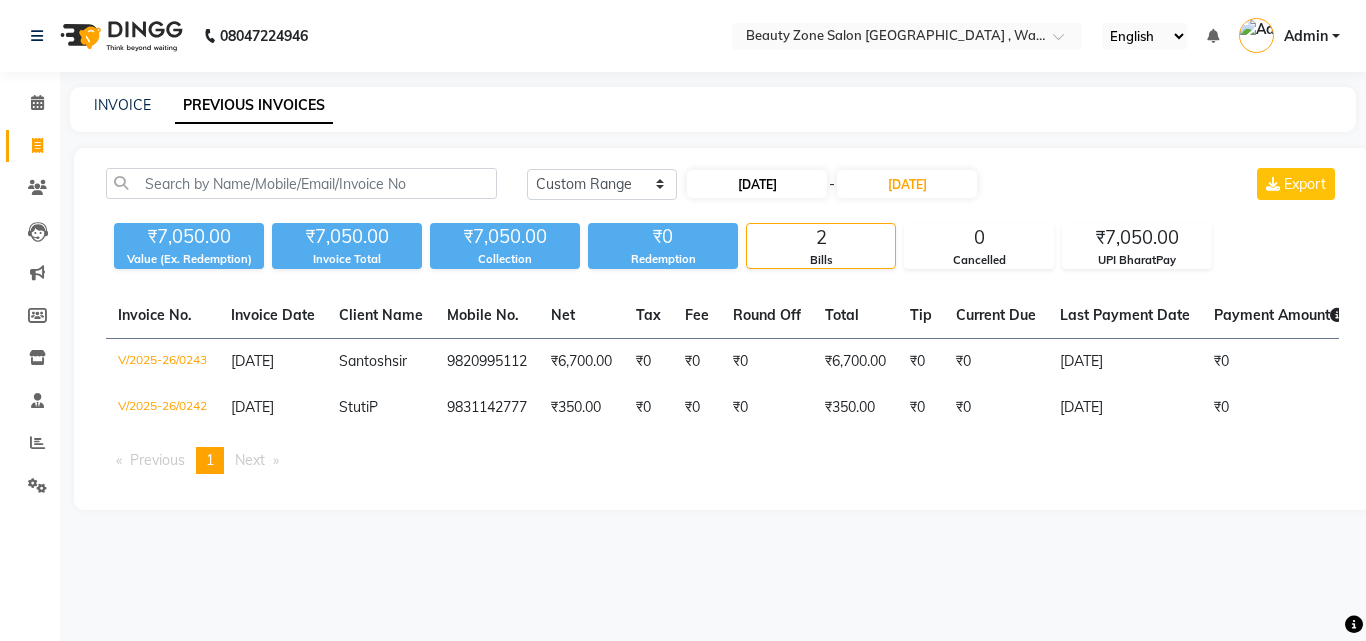 select on "6" 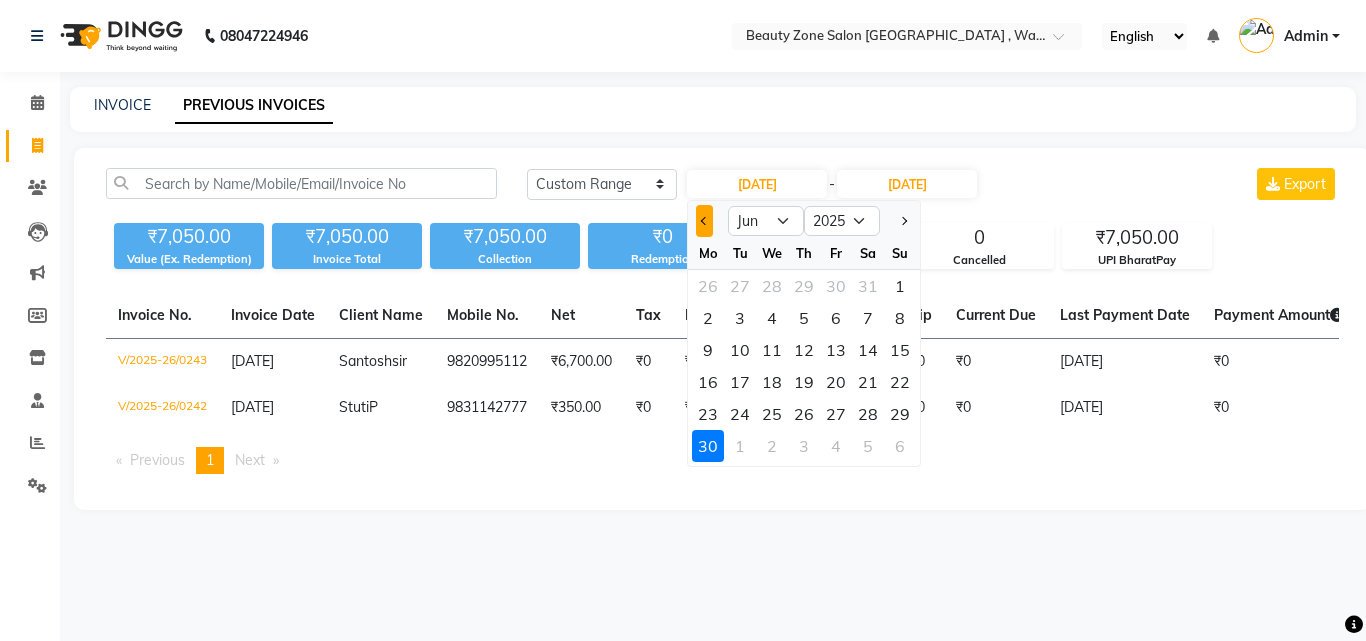 click 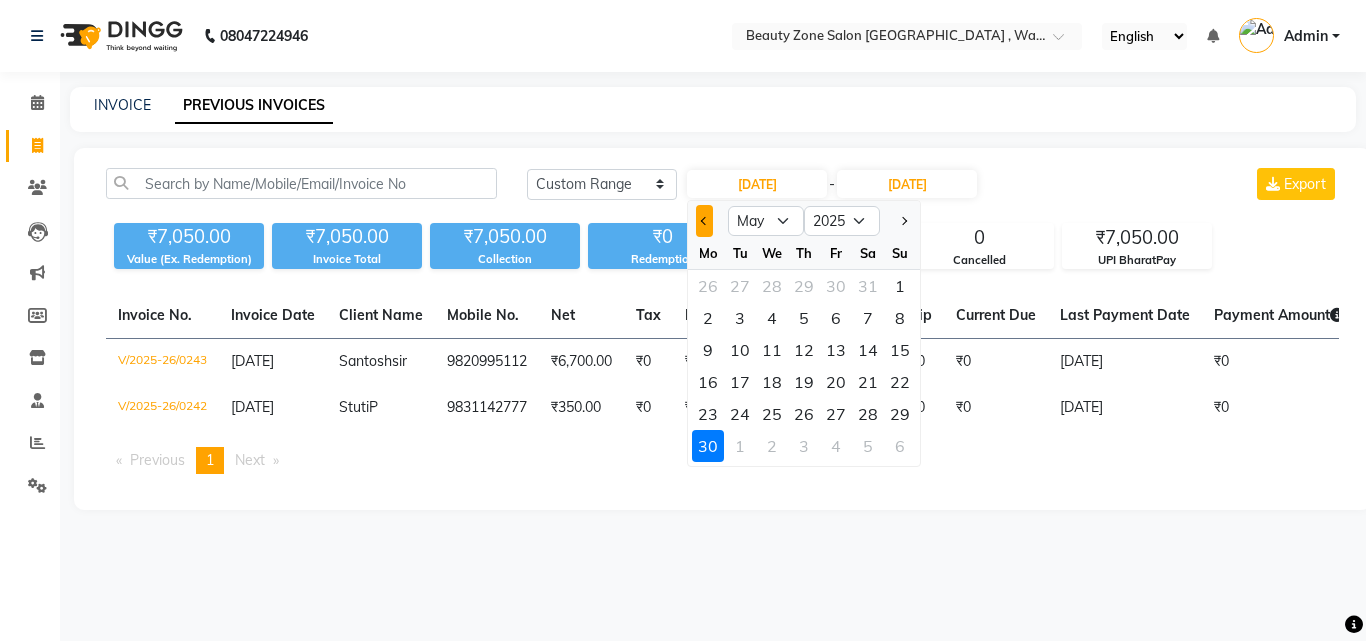 click 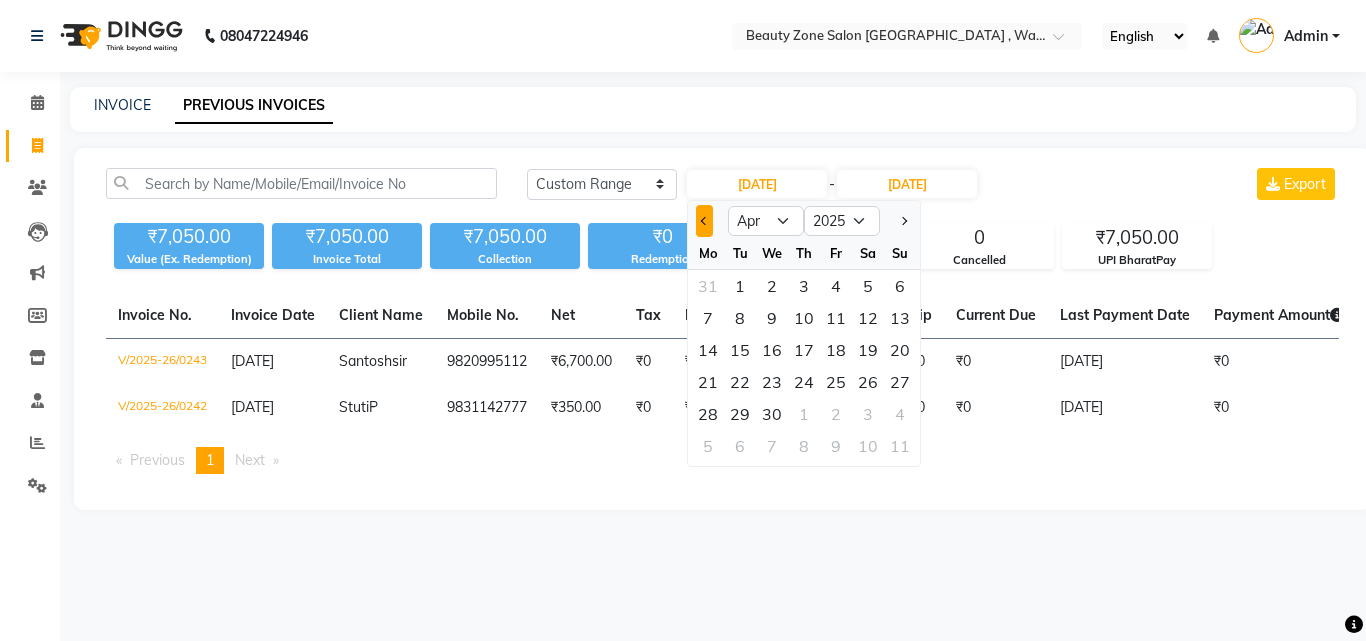 click 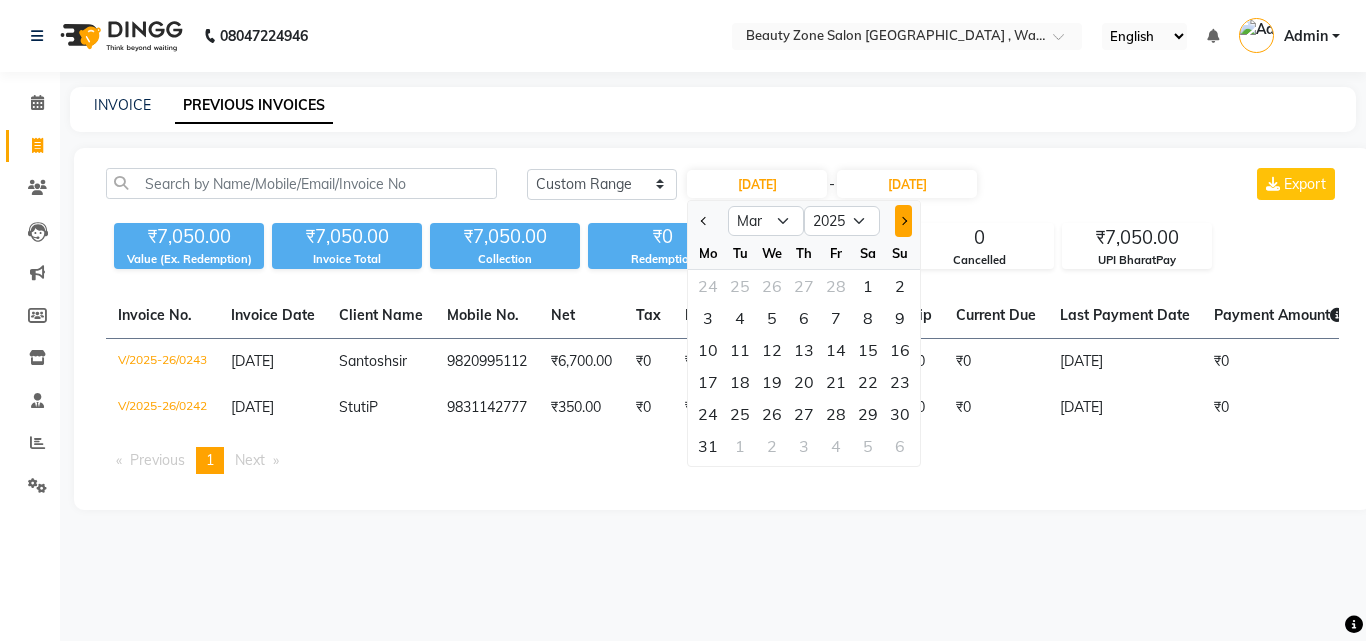 click 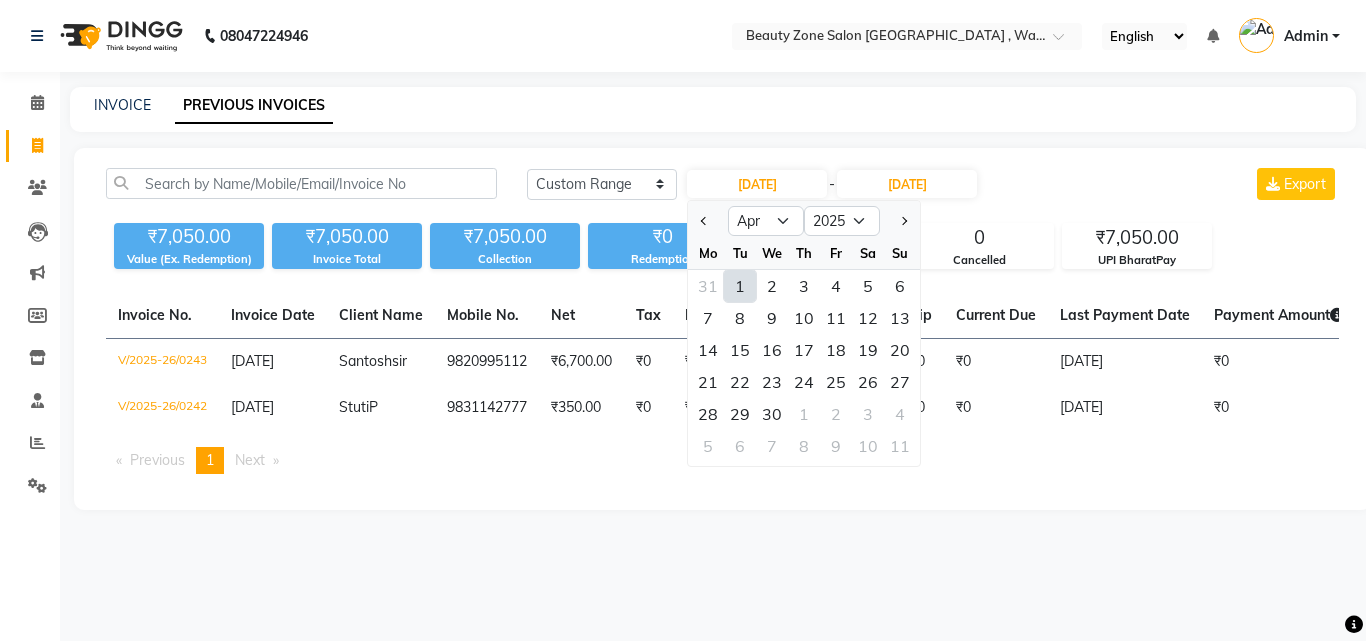 click on "1" 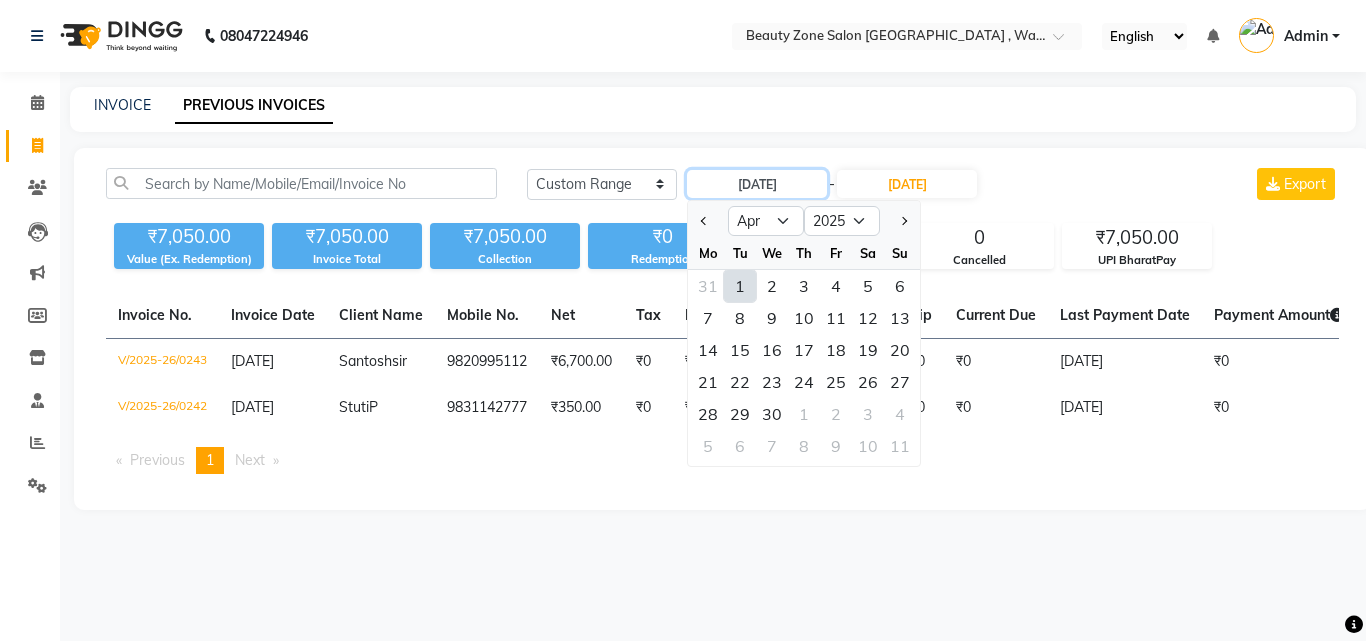 type on "01-04-2025" 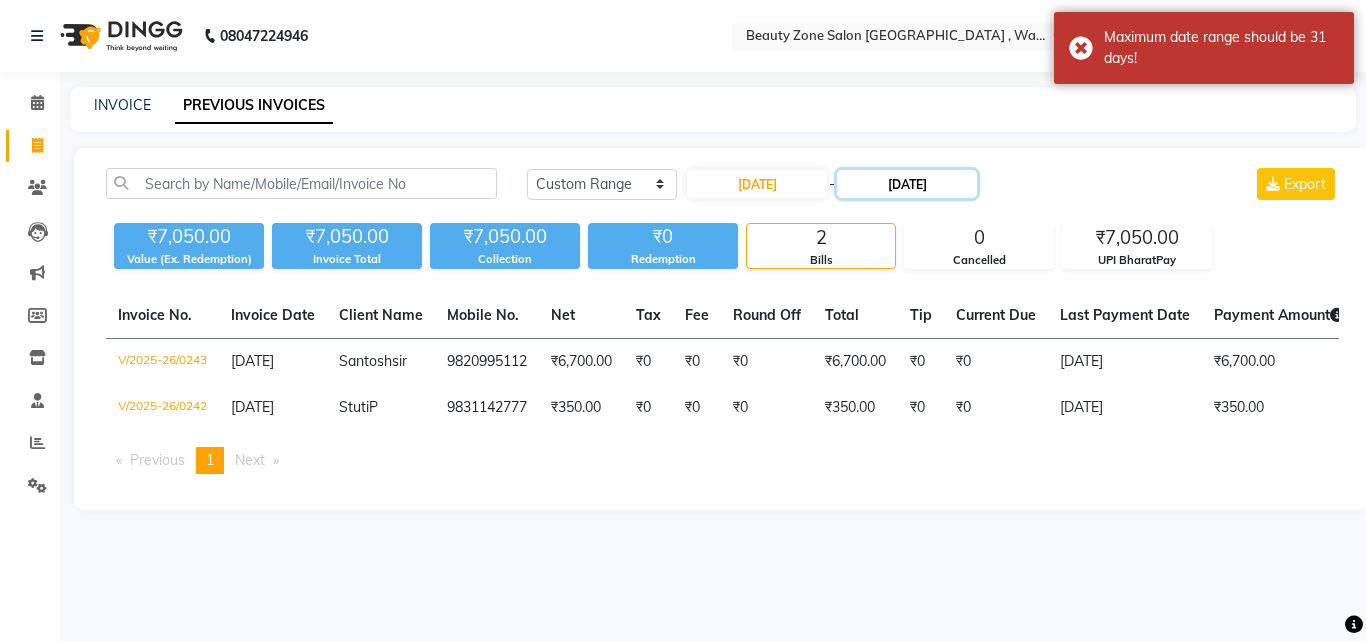 click on "[DATE]" 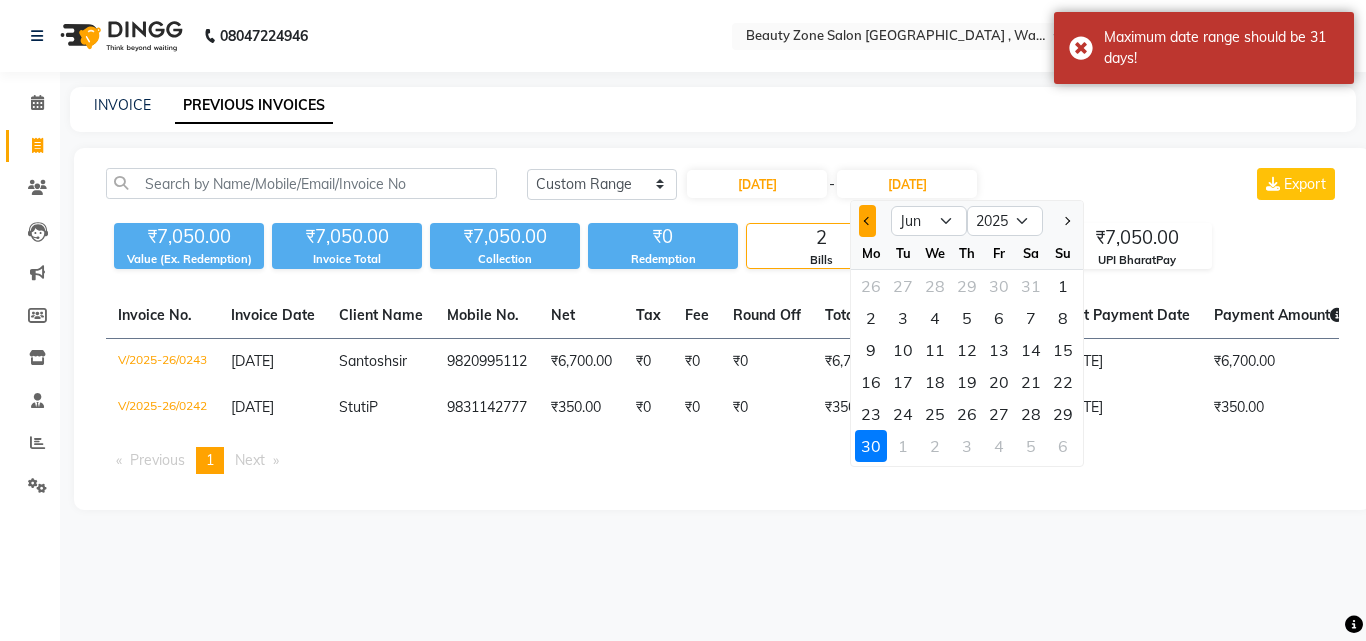 click 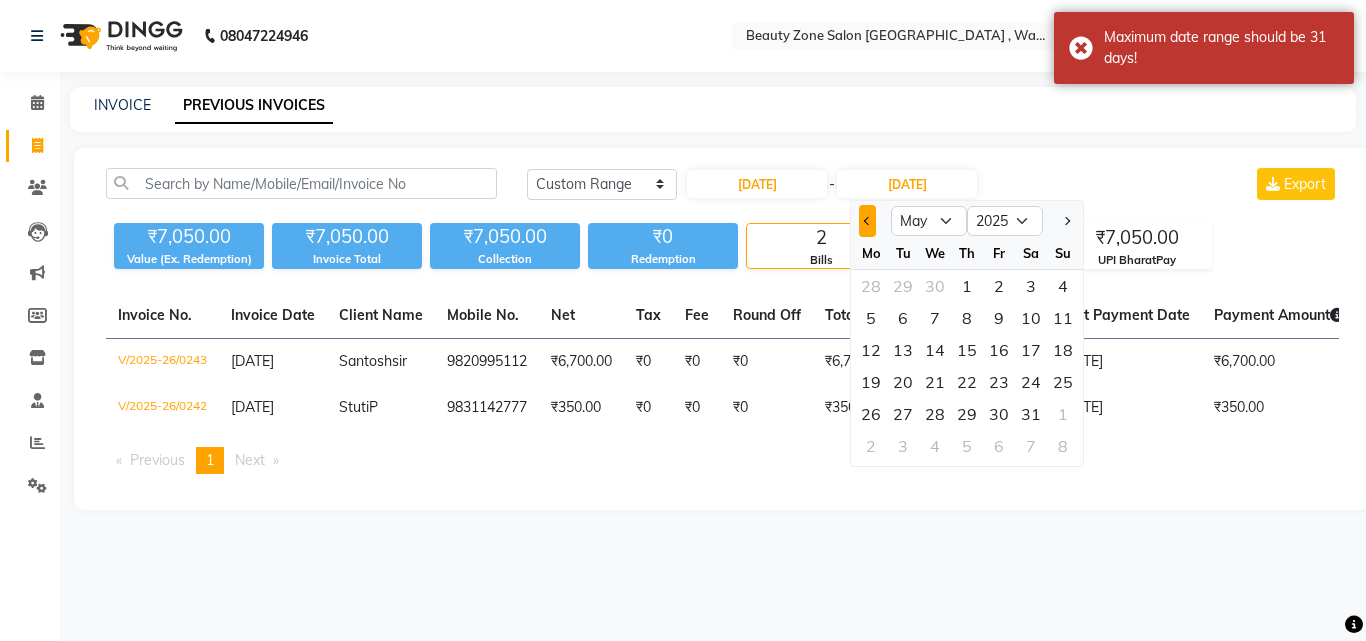 click 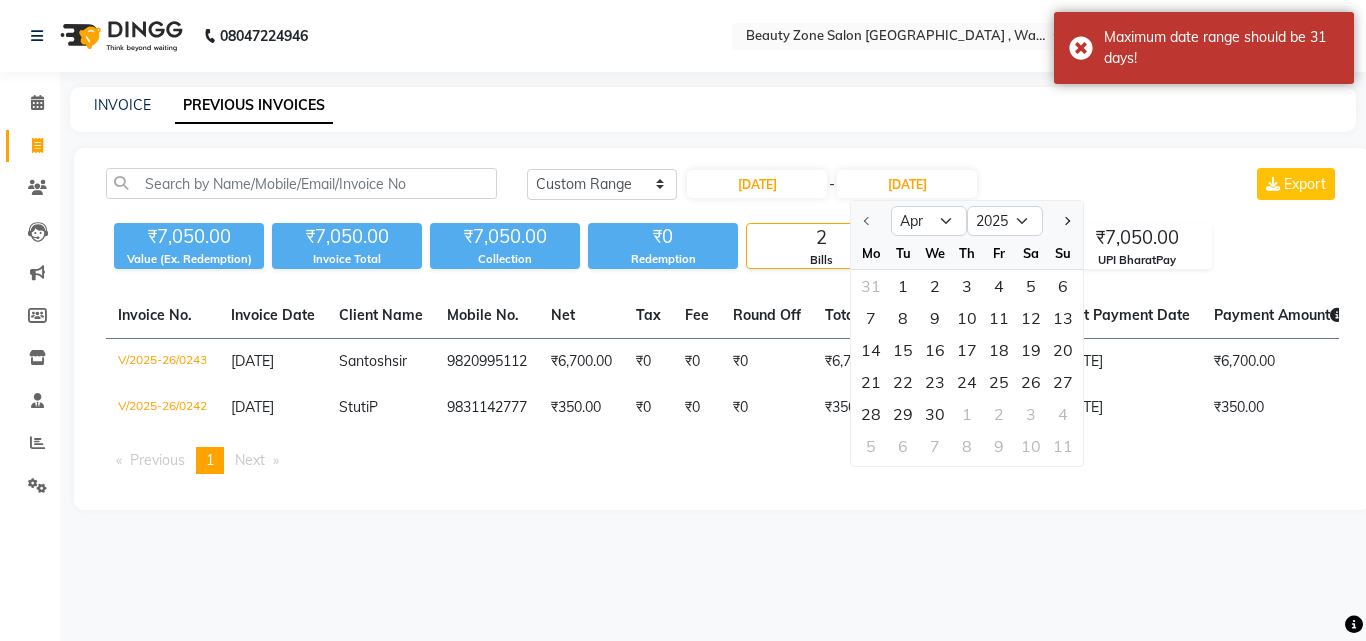 click 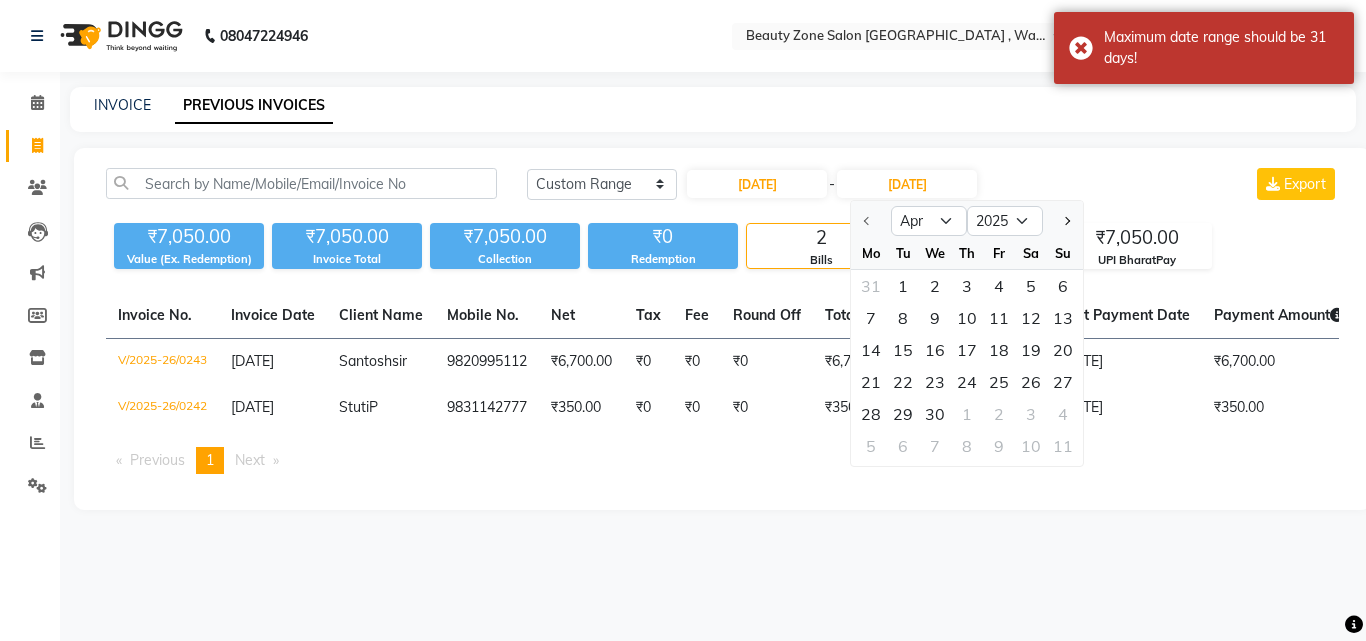 click 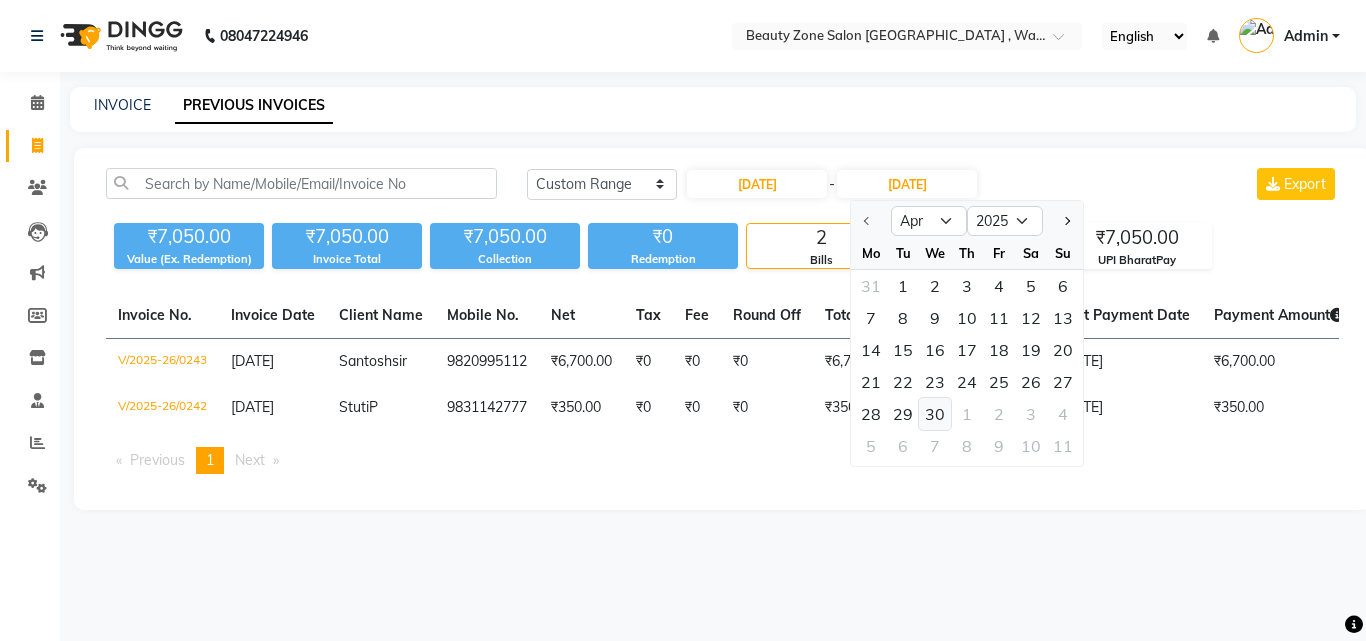 click on "30" 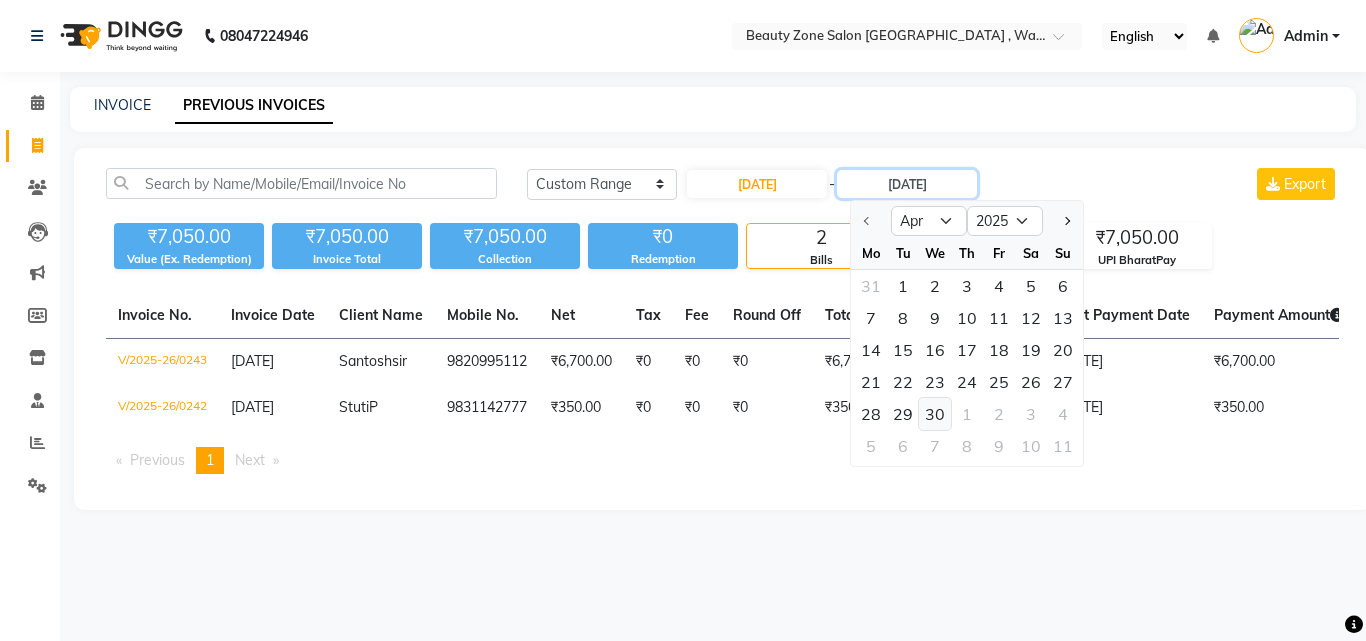 type on "30-04-2025" 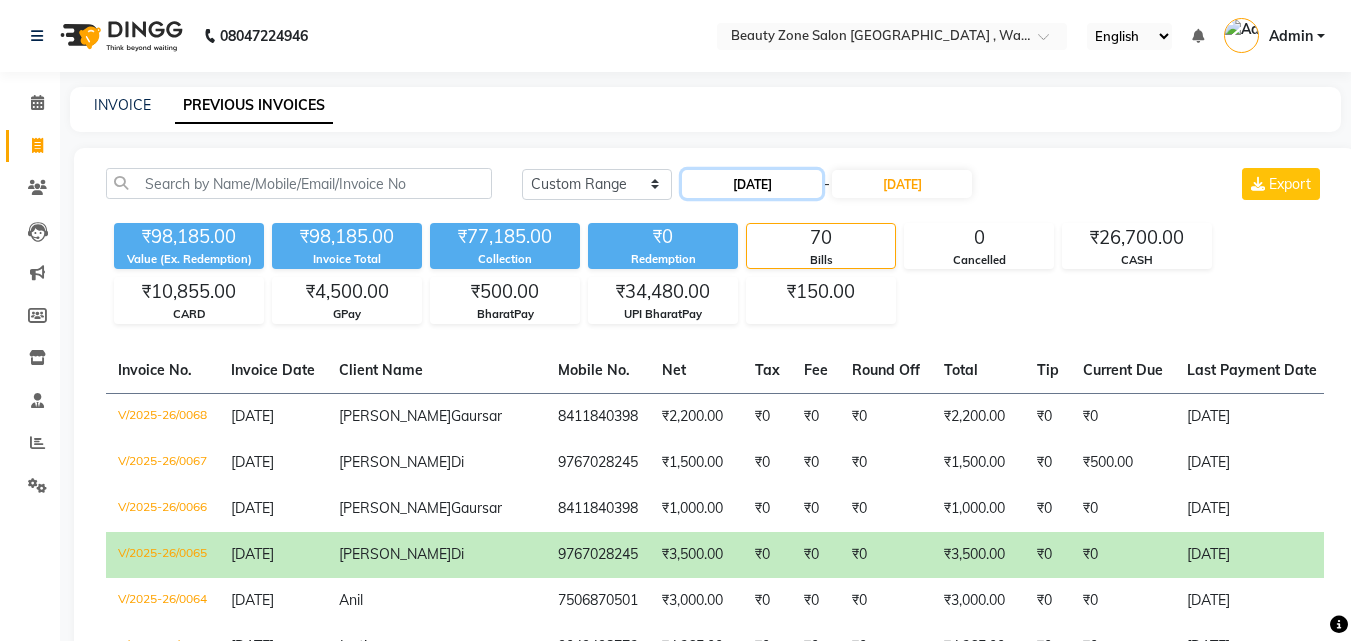 click on "01-04-2025" 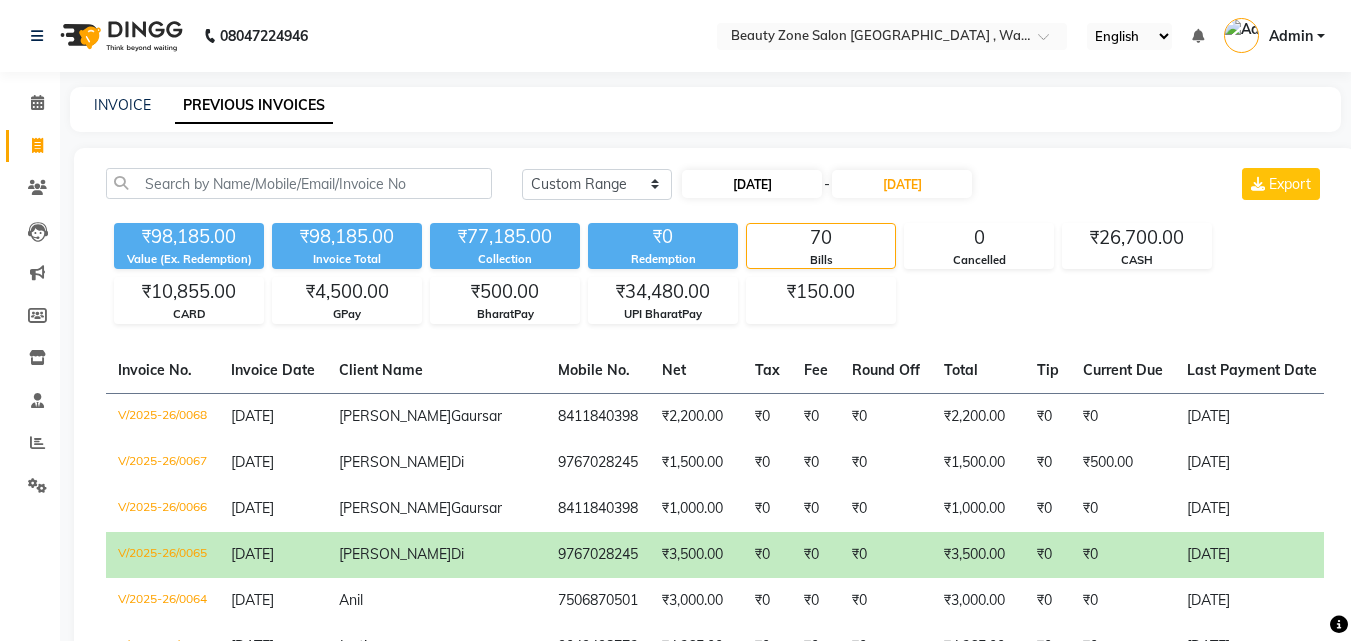 select on "4" 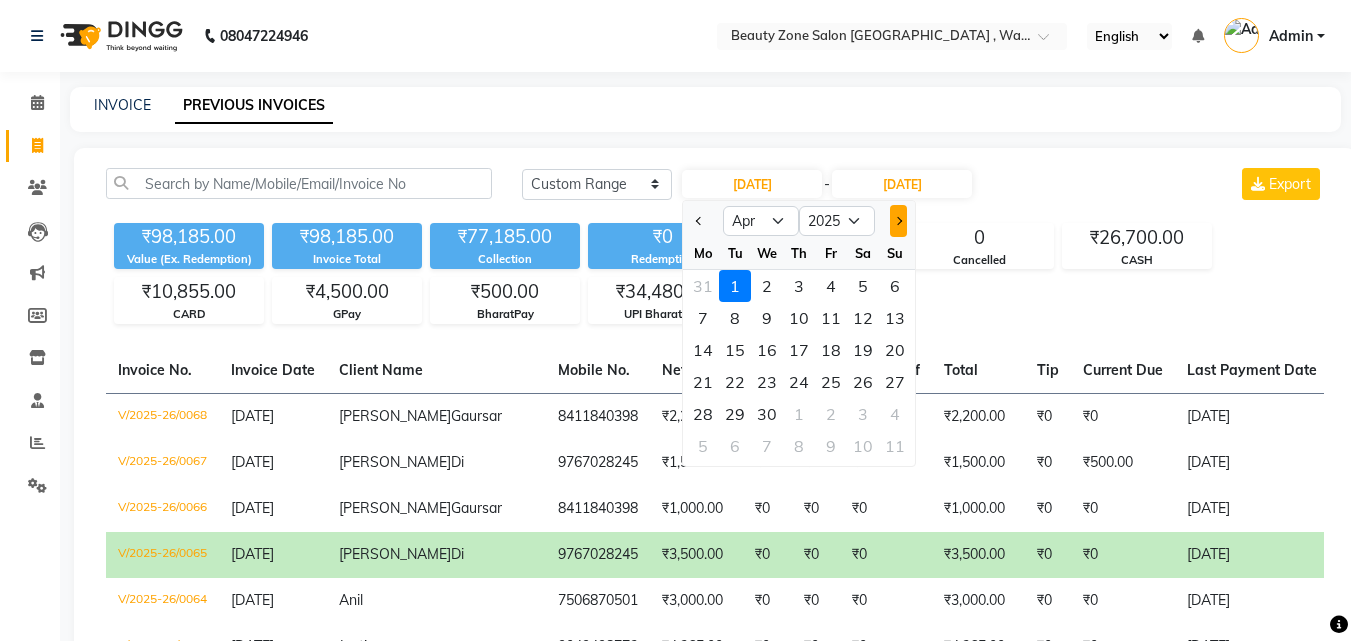 click 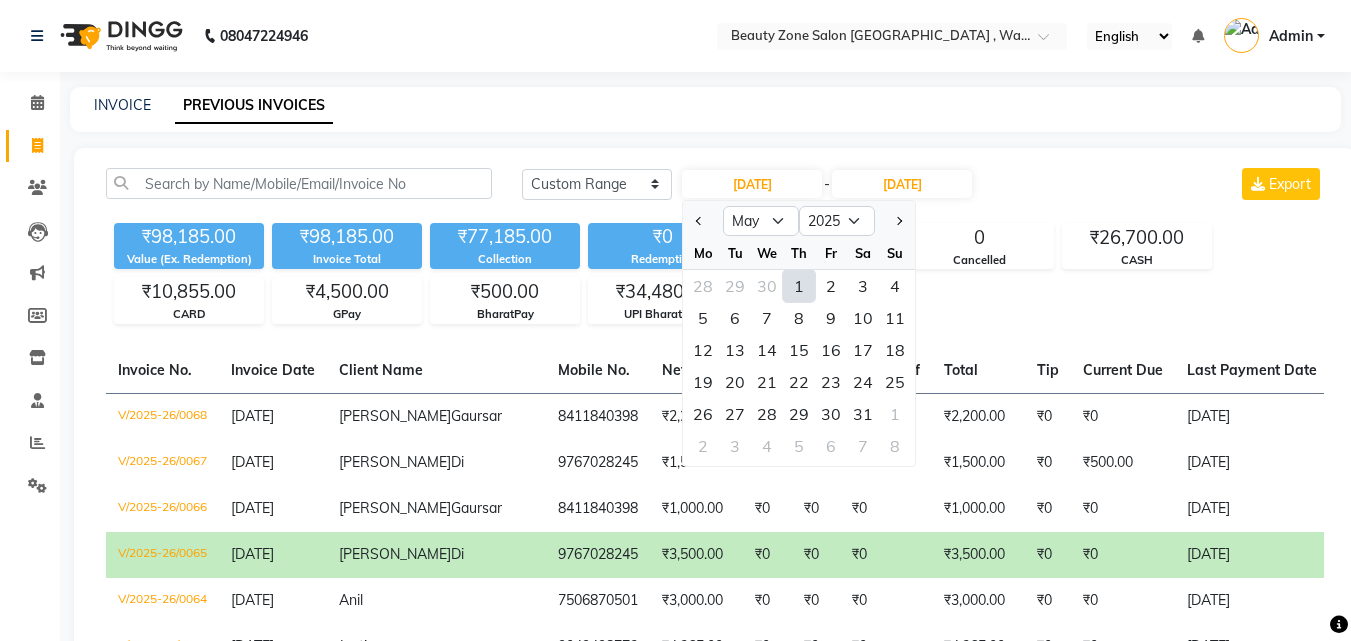 click on "1" 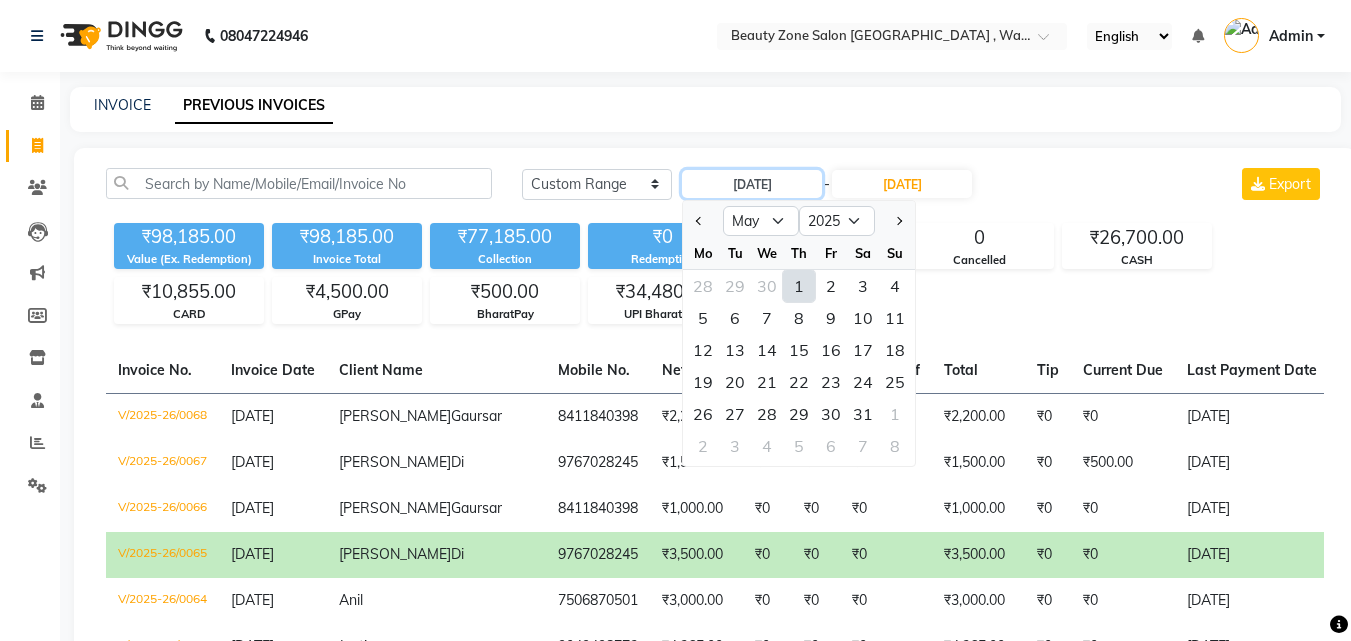 type on "01-05-2025" 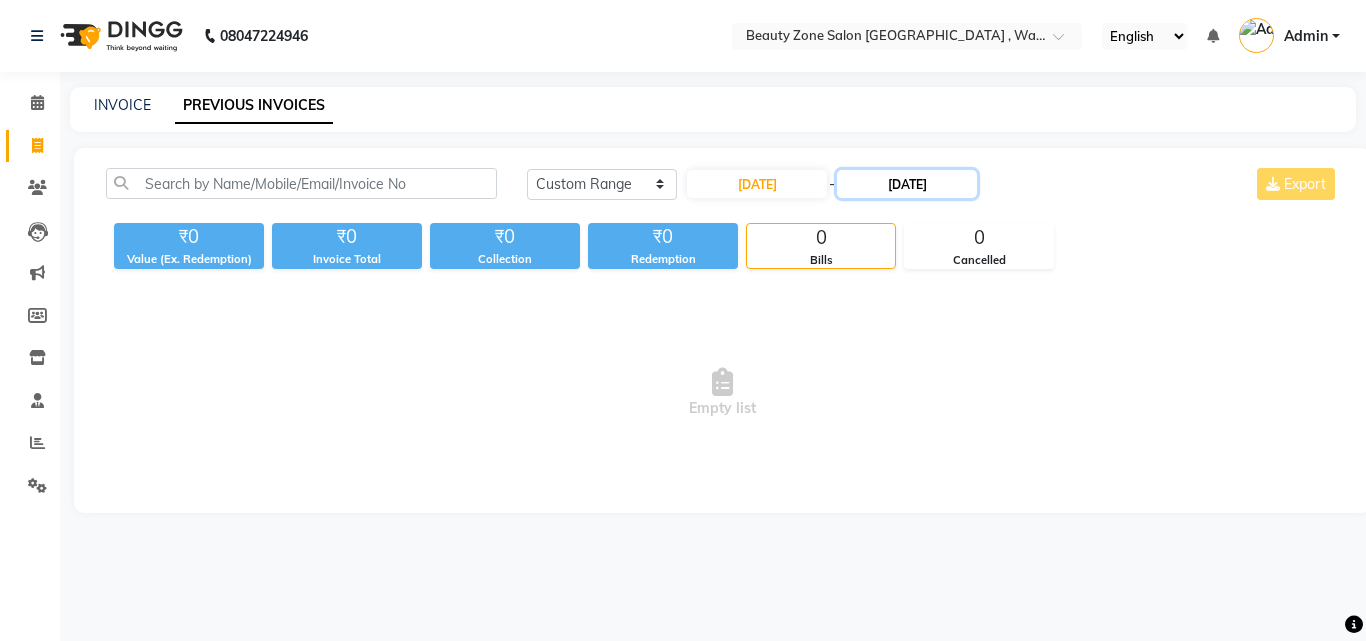 click on "30-04-2025" 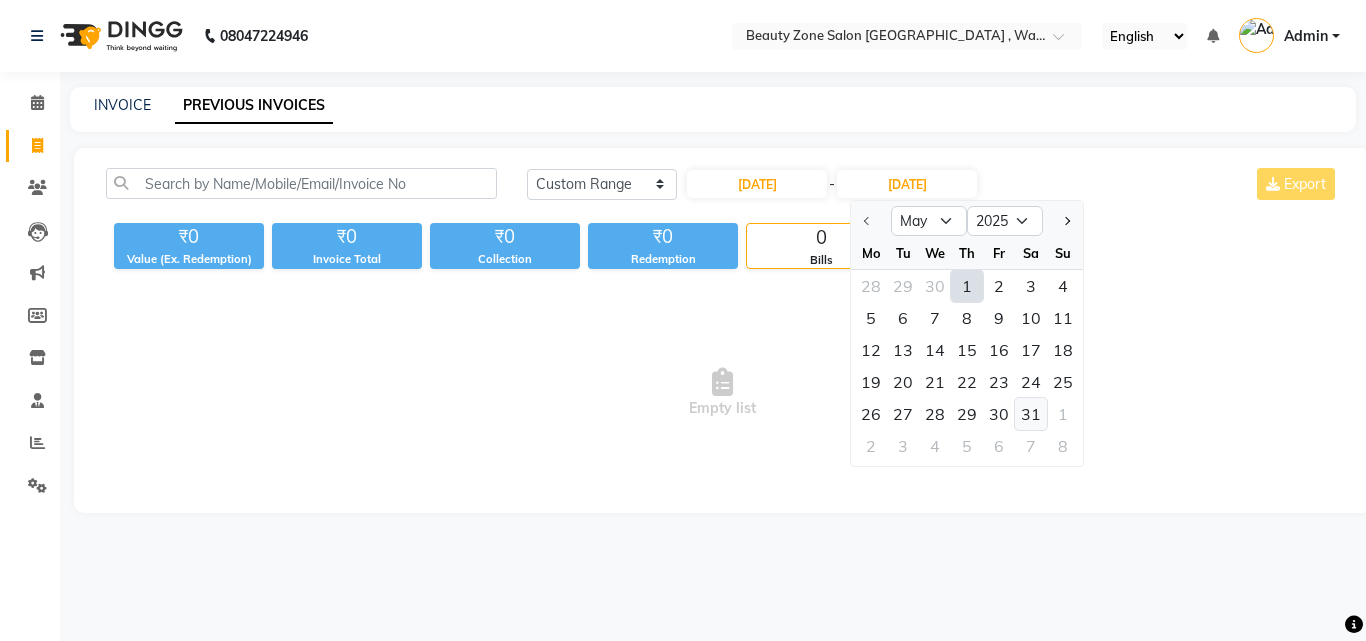 click on "31" 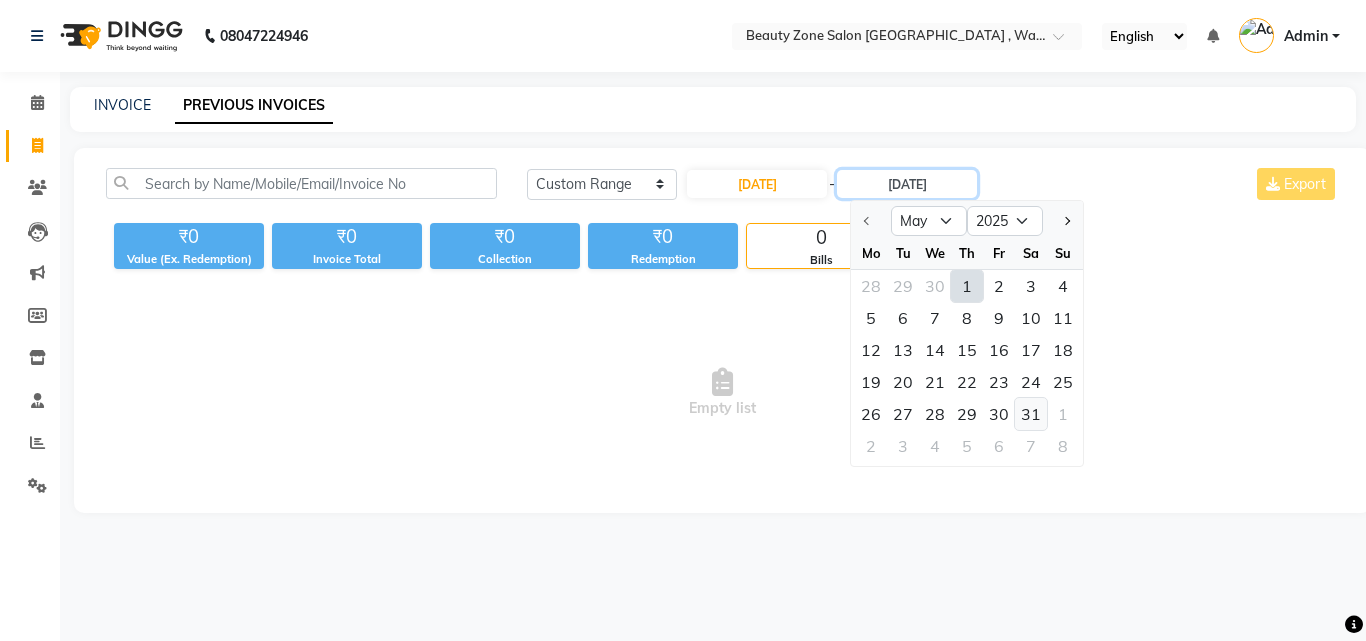 type on "31-05-2025" 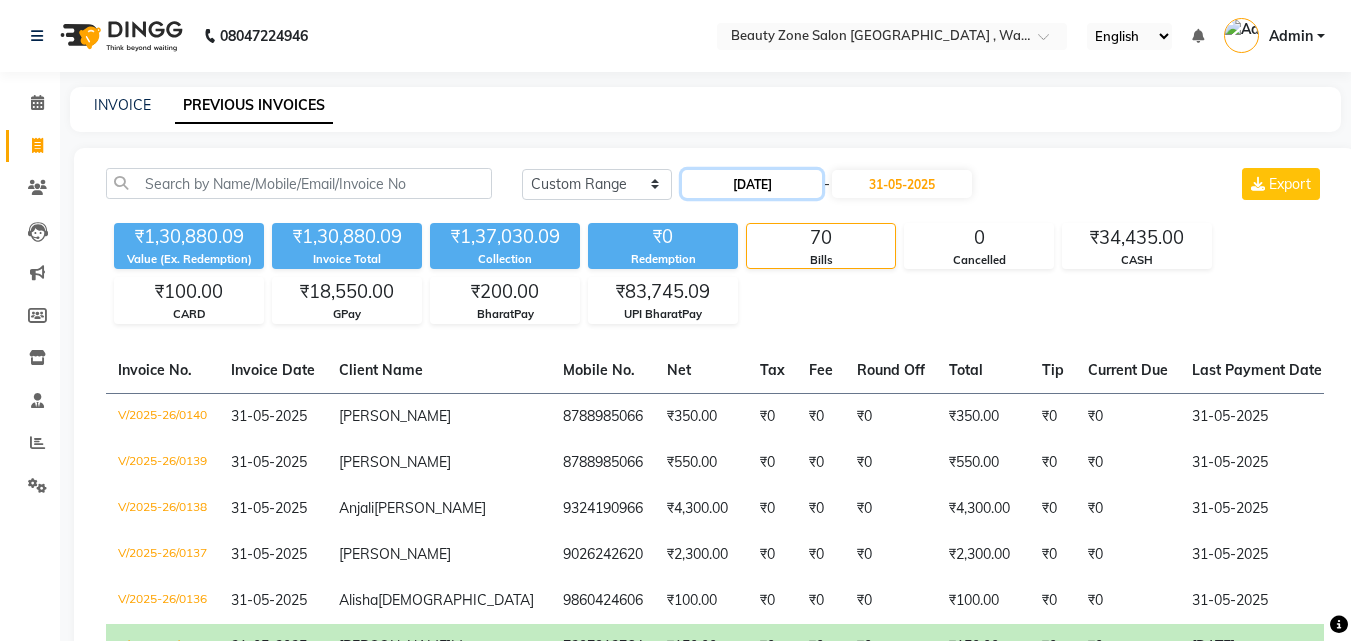 click on "01-05-2025" 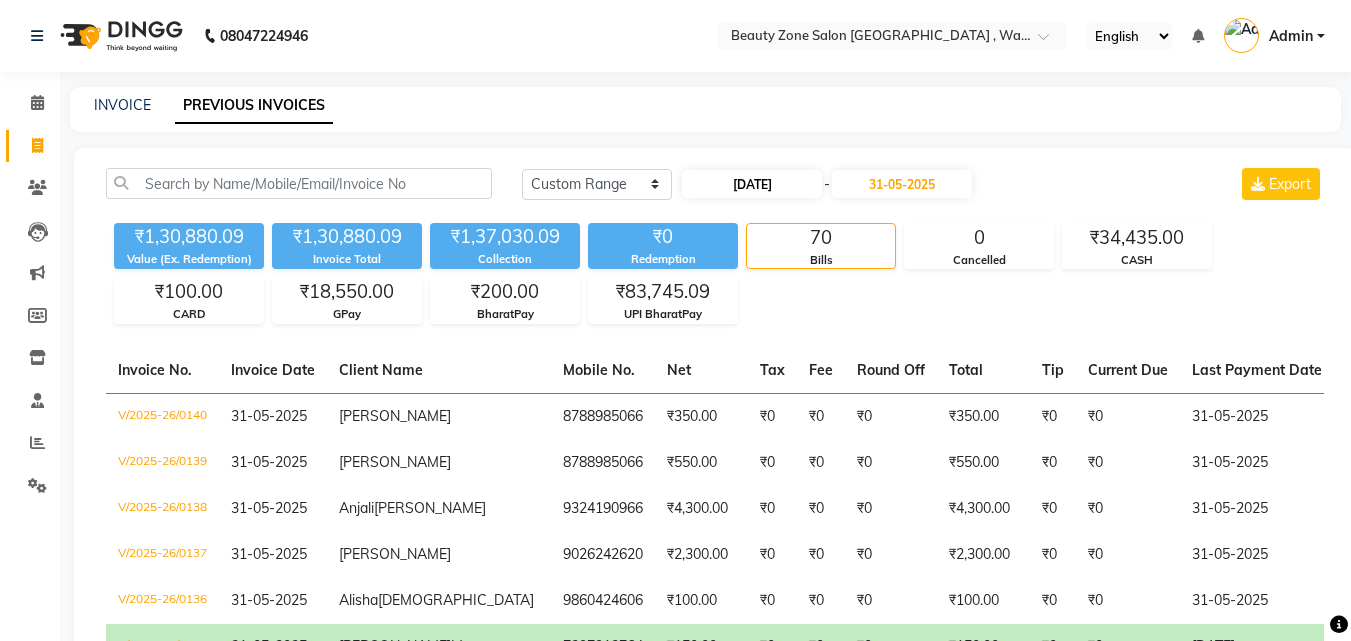 select on "5" 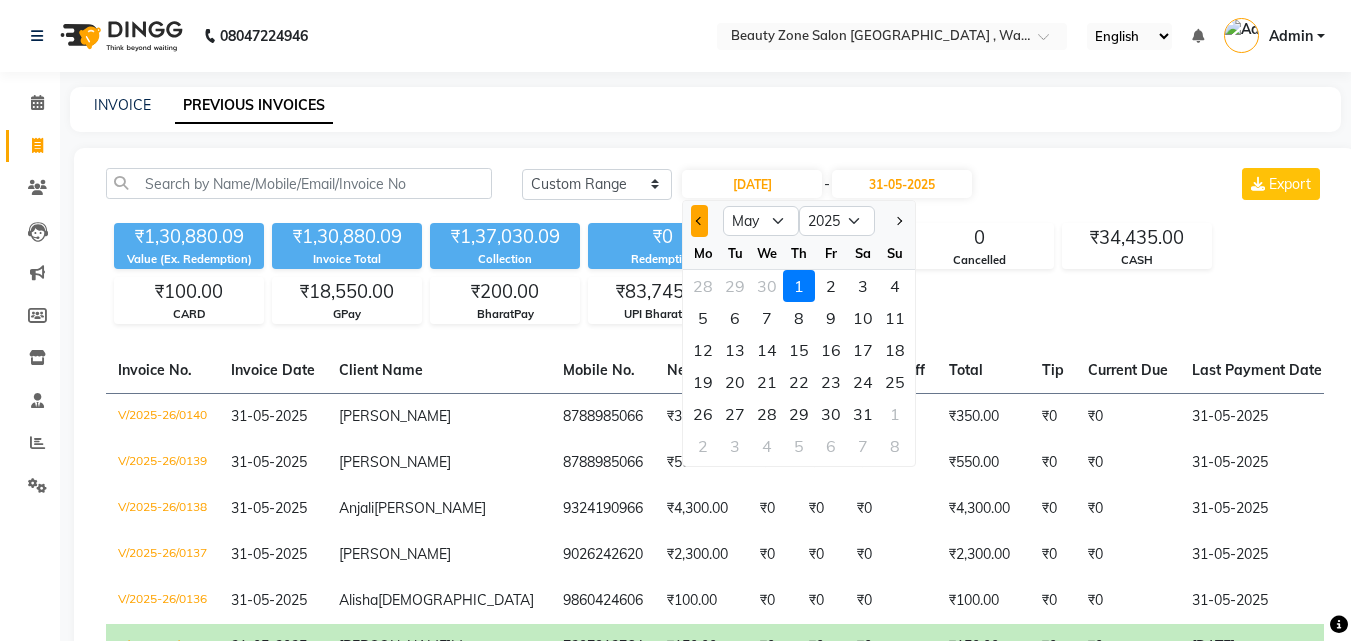 click 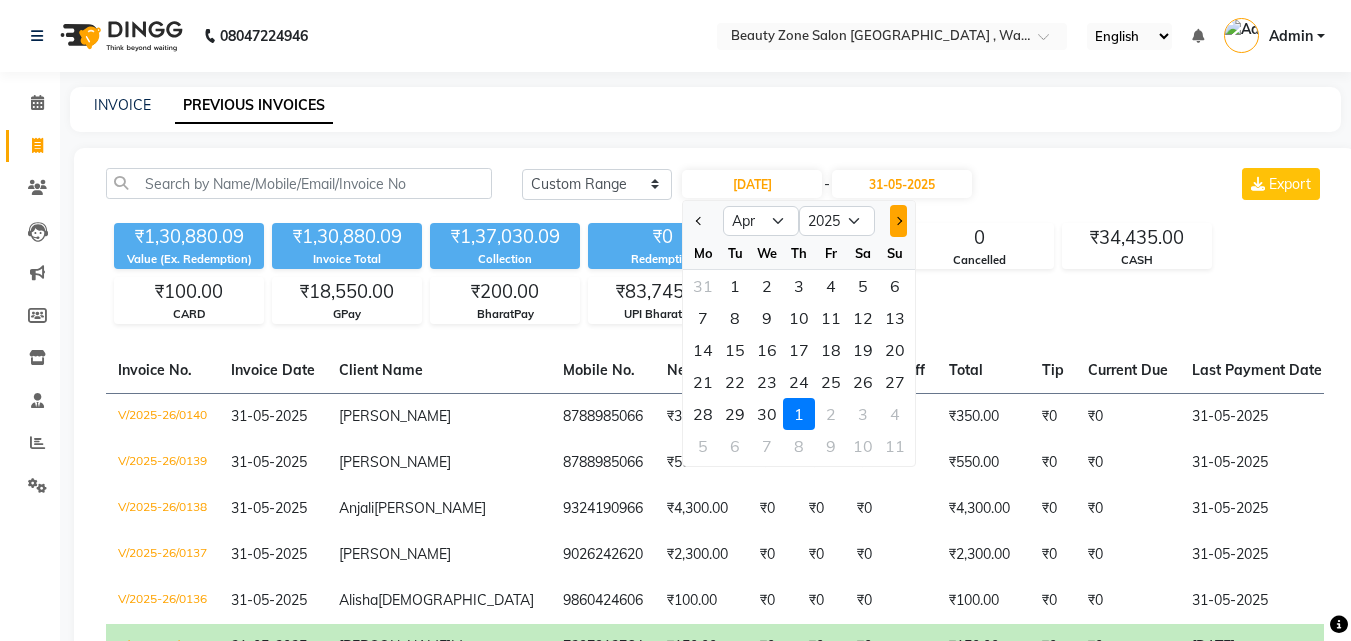 click 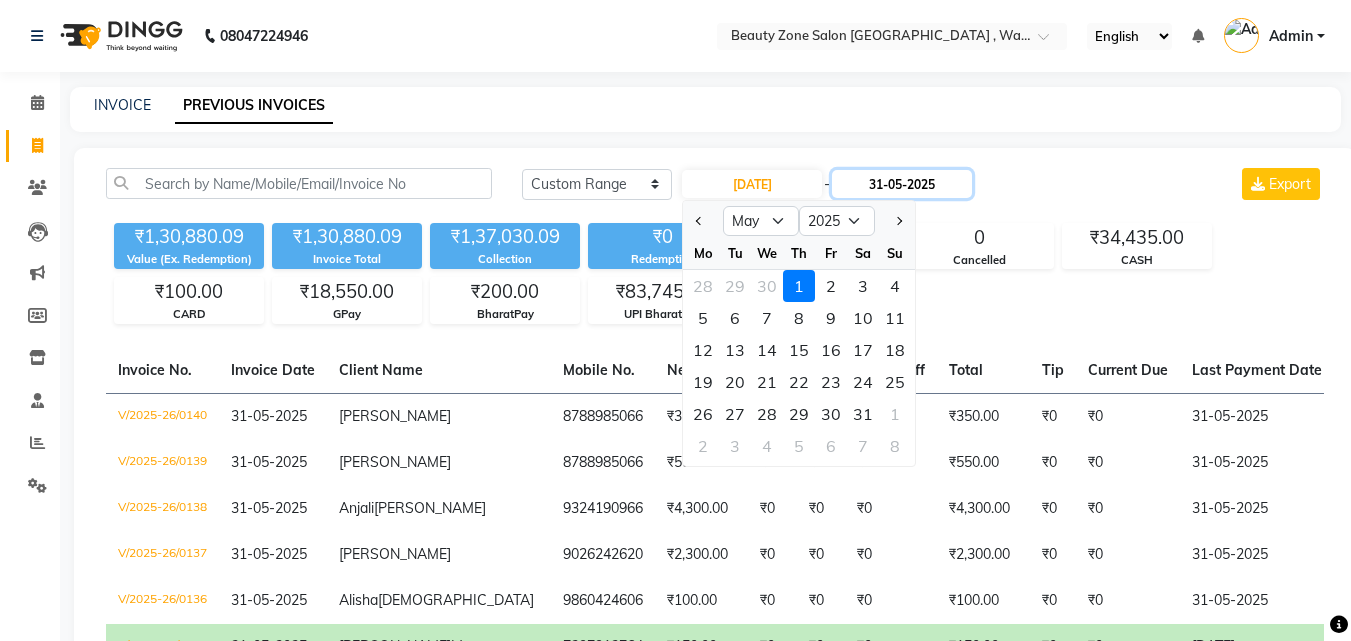 click on "31-05-2025" 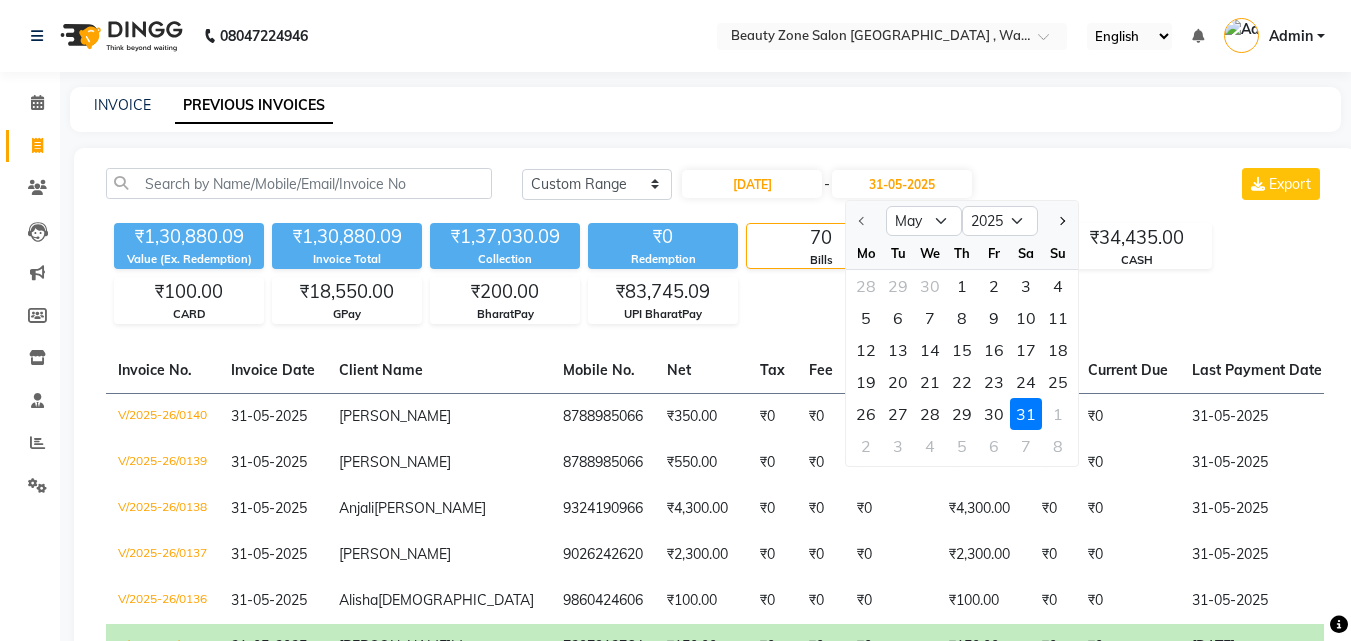 click on "31" 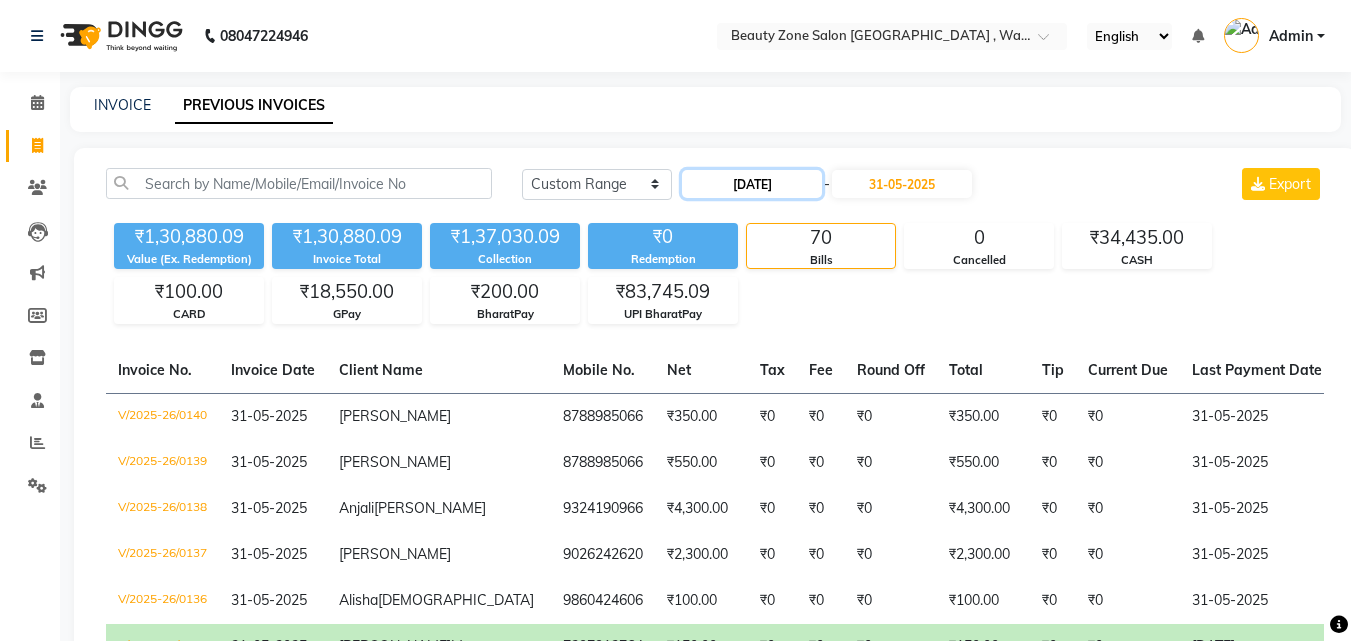 click on "01-05-2025" 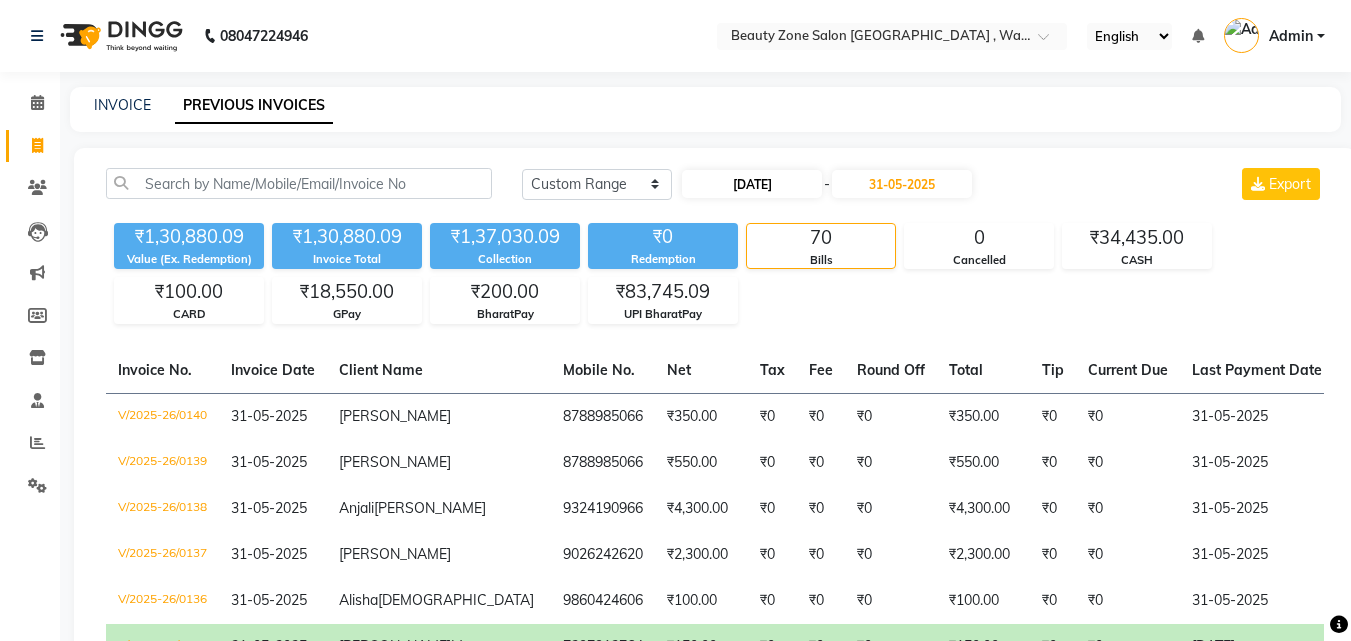 select on "5" 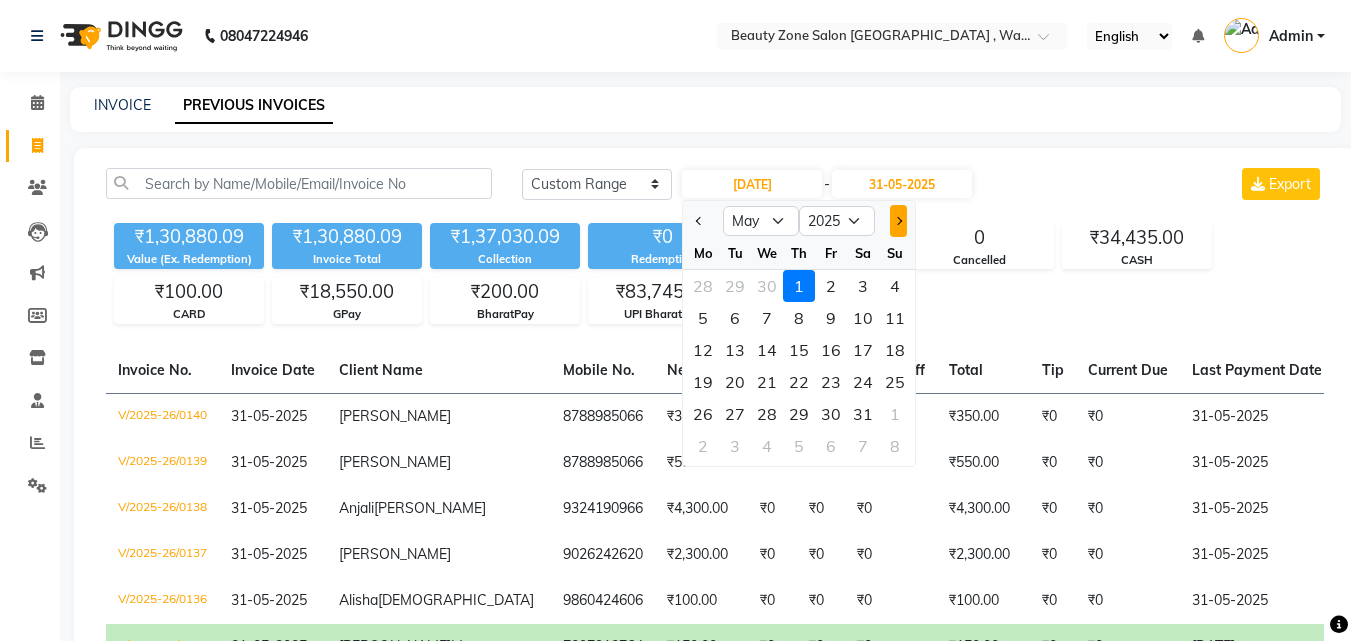 click 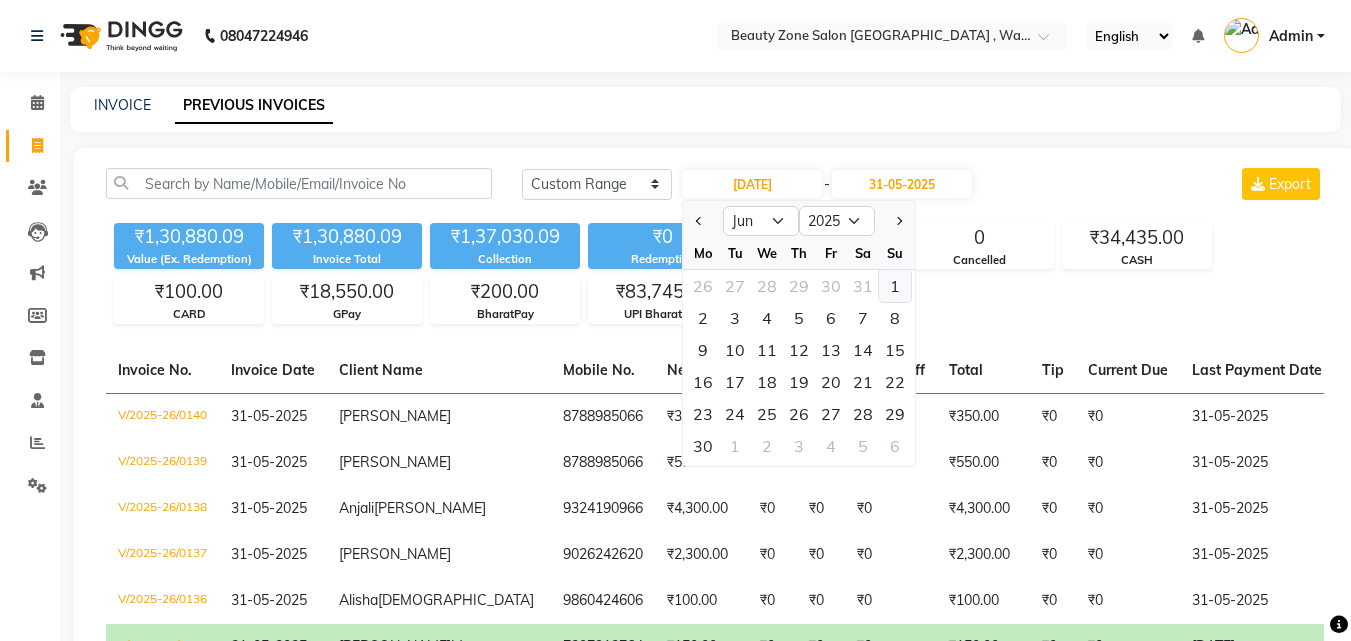 click on "1" 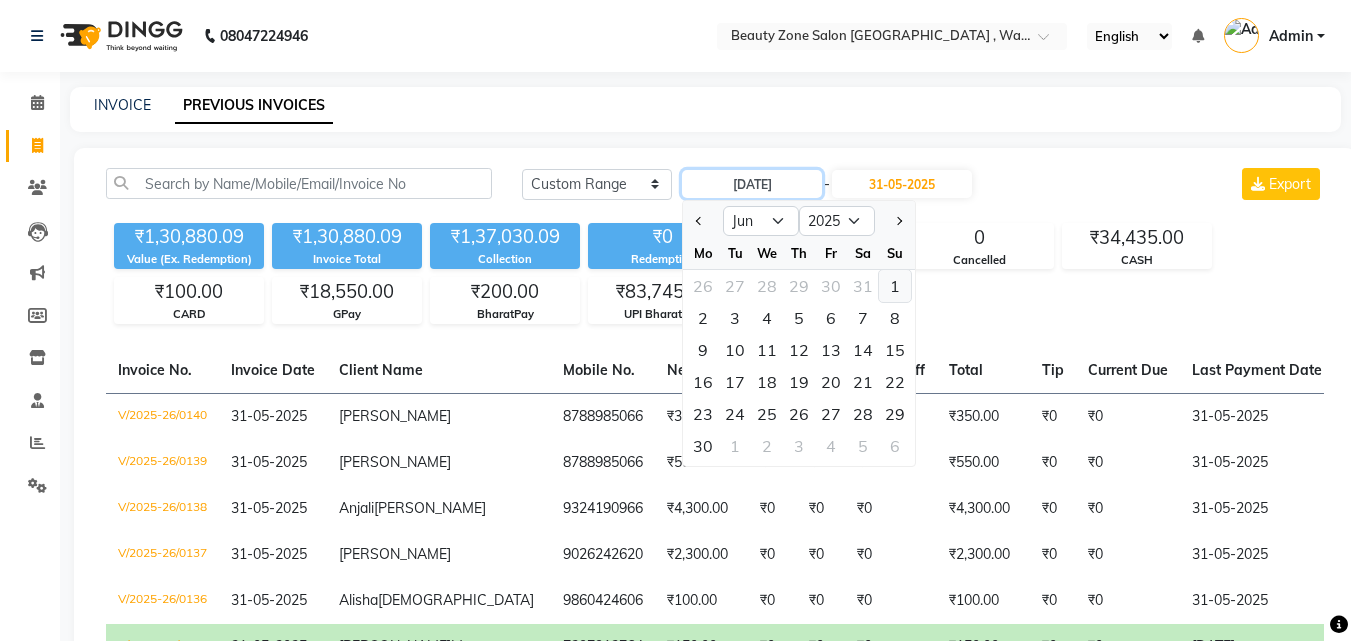 type on "01-06-2025" 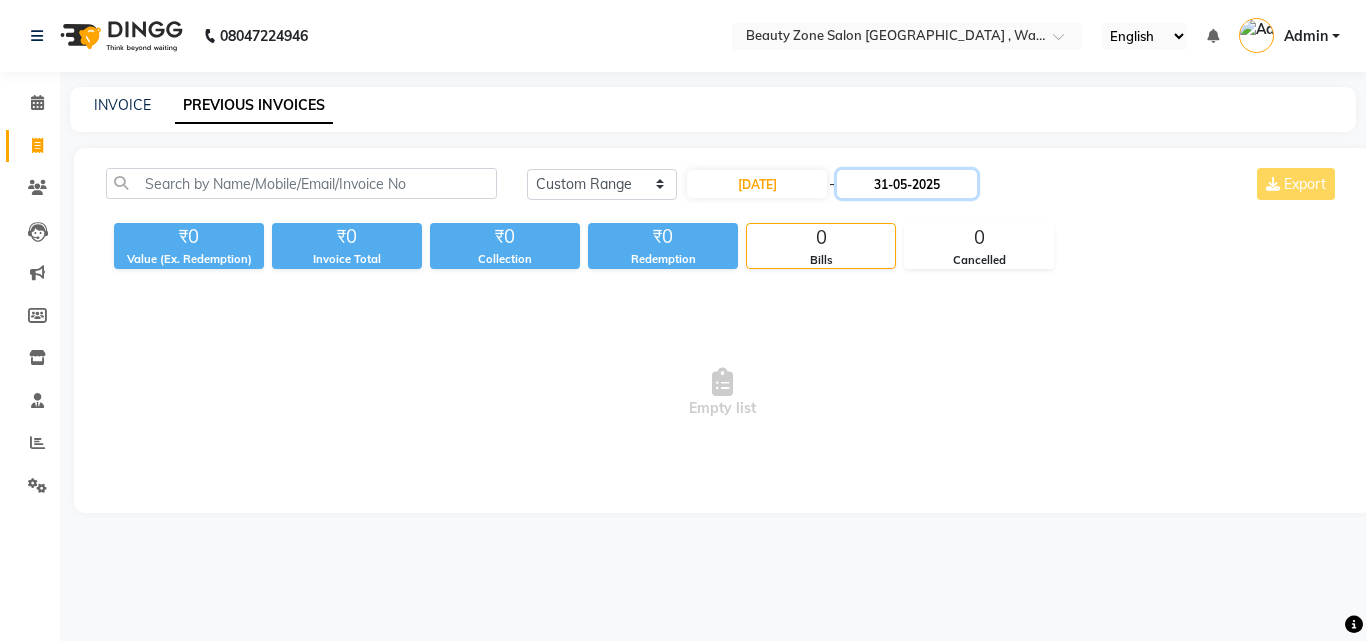 click on "31-05-2025" 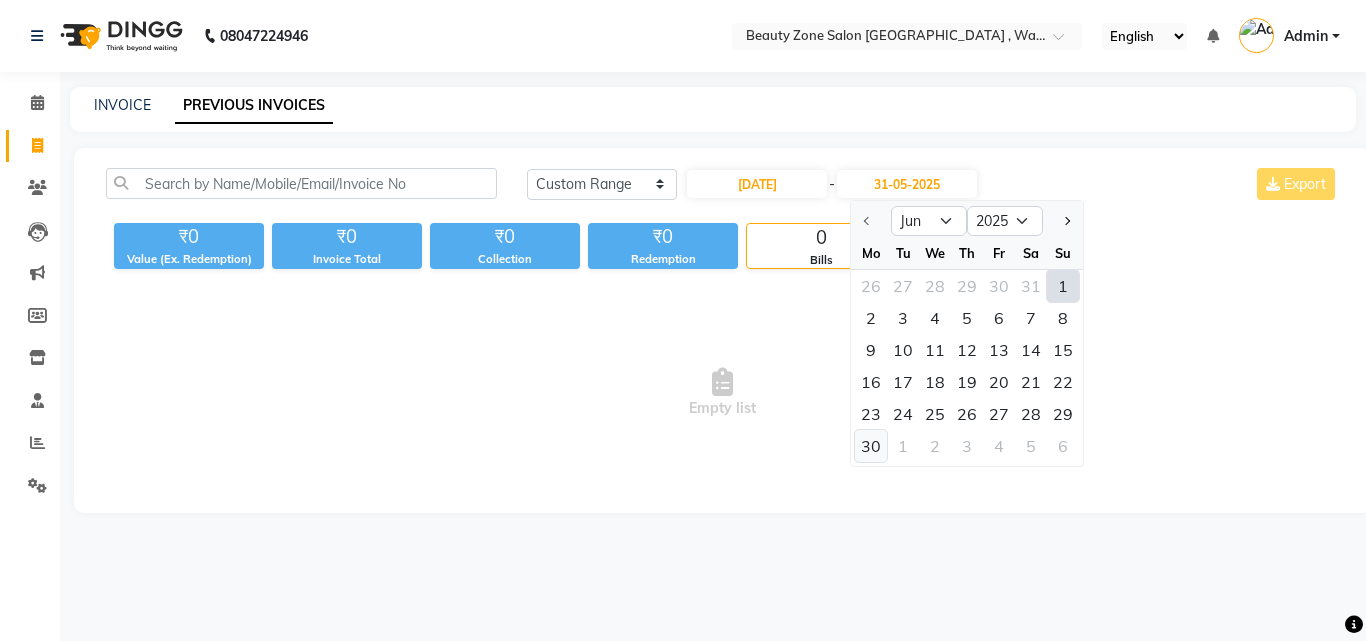 click on "30" 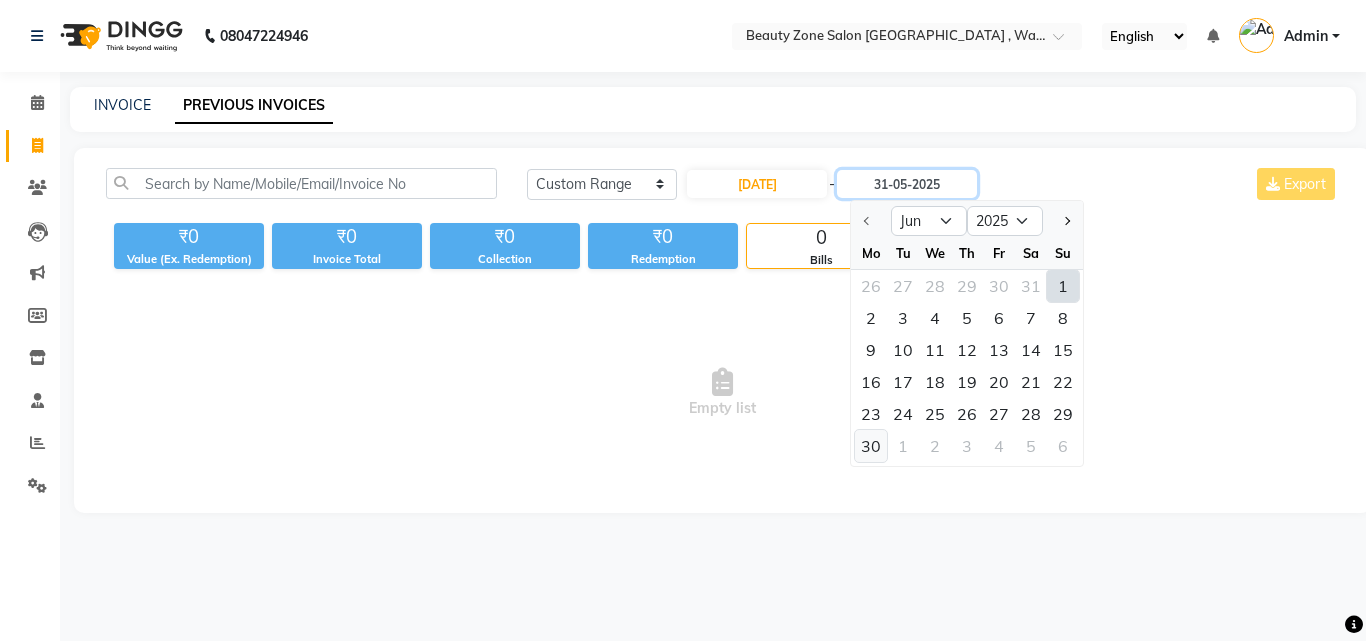 type on "[DATE]" 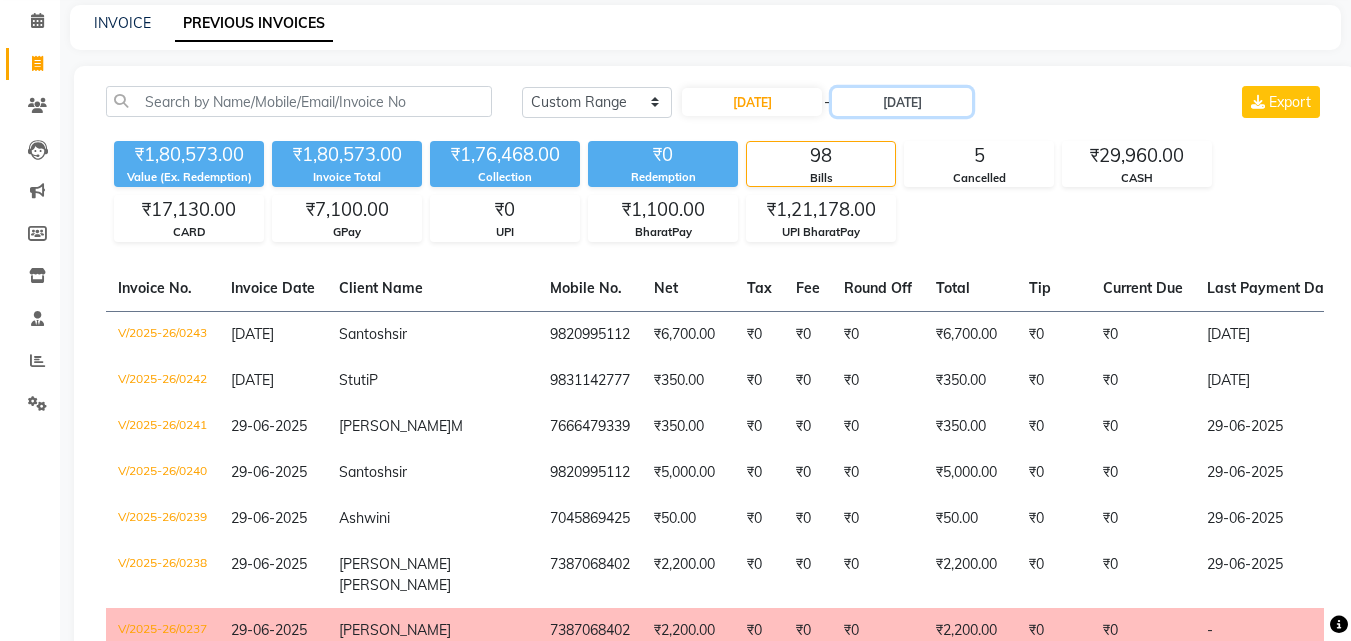 scroll, scrollTop: 92, scrollLeft: 0, axis: vertical 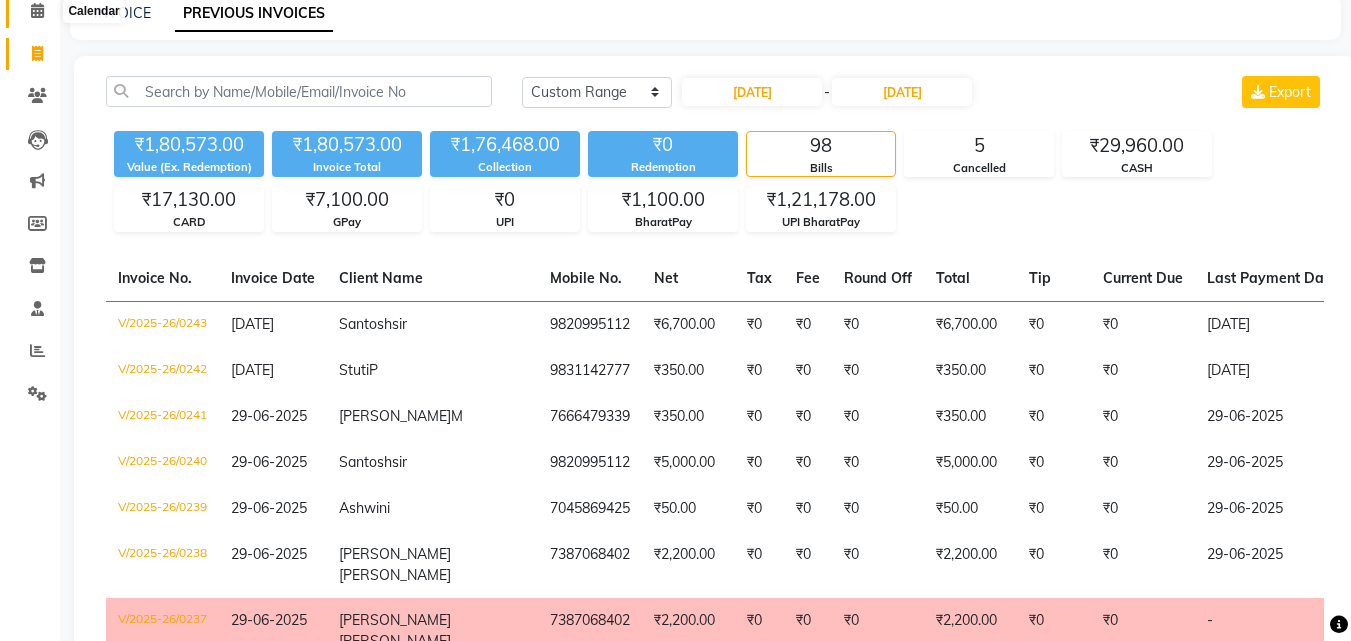 click 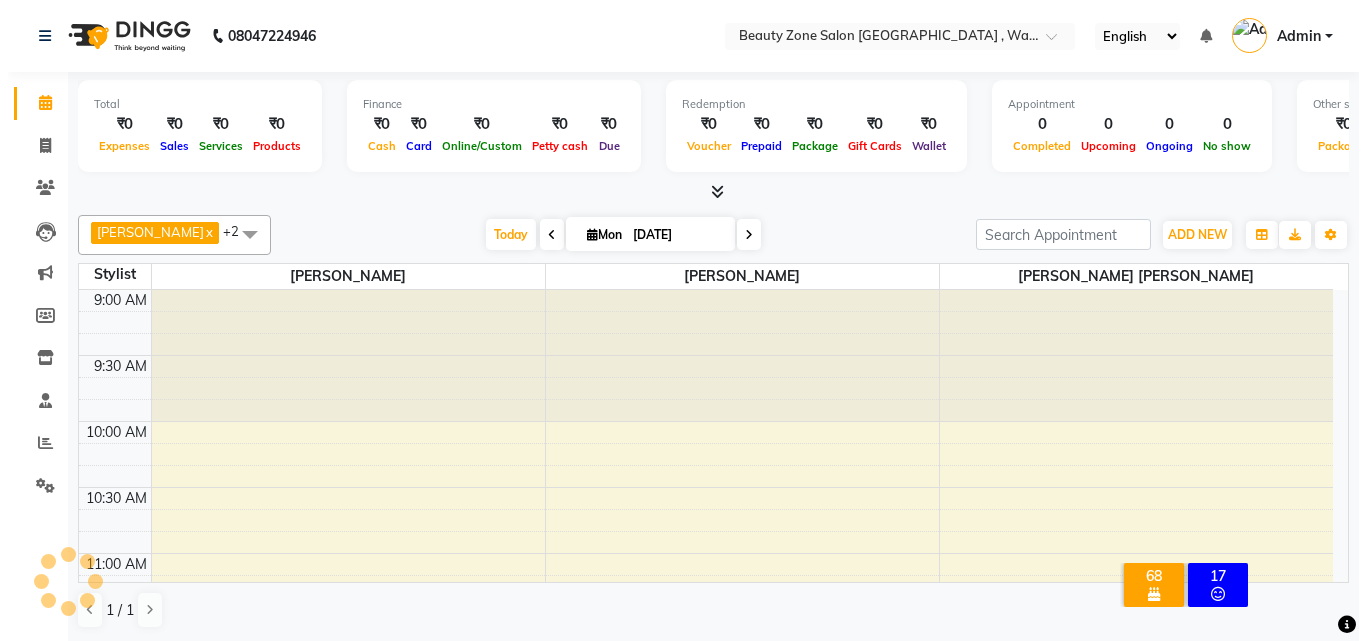 scroll, scrollTop: 1517, scrollLeft: 0, axis: vertical 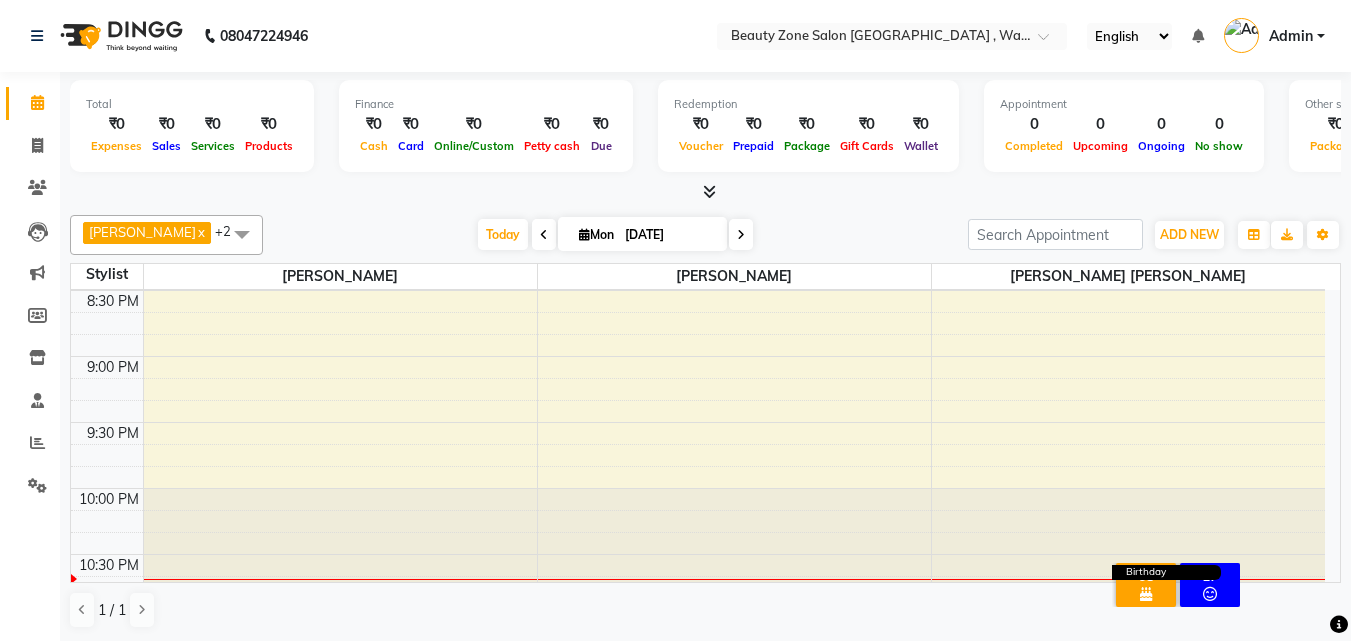 click at bounding box center [1146, 594] 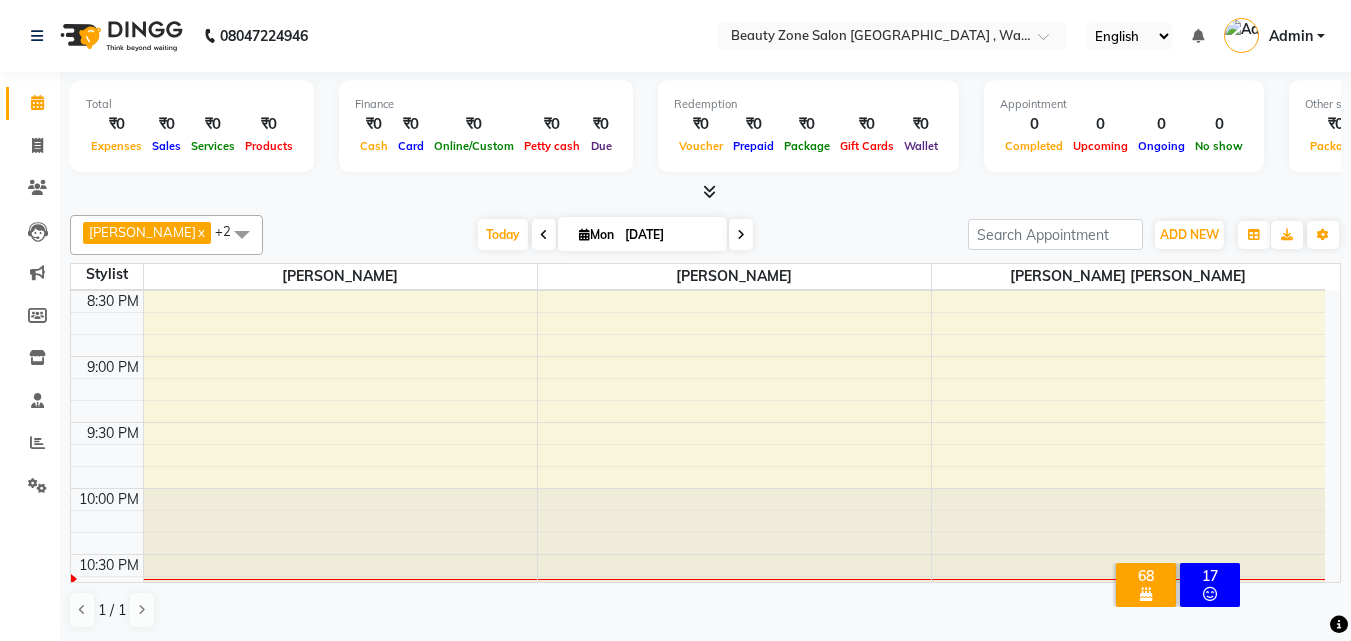 click on "68" at bounding box center [1146, 576] 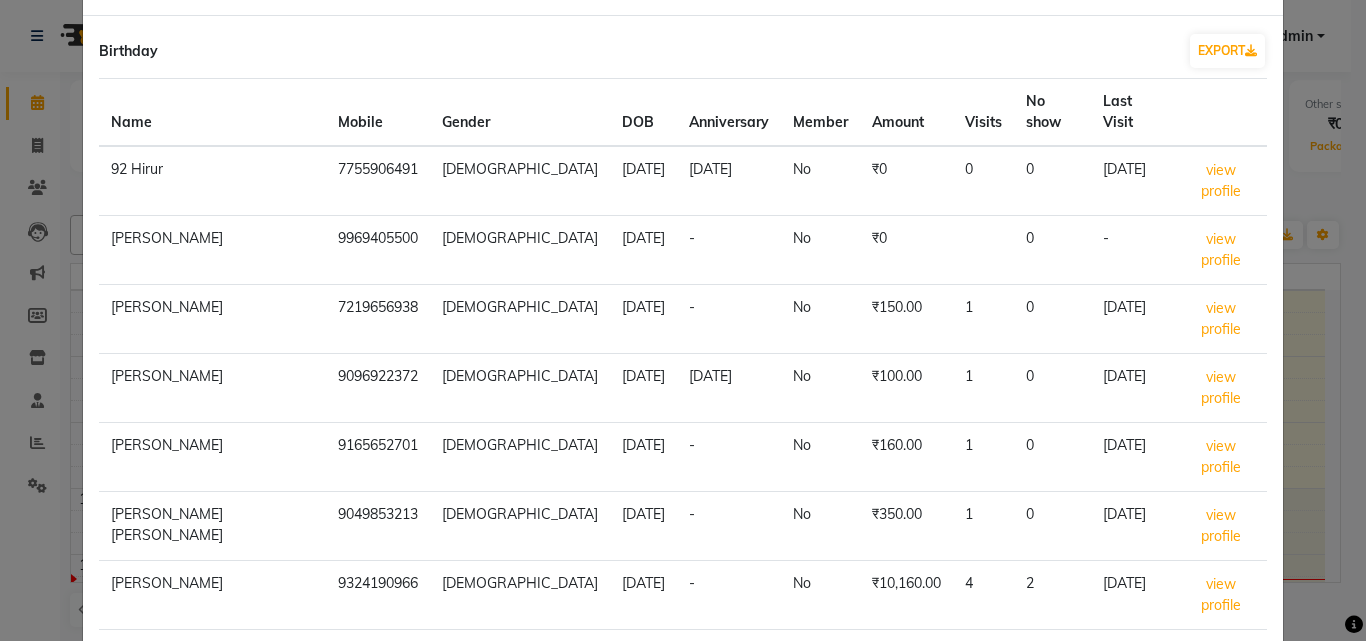 scroll, scrollTop: 227, scrollLeft: 0, axis: vertical 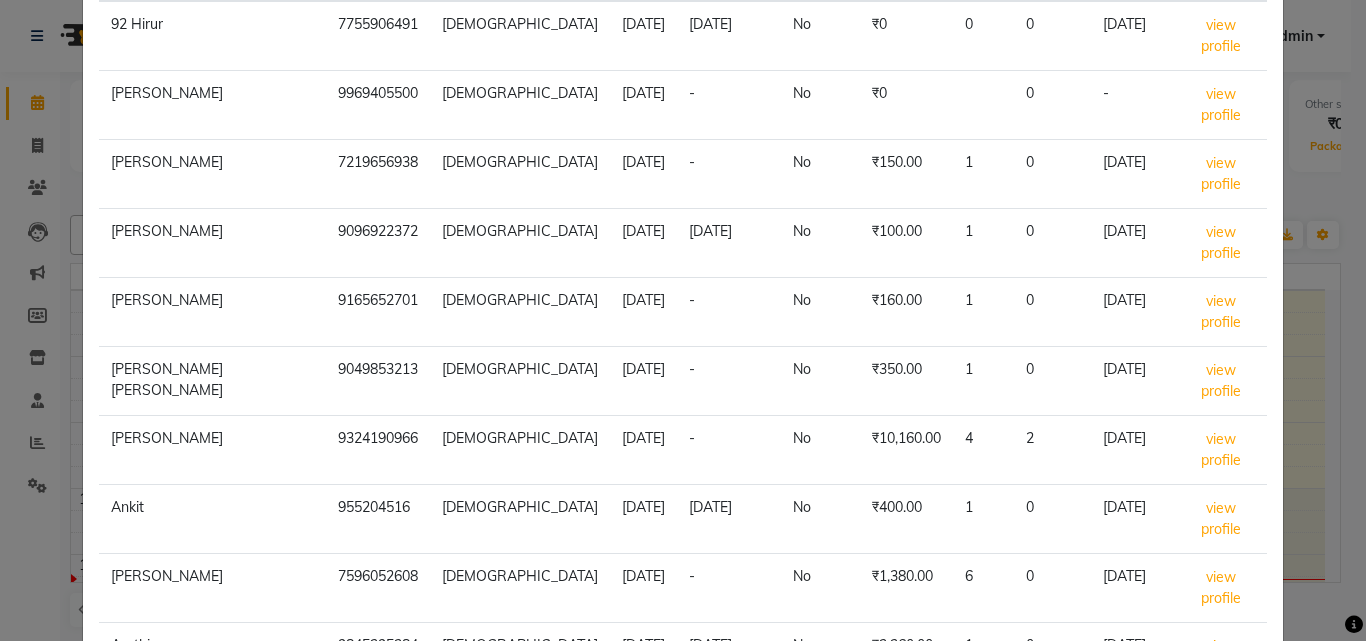 click on "10 50 100 500" 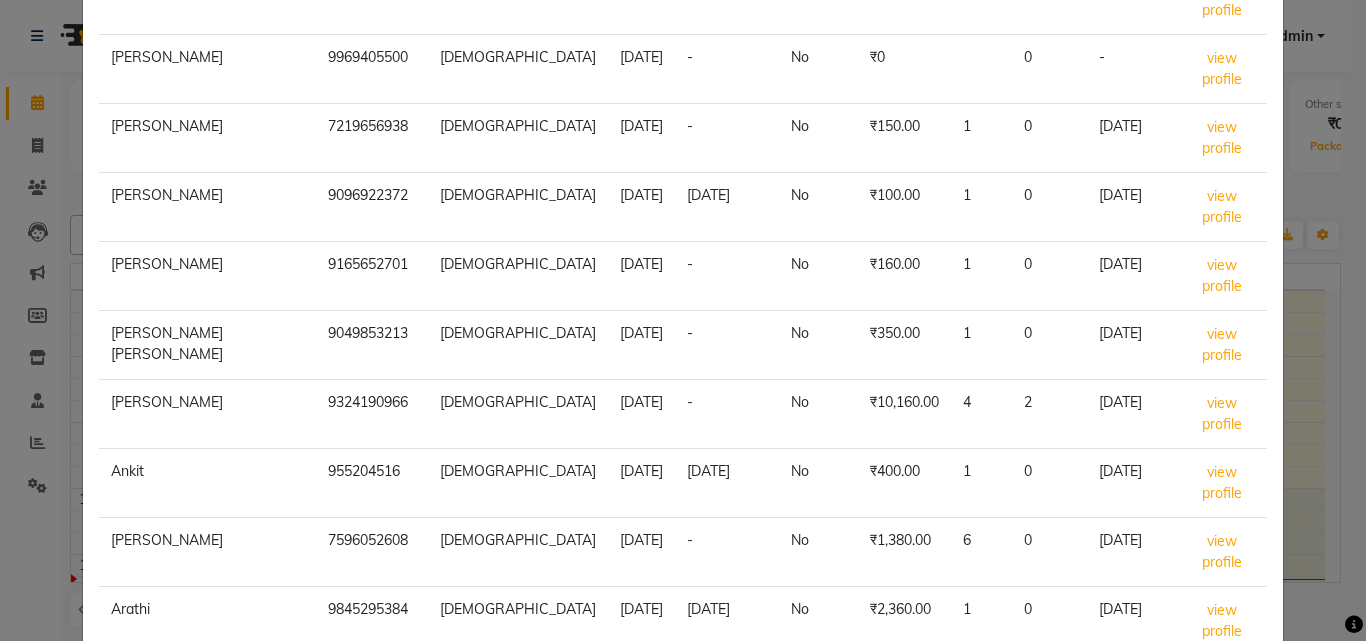 scroll, scrollTop: 275, scrollLeft: 0, axis: vertical 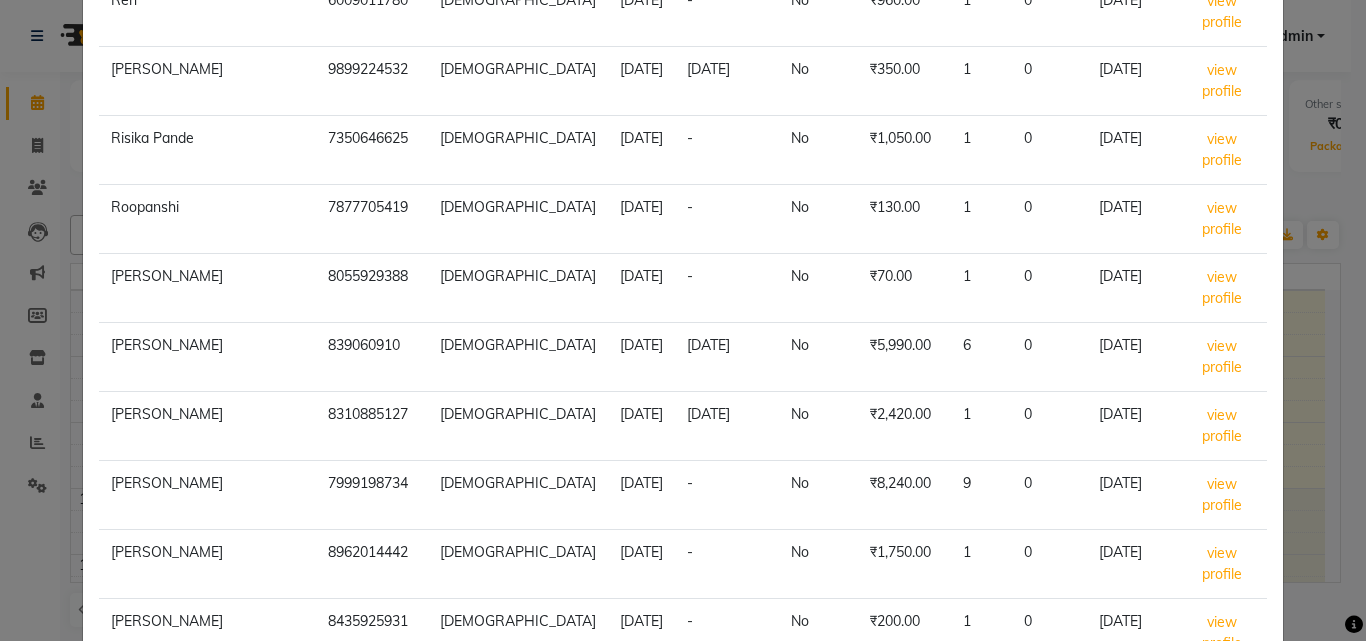 click on "10 50 100 500" 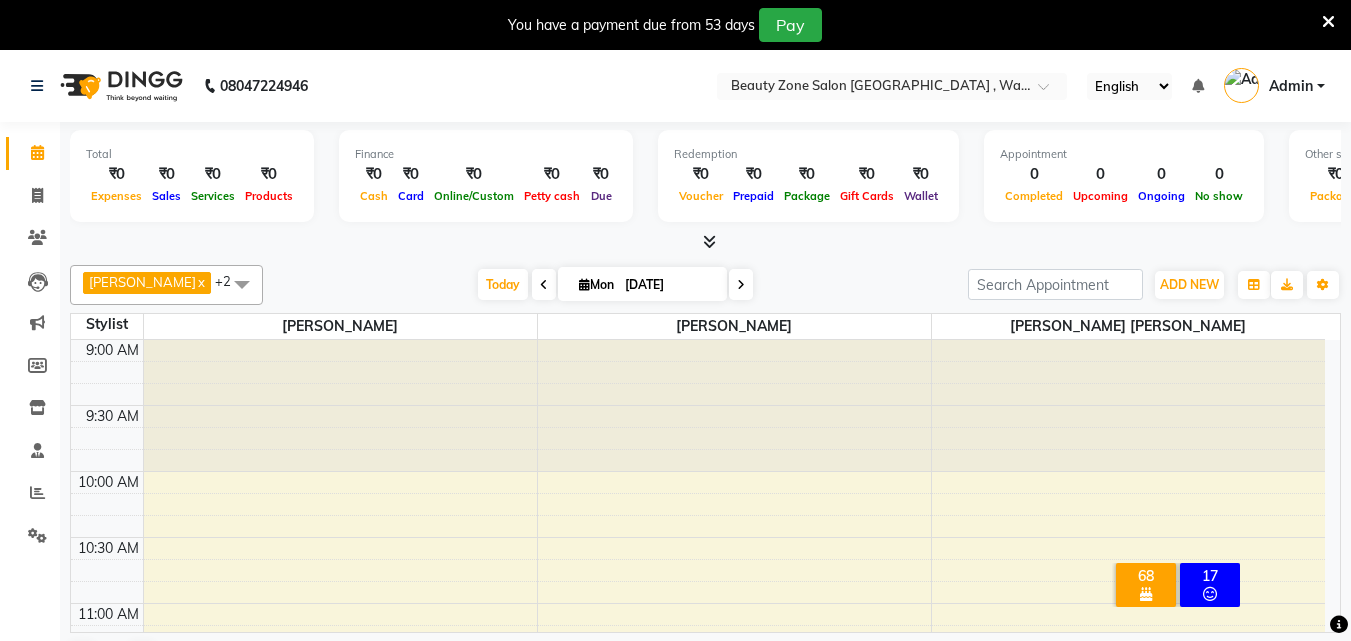 scroll, scrollTop: 0, scrollLeft: 0, axis: both 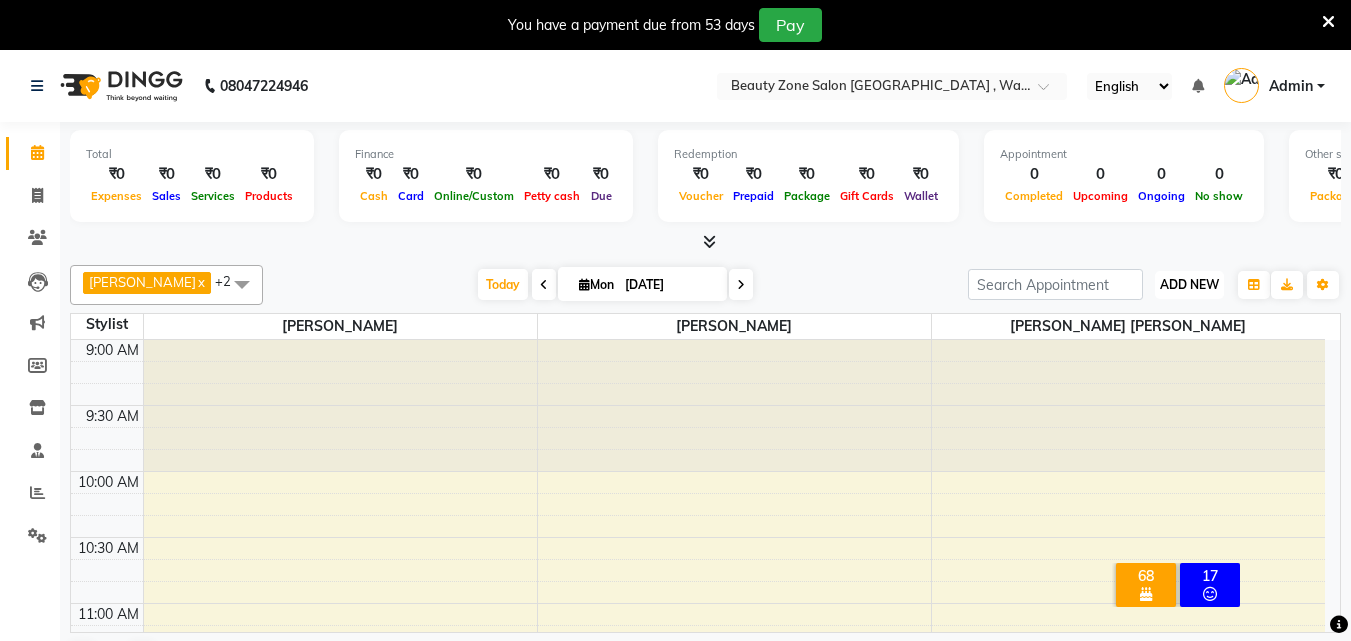 click on "ADD NEW" at bounding box center (1189, 284) 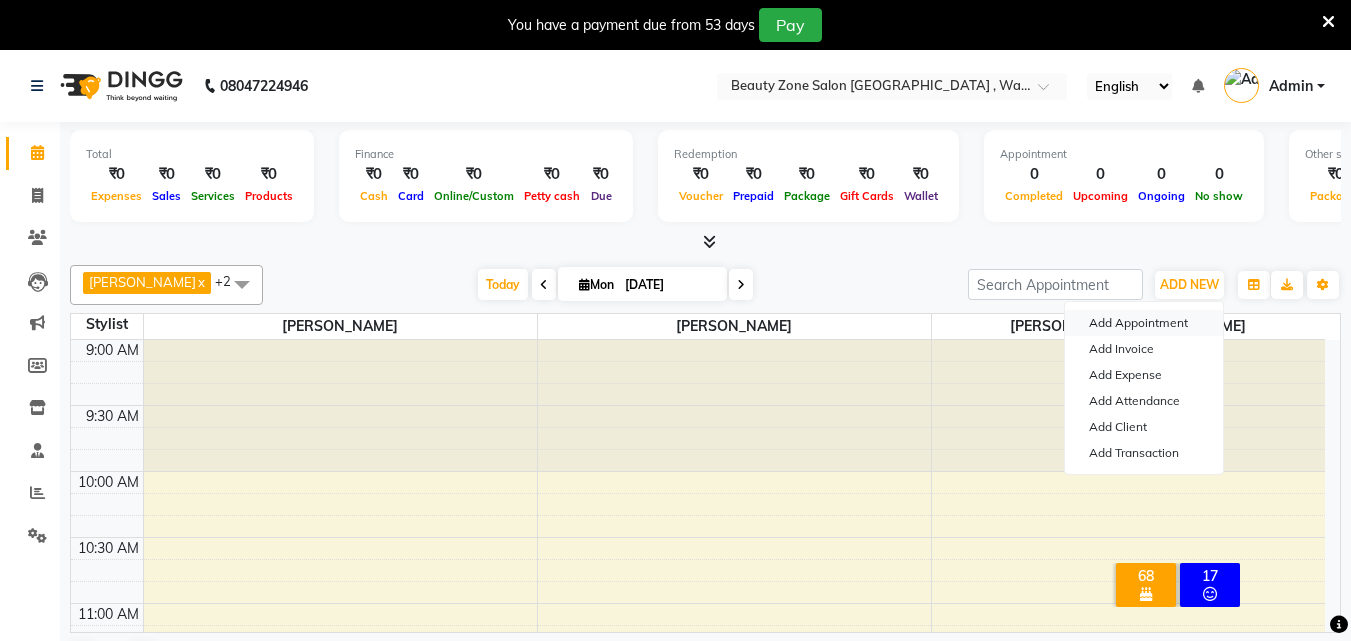 click on "Add Appointment" at bounding box center [1144, 323] 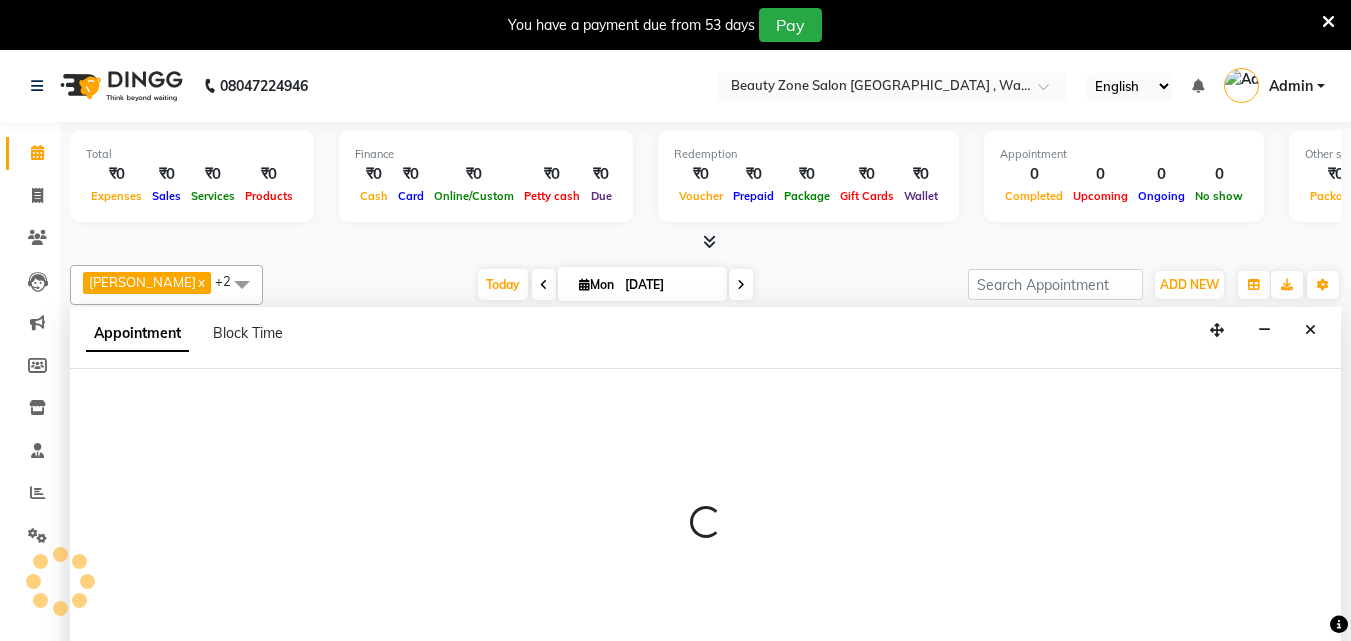 scroll, scrollTop: 8, scrollLeft: 0, axis: vertical 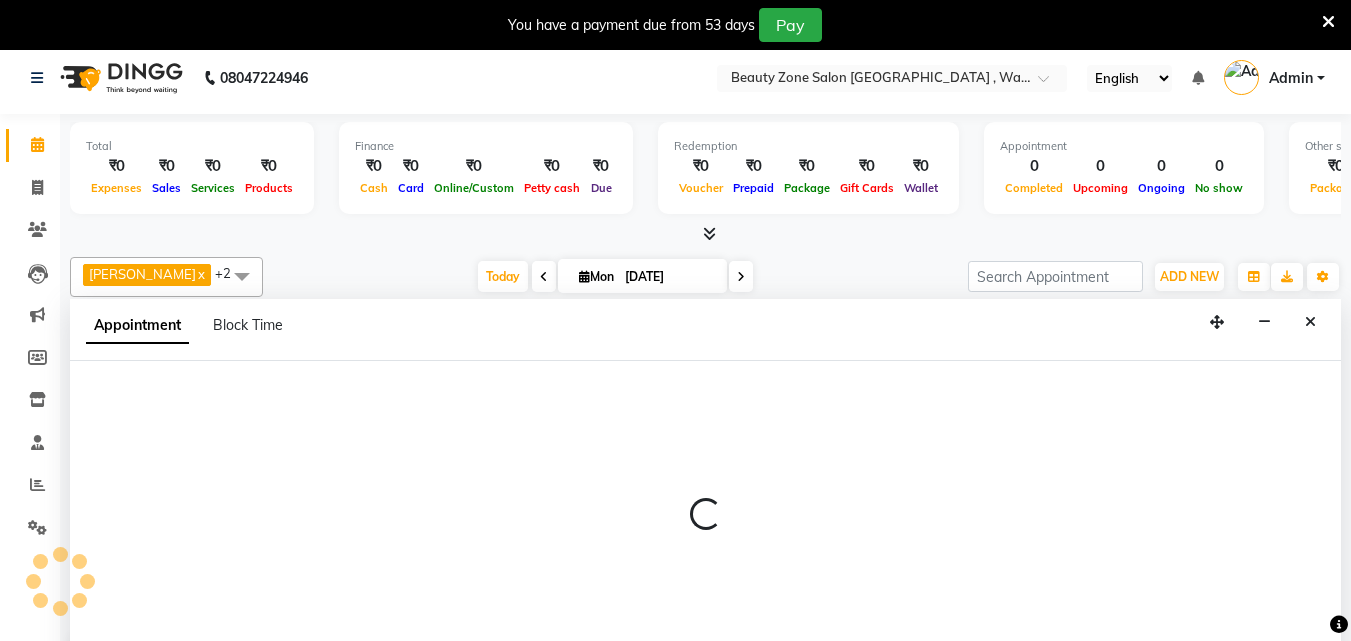 select on "tentative" 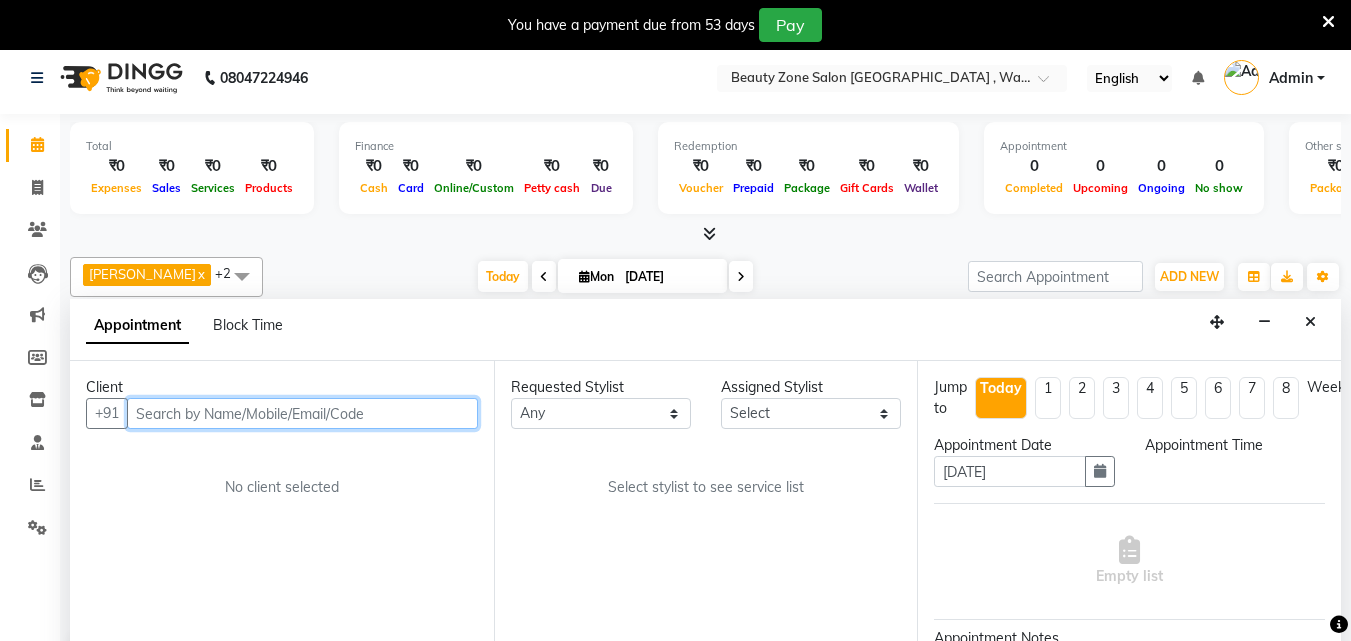 select on "600" 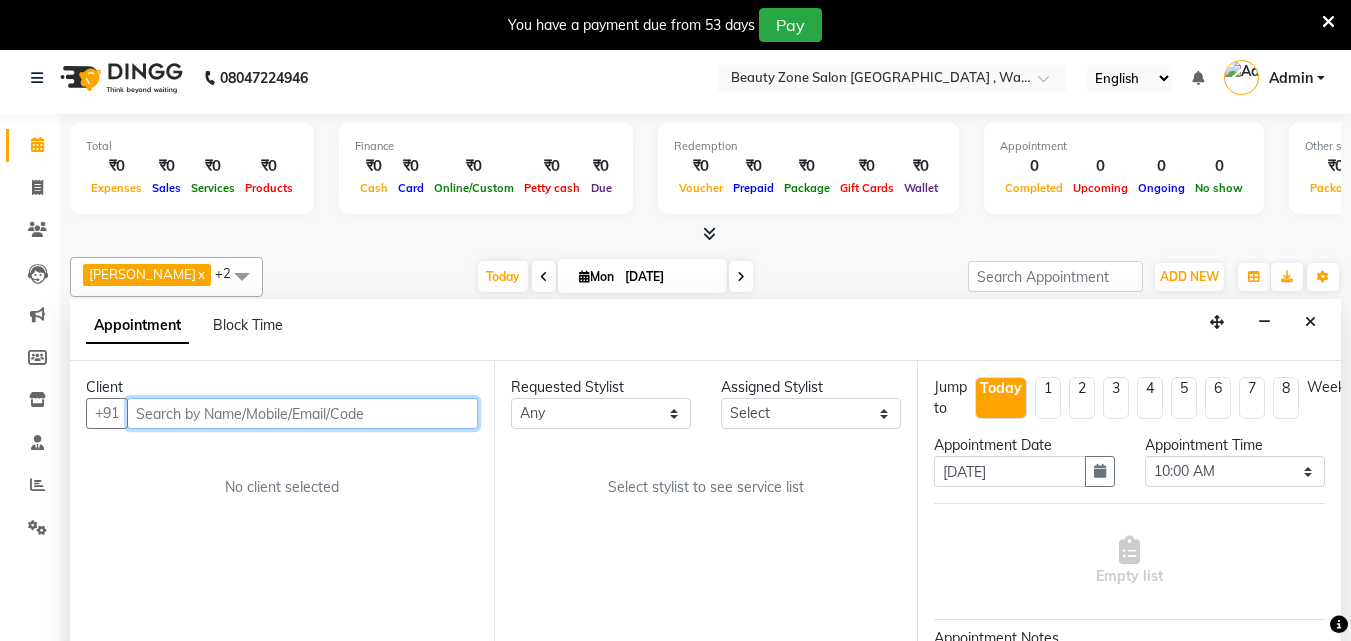 click at bounding box center [302, 413] 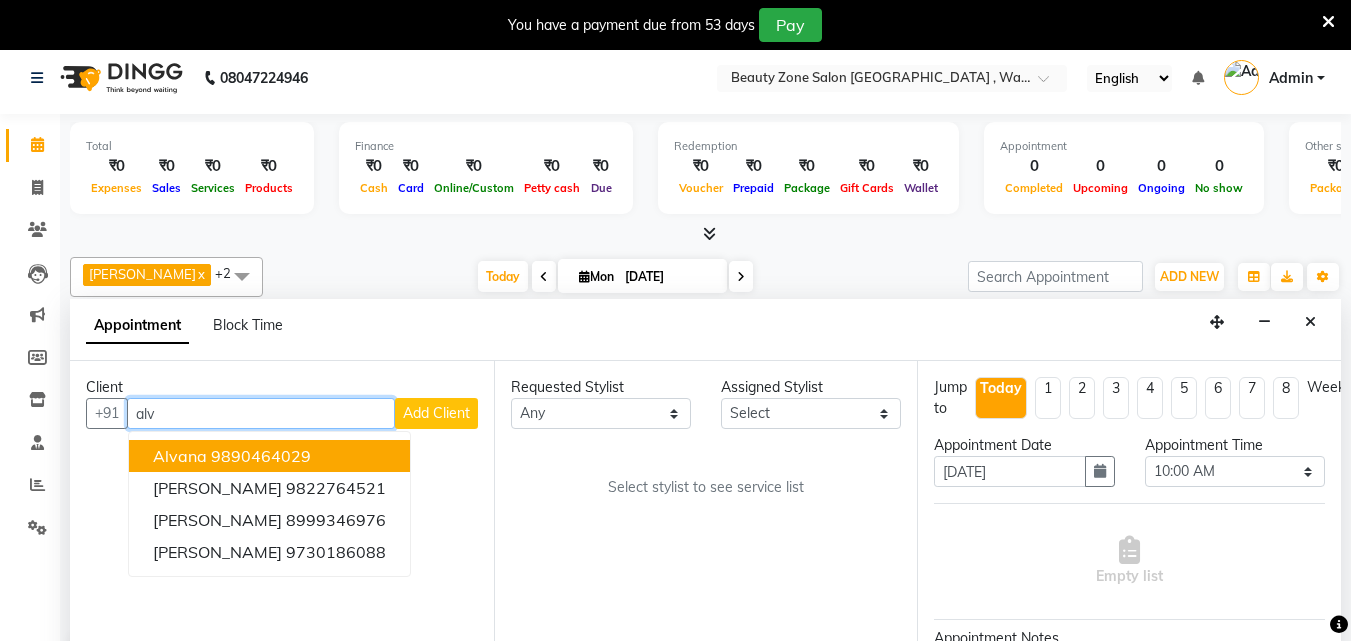 click on "9890464029" at bounding box center [261, 456] 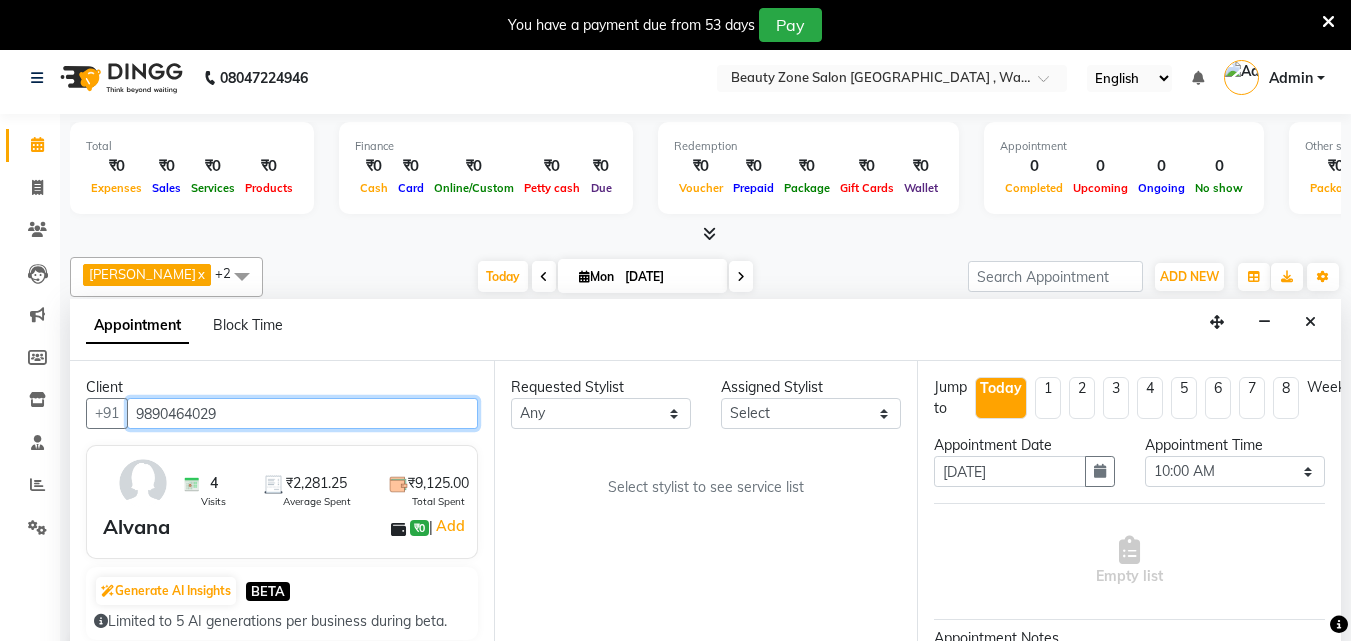 type on "9890464029" 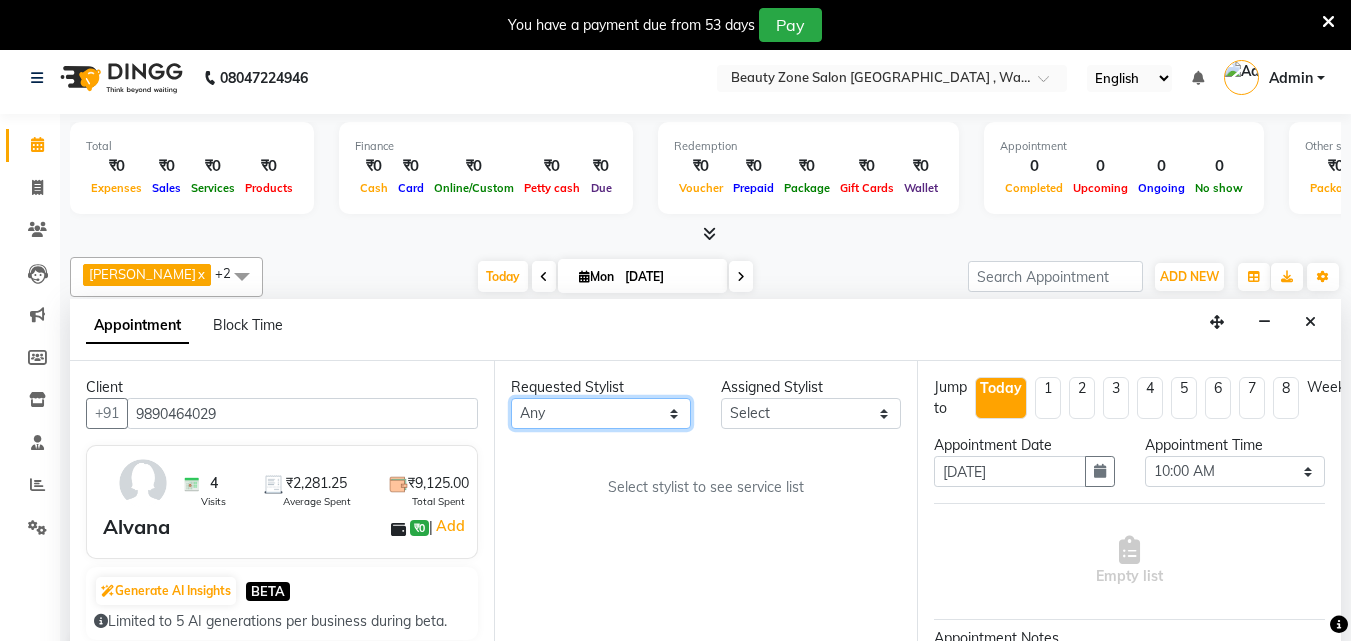 click on "Any Amol Walke Kalyani Pawar Meghna Meshram Shivani Eknath Khade" at bounding box center (601, 413) 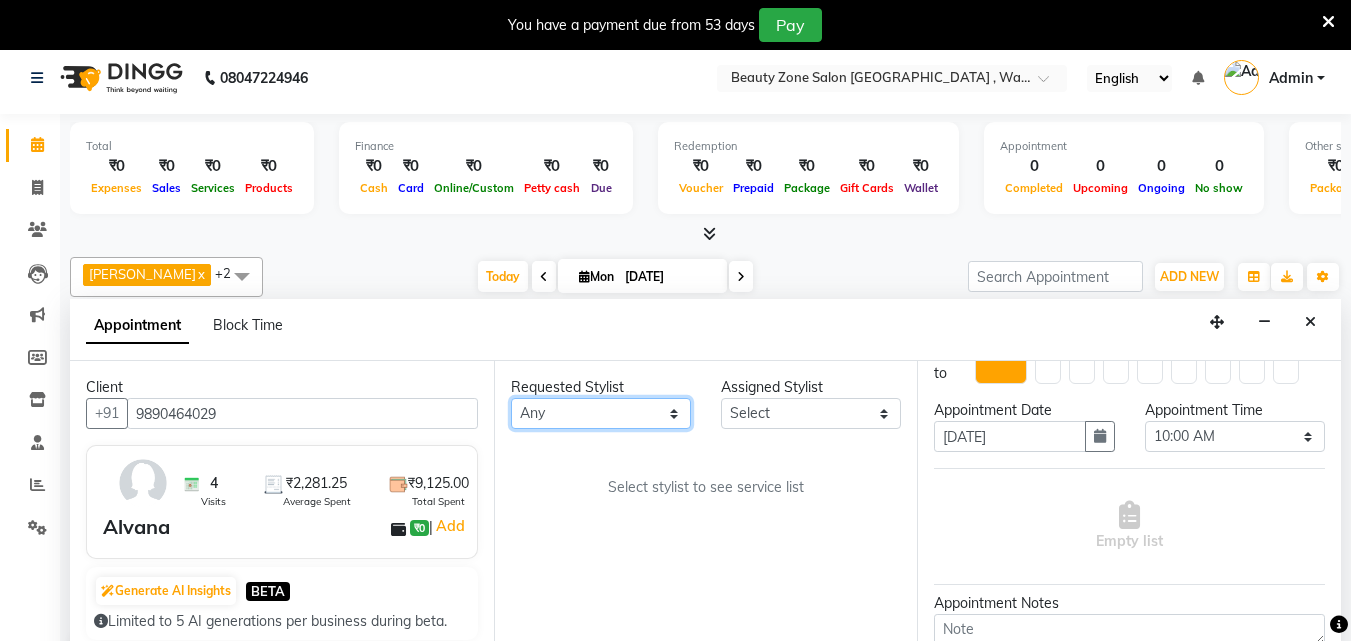 scroll, scrollTop: 84, scrollLeft: 0, axis: vertical 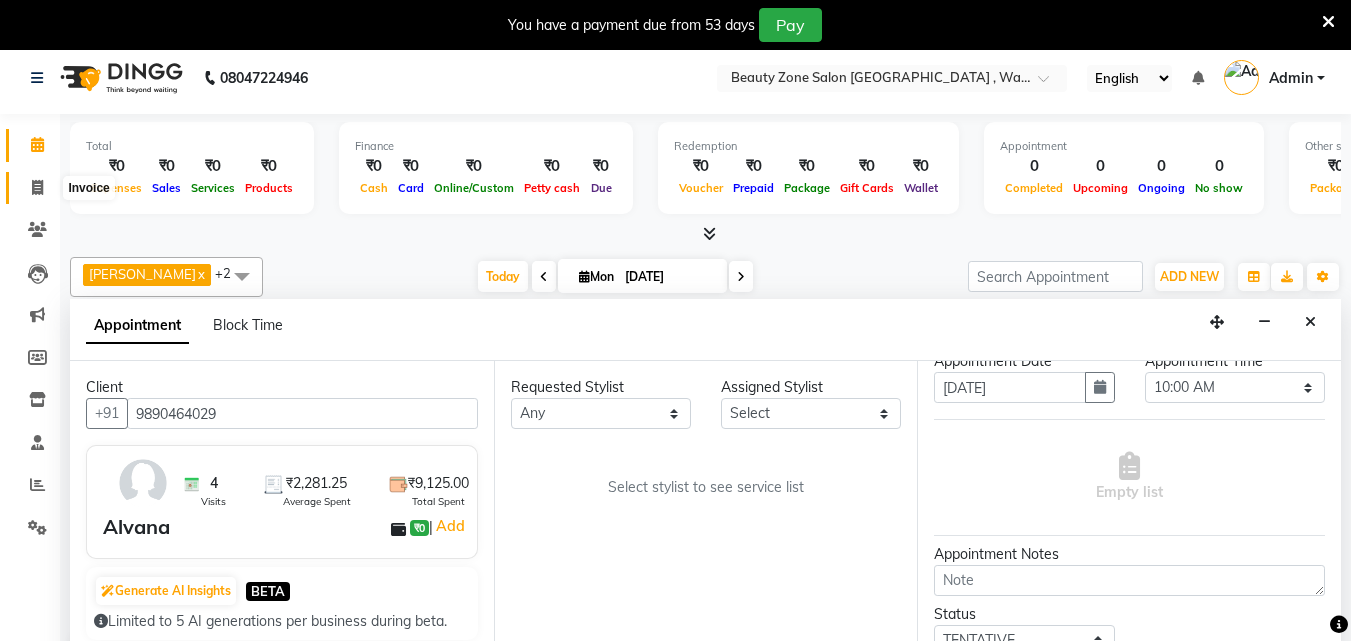 click 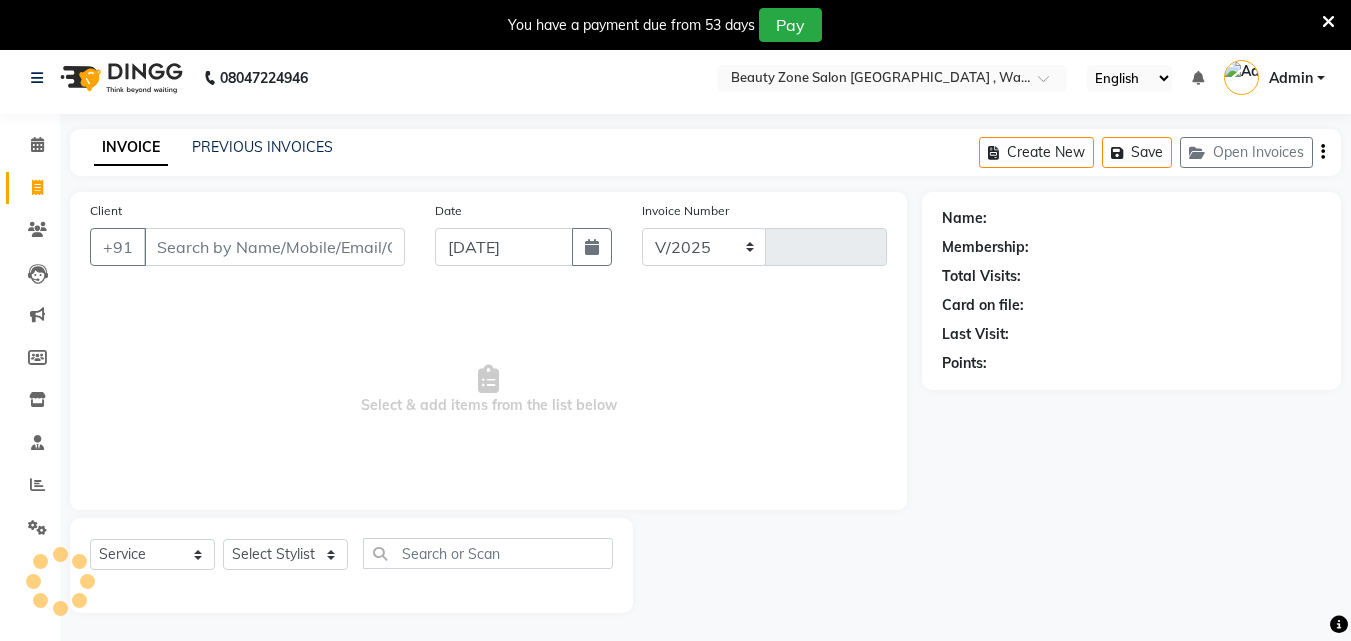 select on "4568" 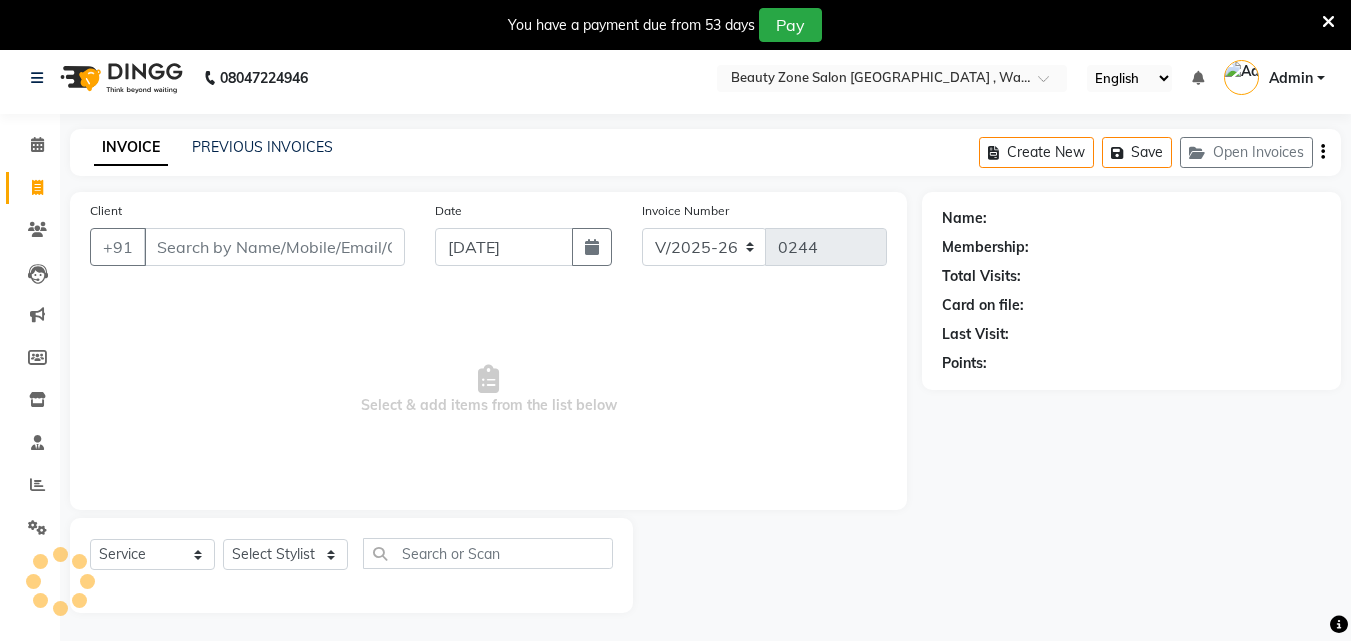 scroll, scrollTop: 0, scrollLeft: 0, axis: both 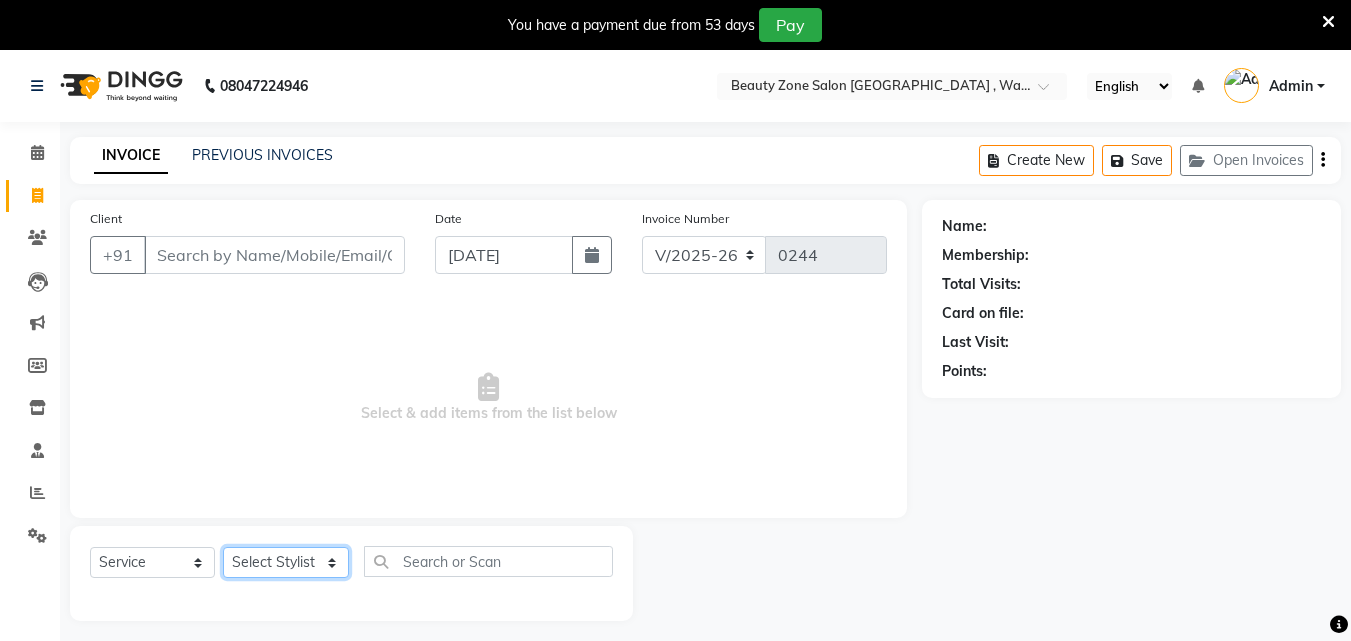 click on "Select Stylist Amol Walke Kalyani Pawar Meghna Meshram Shivani Eknath Khade" 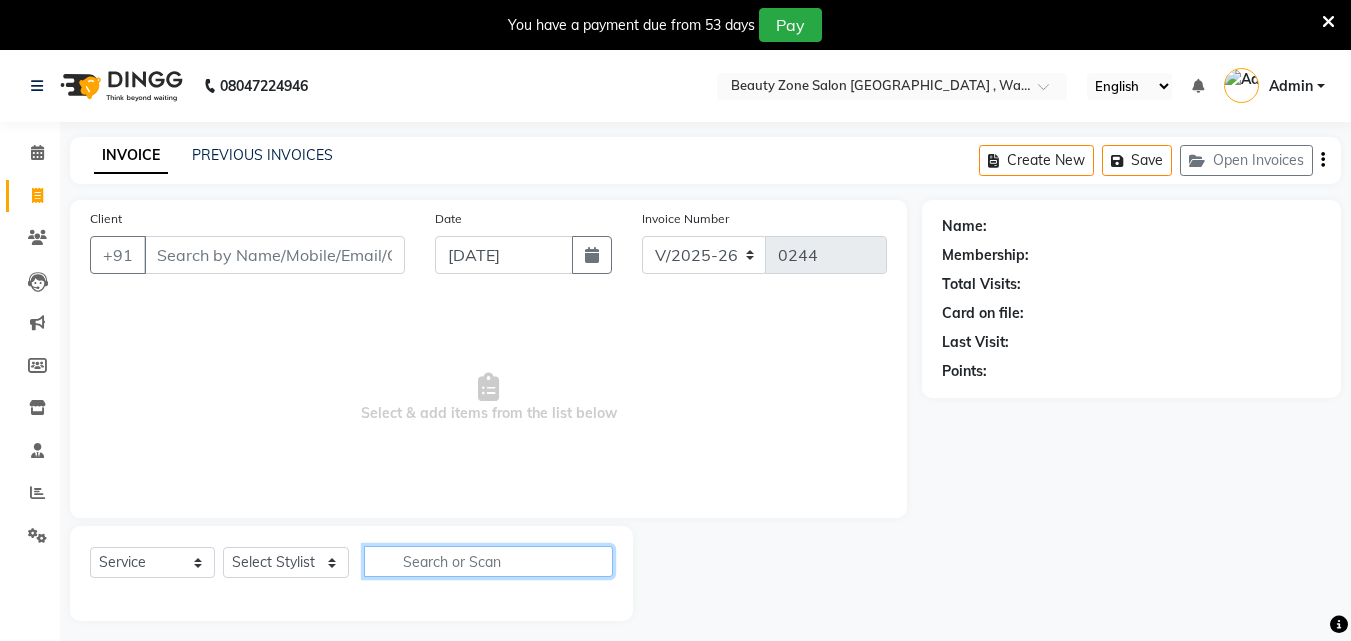 click 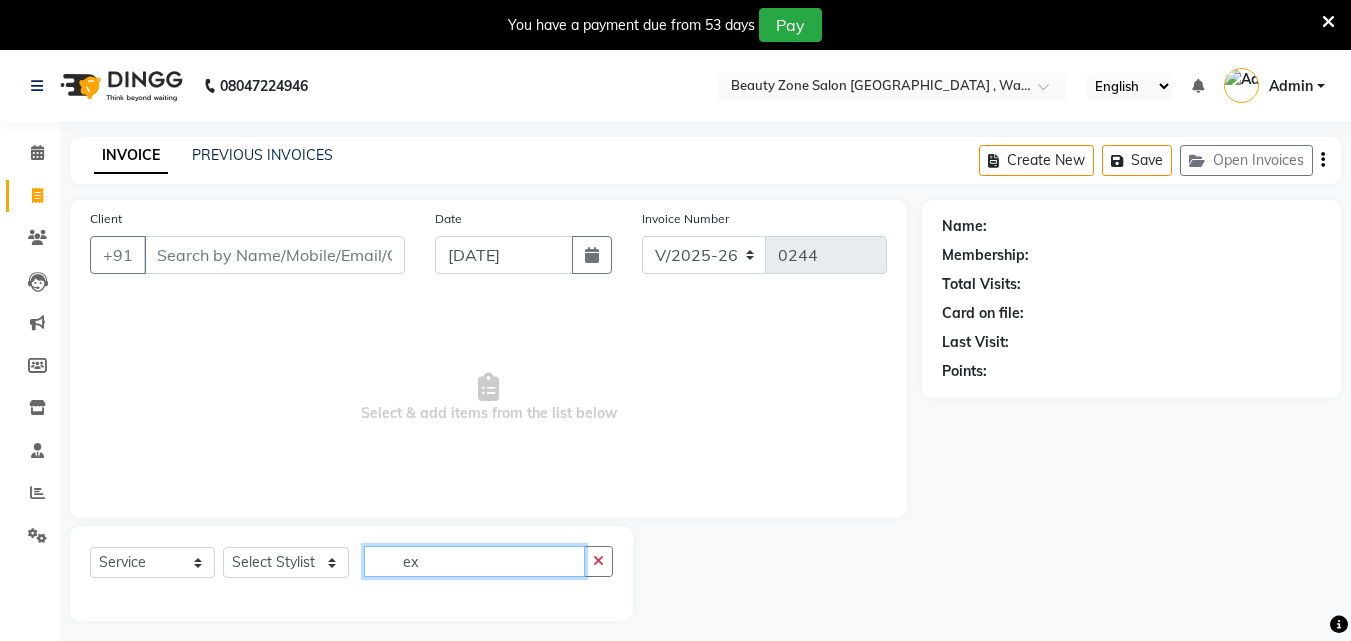 type on "e" 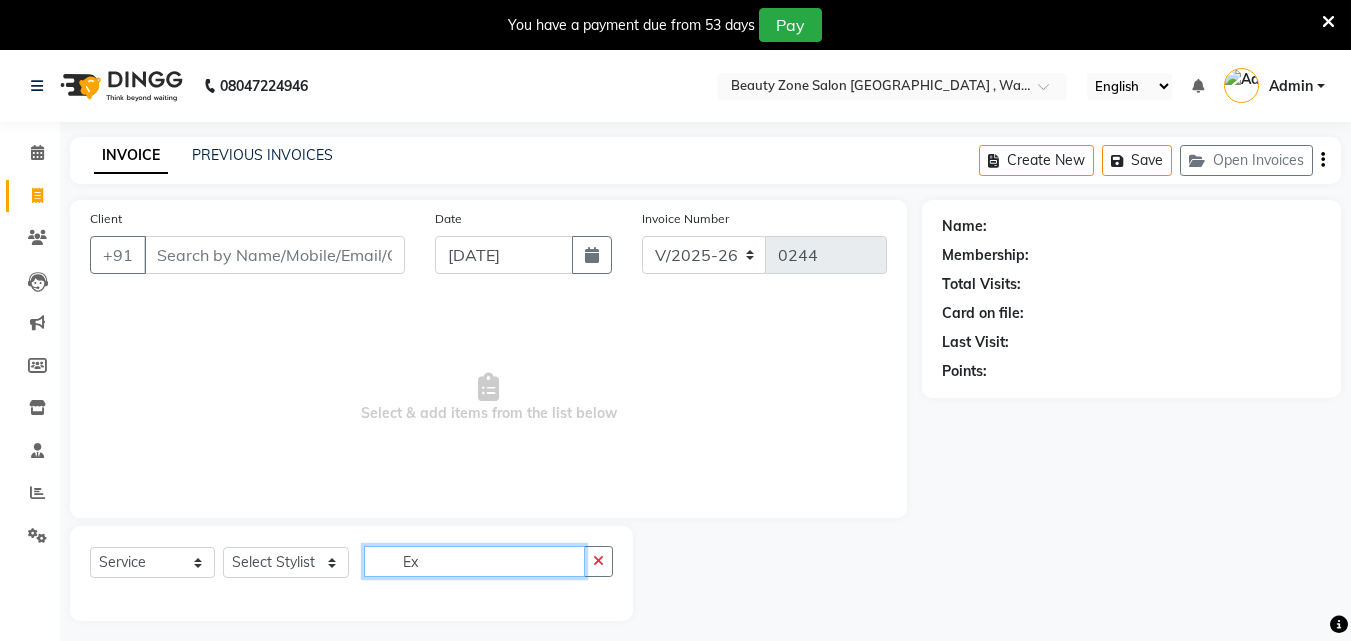 type on "E" 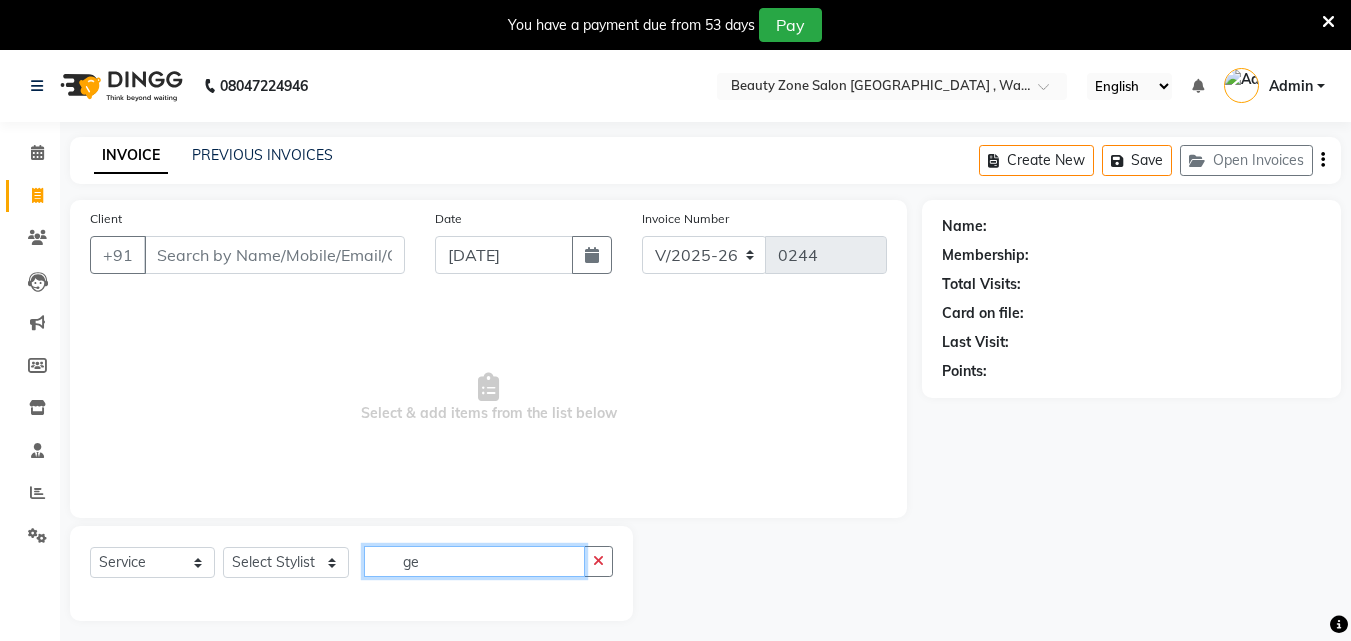 type on "g" 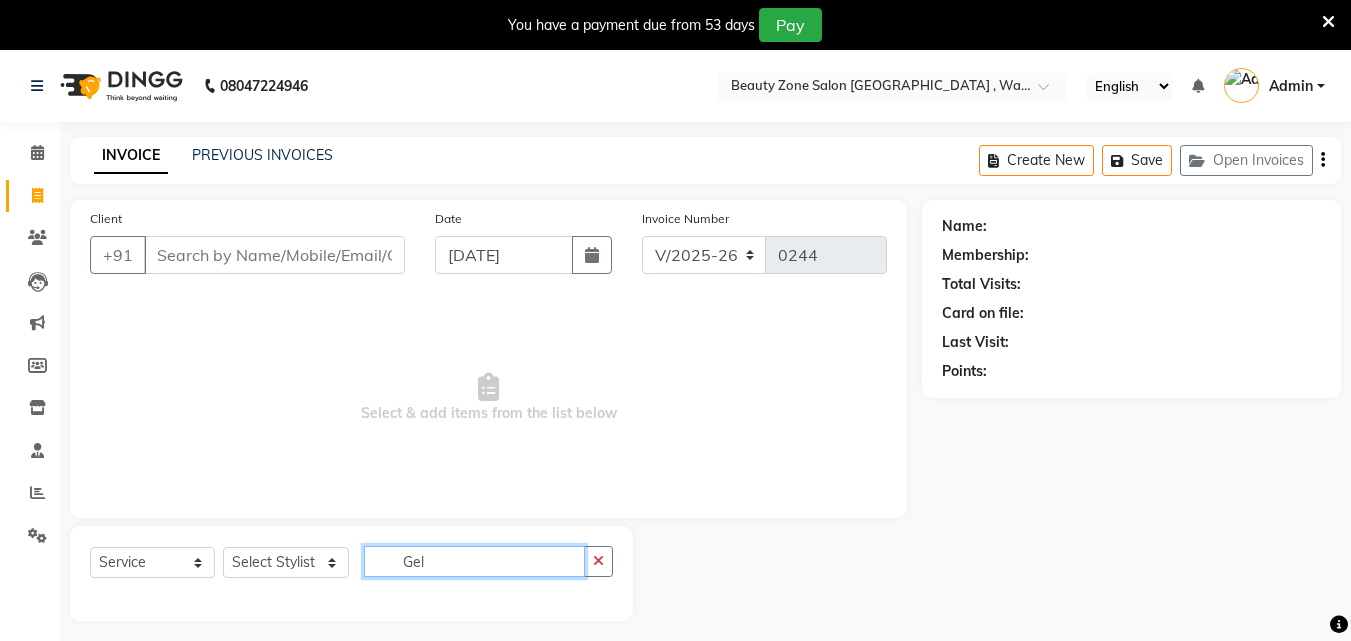click on "Gel" 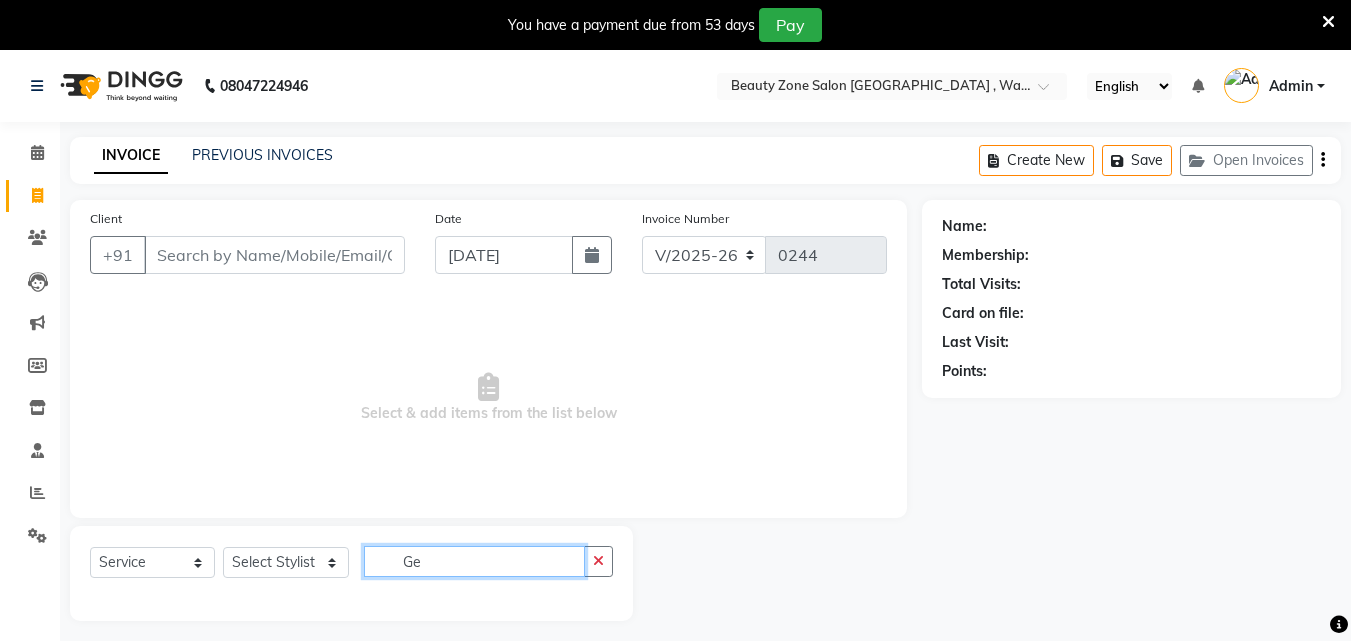 type on "G" 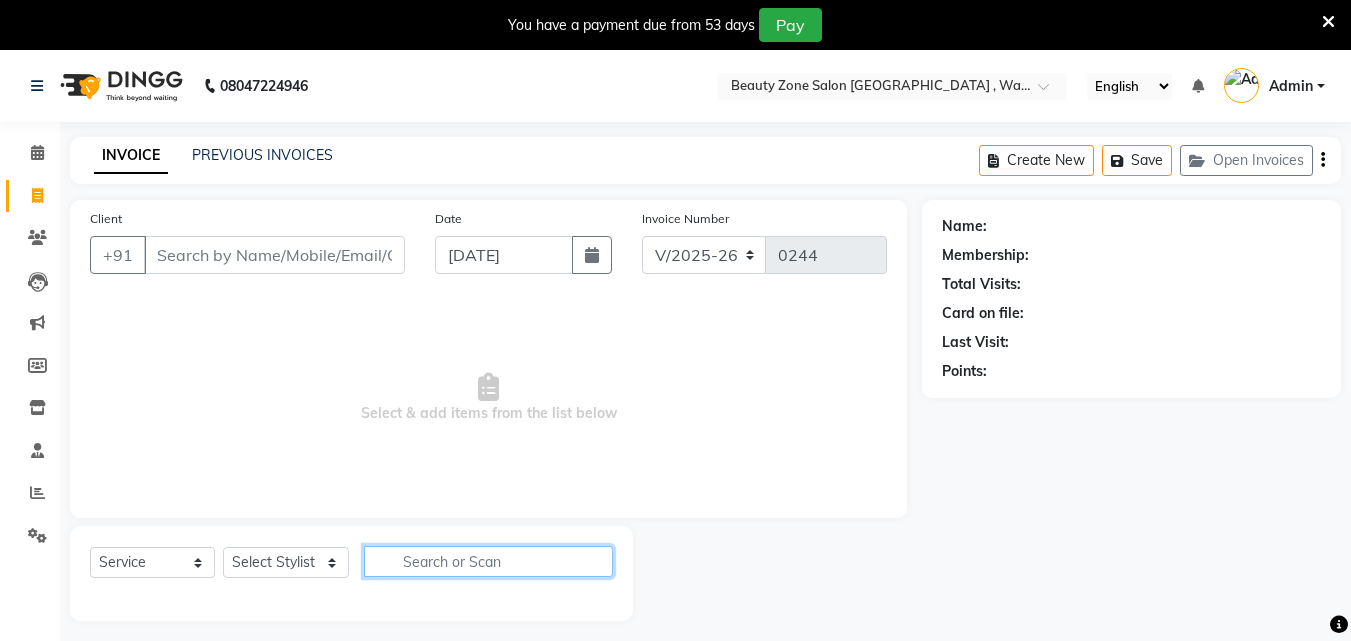 type on "r" 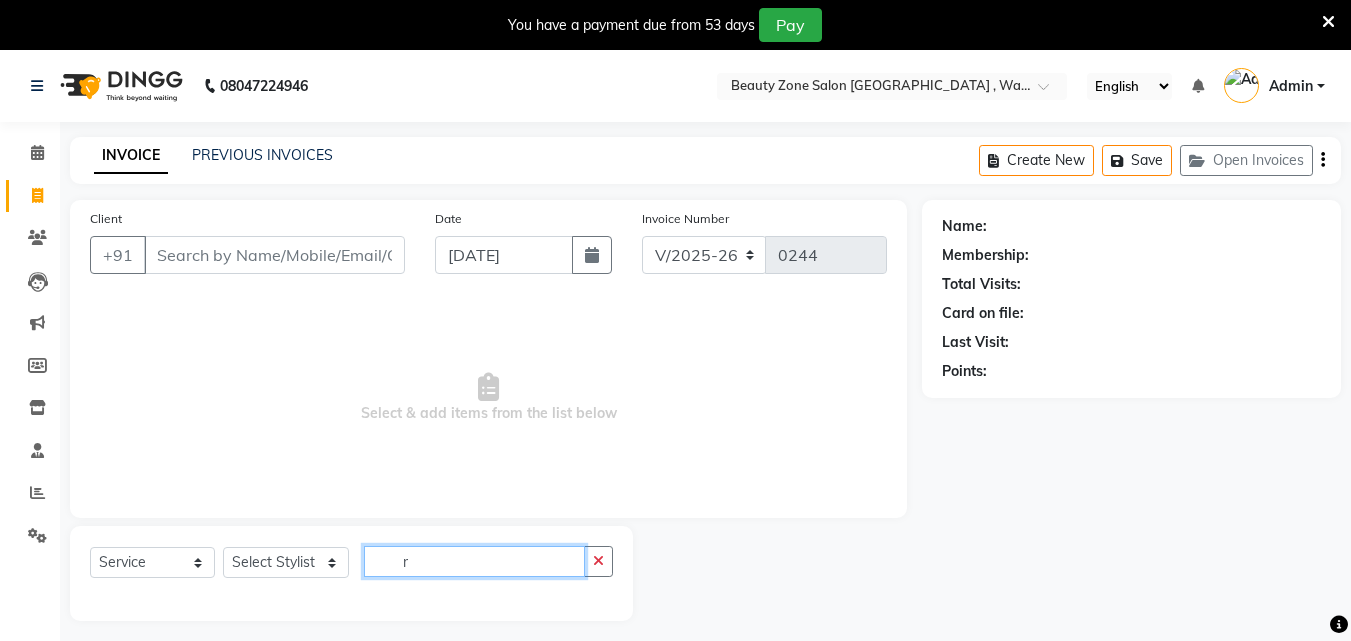 type 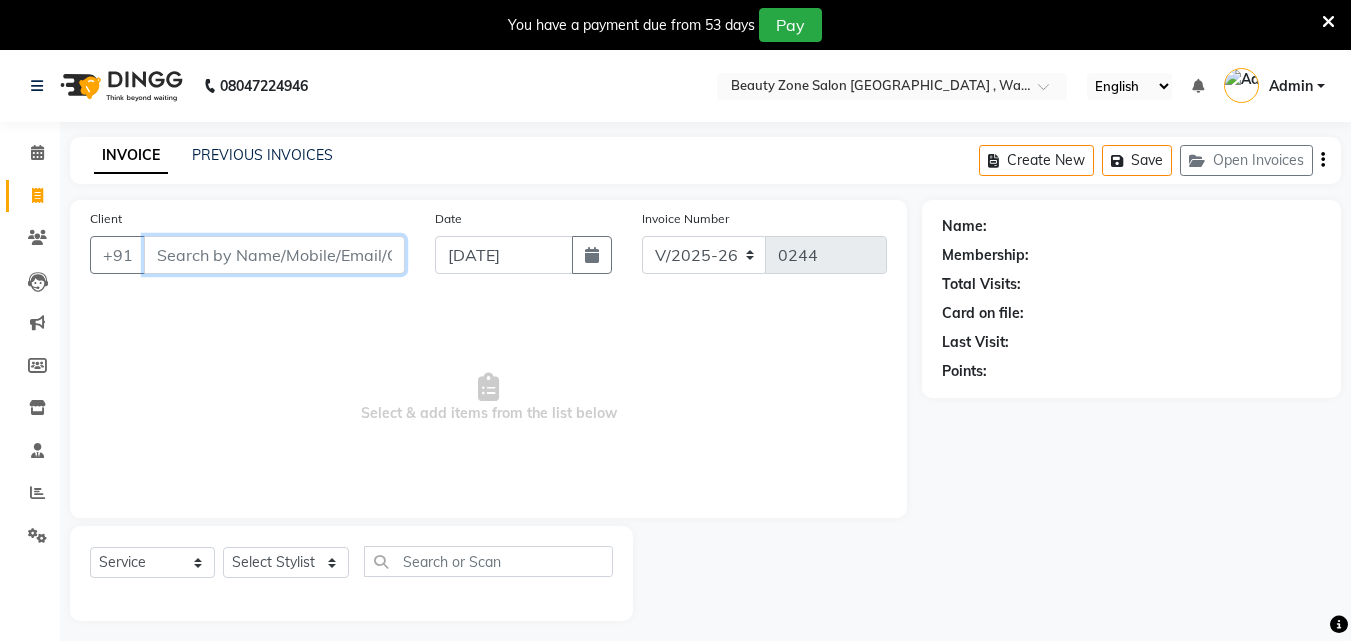 click on "Client" at bounding box center (274, 255) 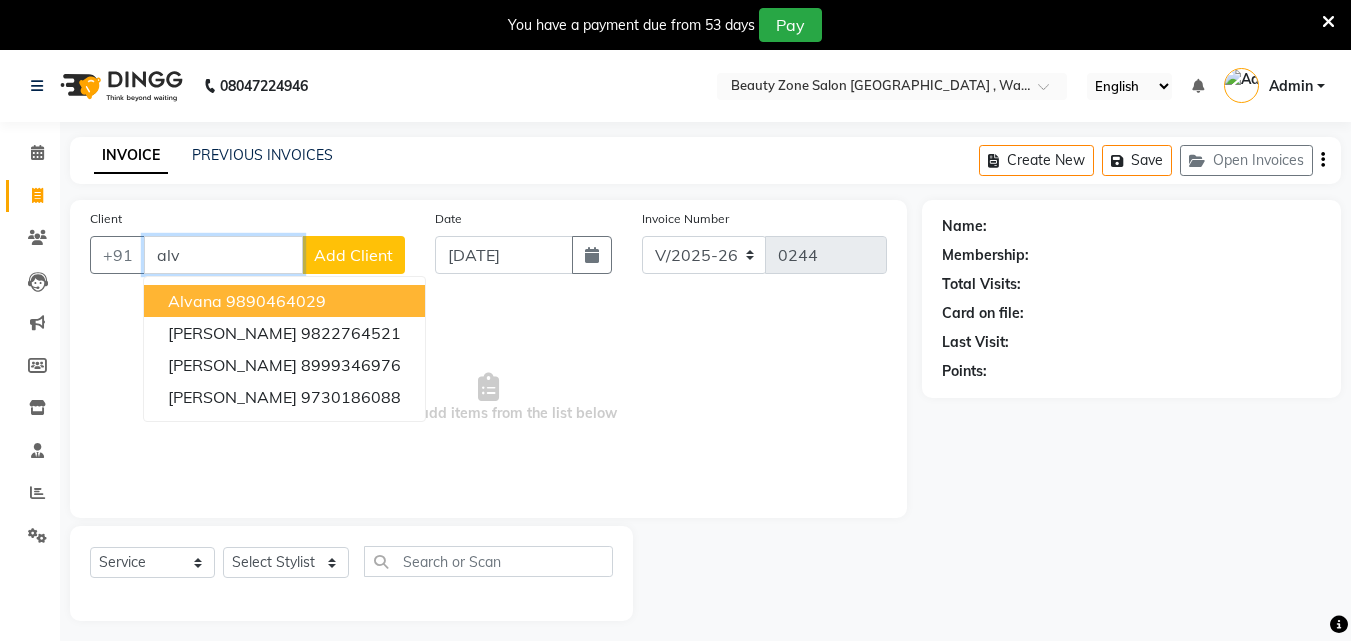 click on "Alvana" at bounding box center [195, 301] 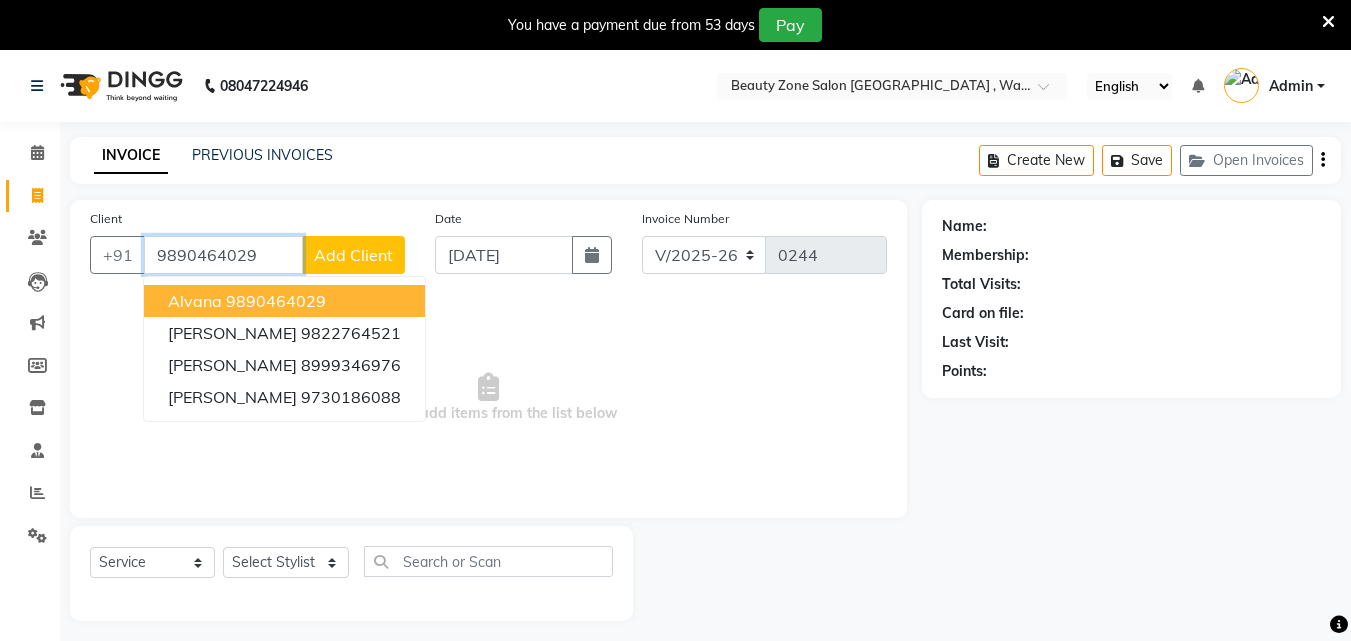 type on "9890464029" 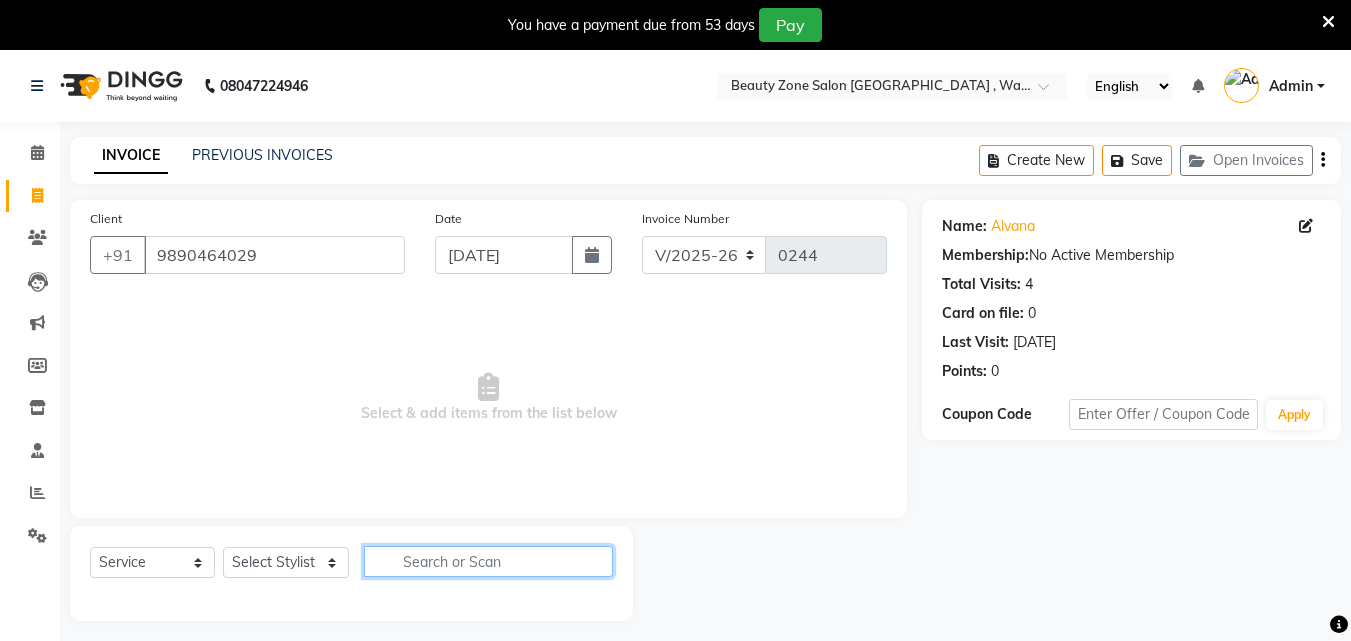 click 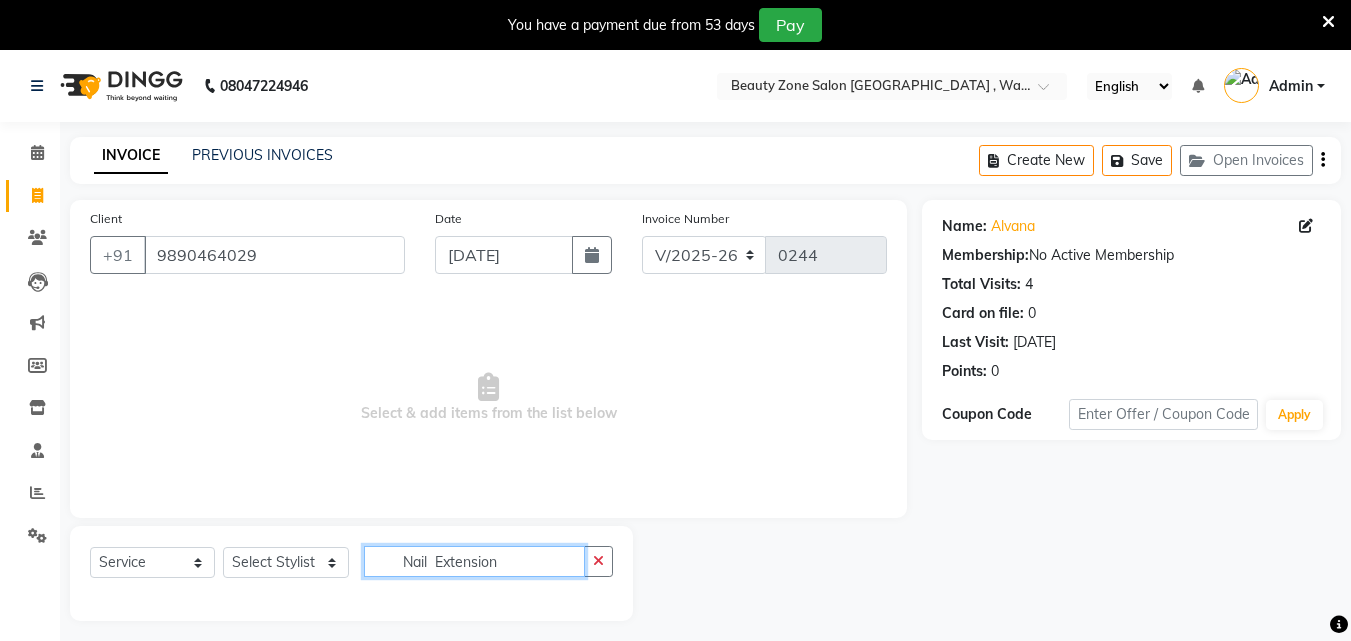 scroll, scrollTop: 50, scrollLeft: 0, axis: vertical 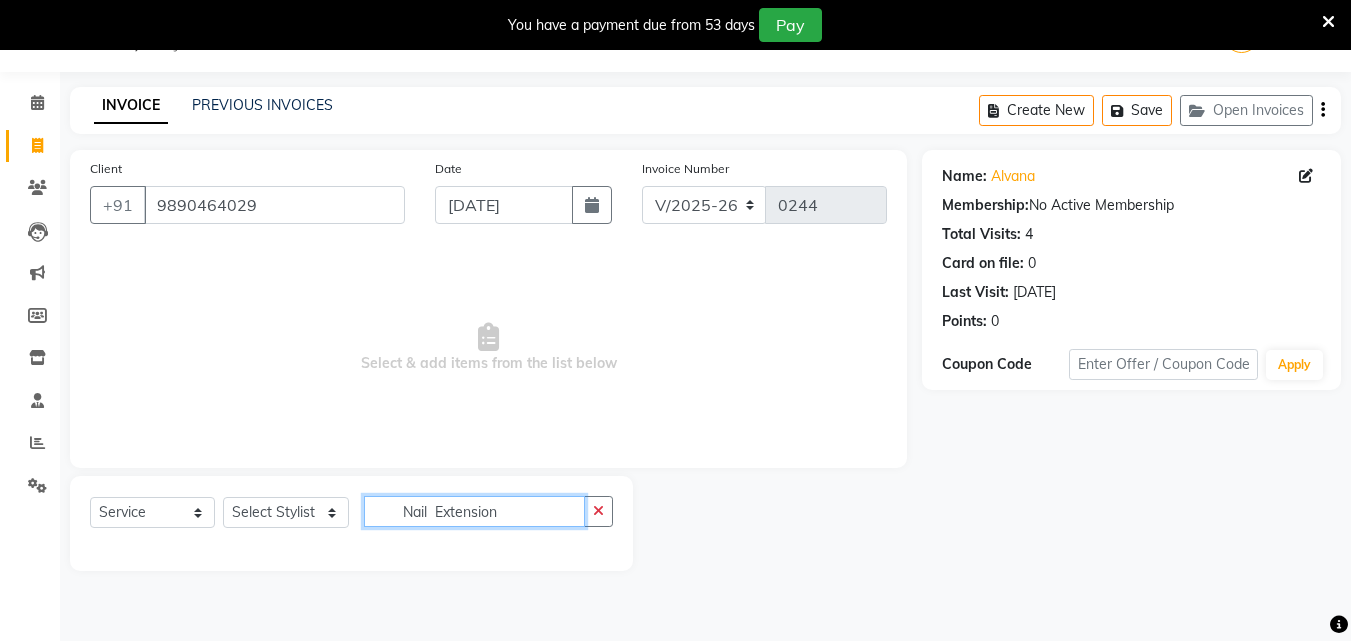 type on "Nail  Extension" 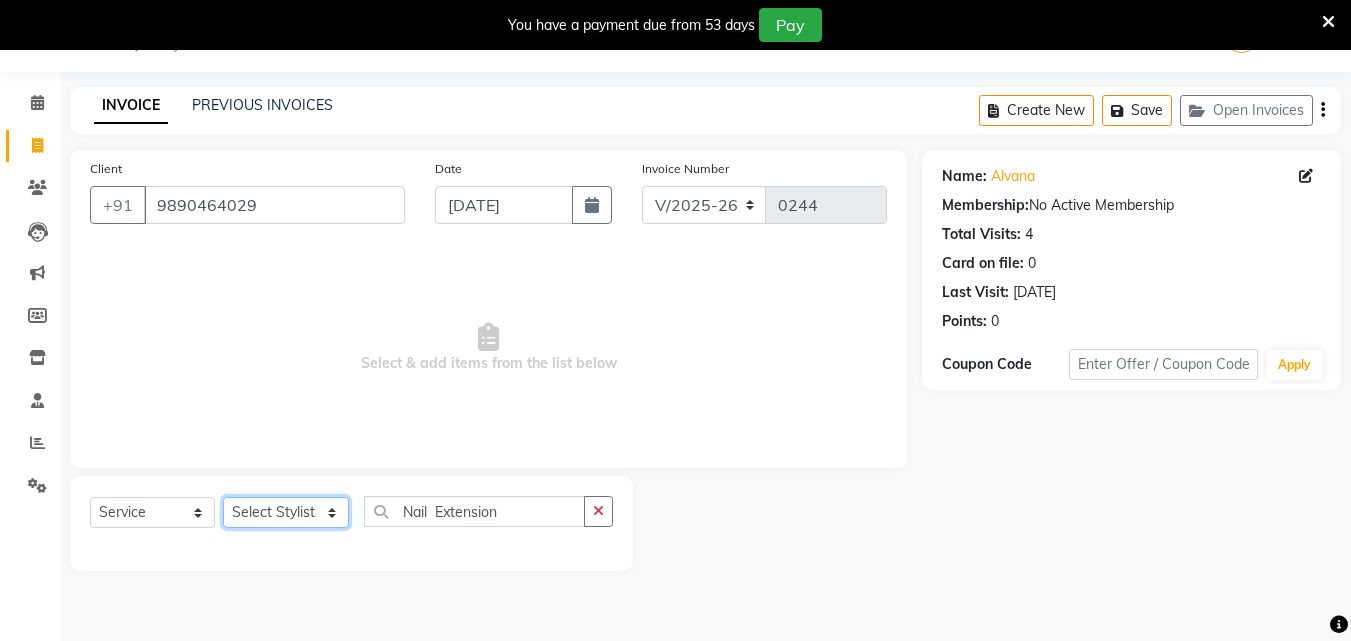 click on "Select Stylist Amol Walke Kalyani Pawar Meghna Meshram Shivani Eknath Khade" 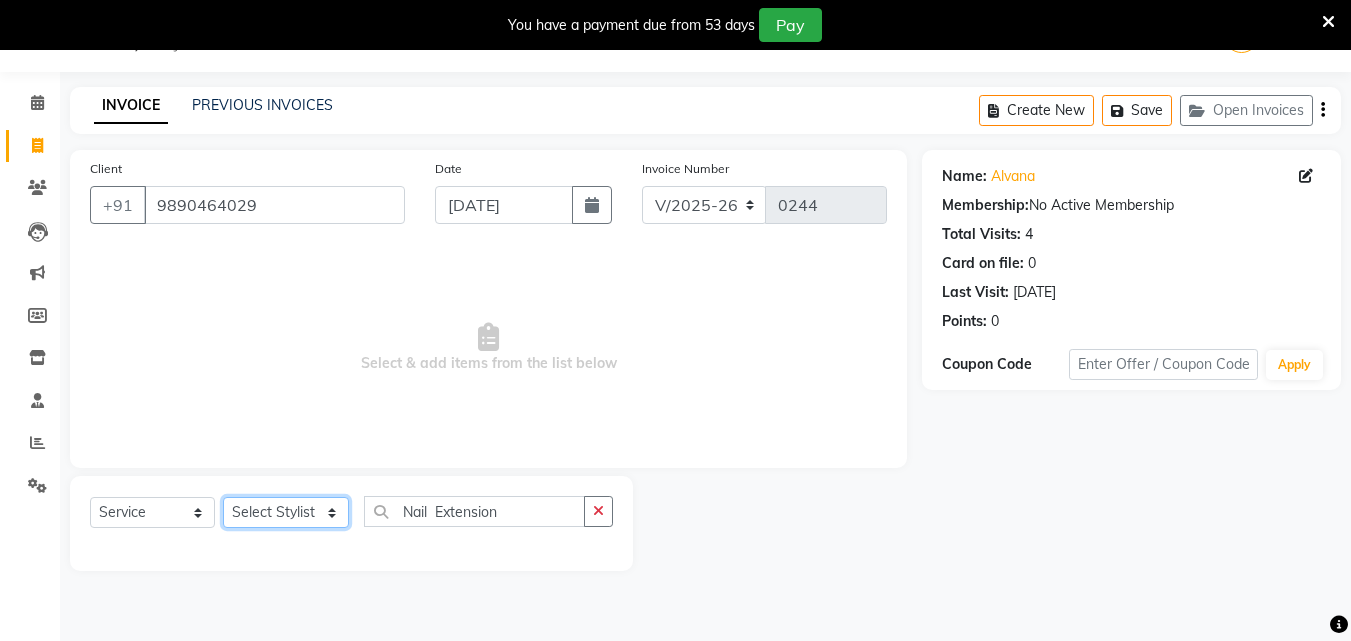 select on "26800" 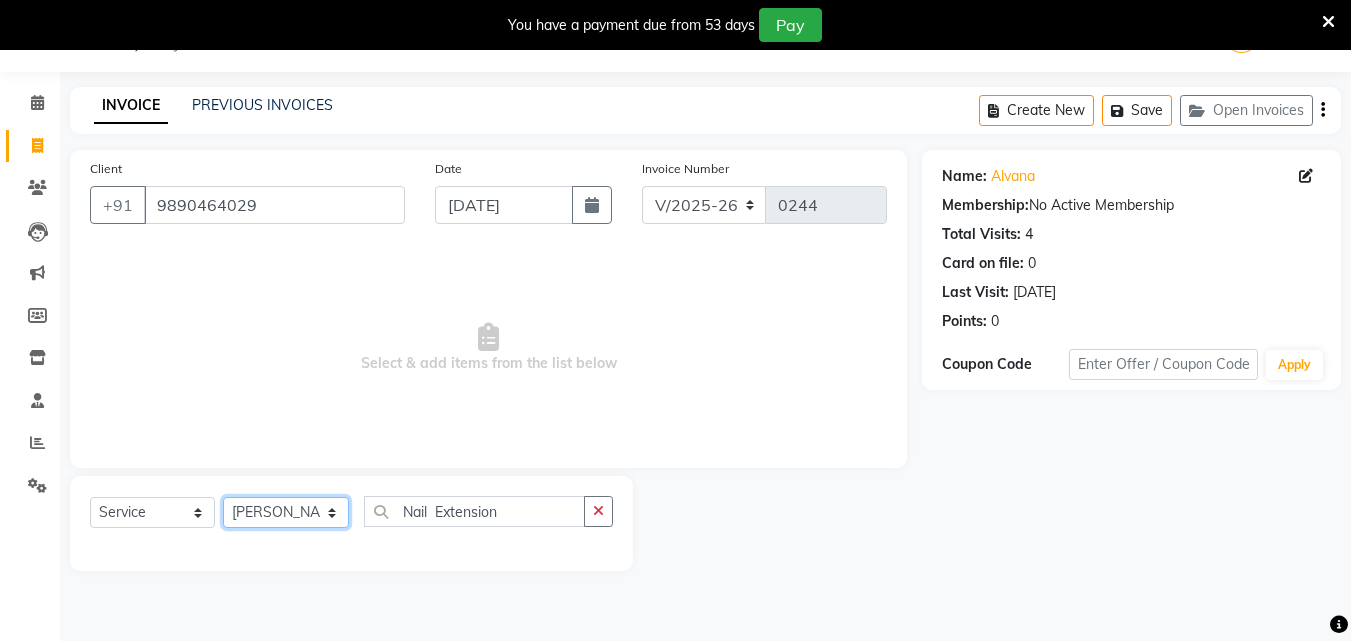 click on "Select Stylist Amol Walke Kalyani Pawar Meghna Meshram Shivani Eknath Khade" 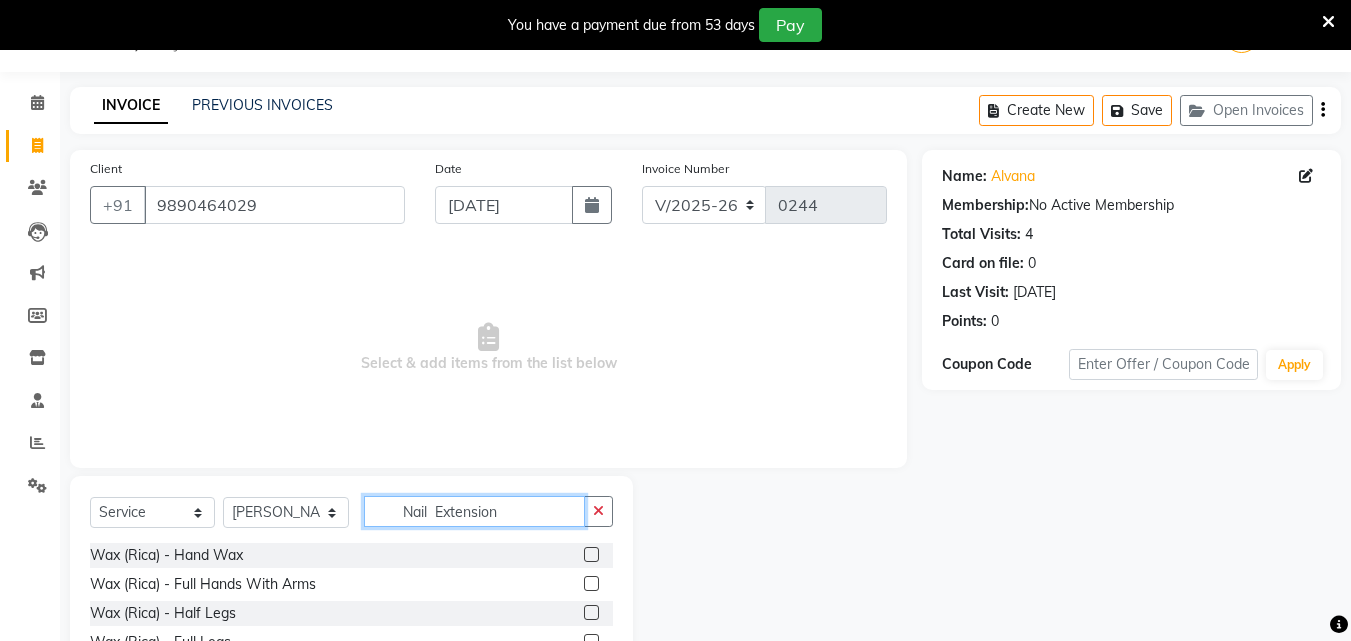 click on "Nail  Extension" 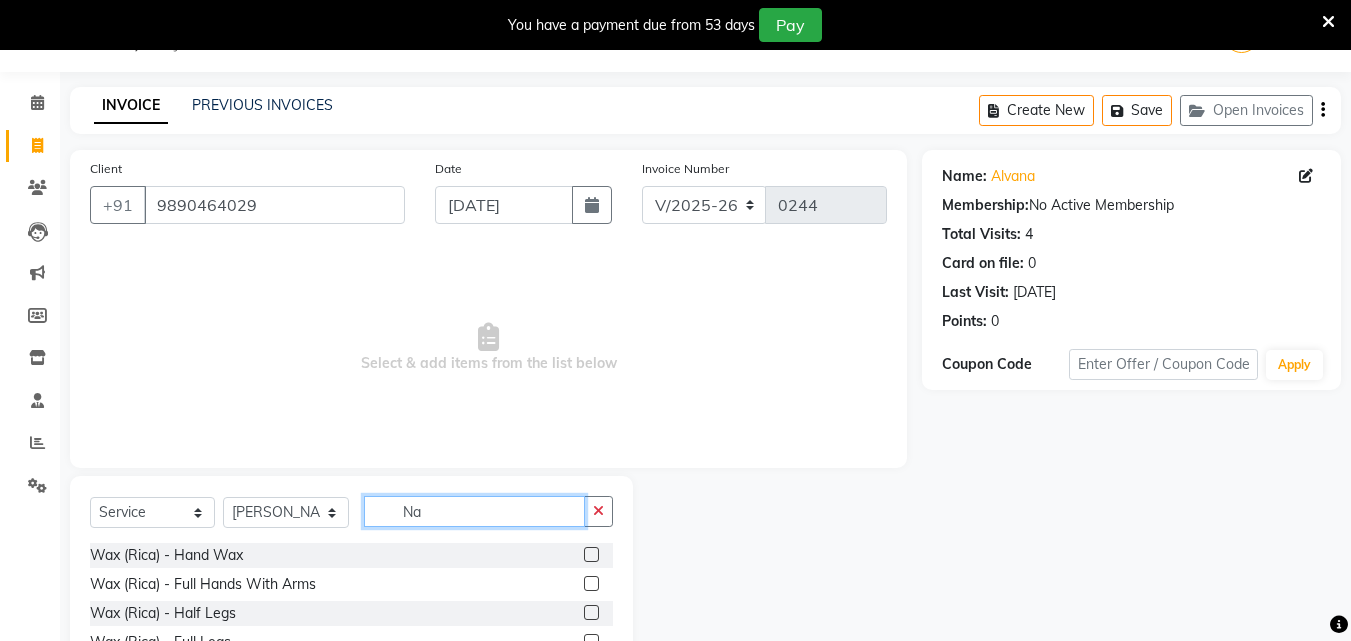 type on "N" 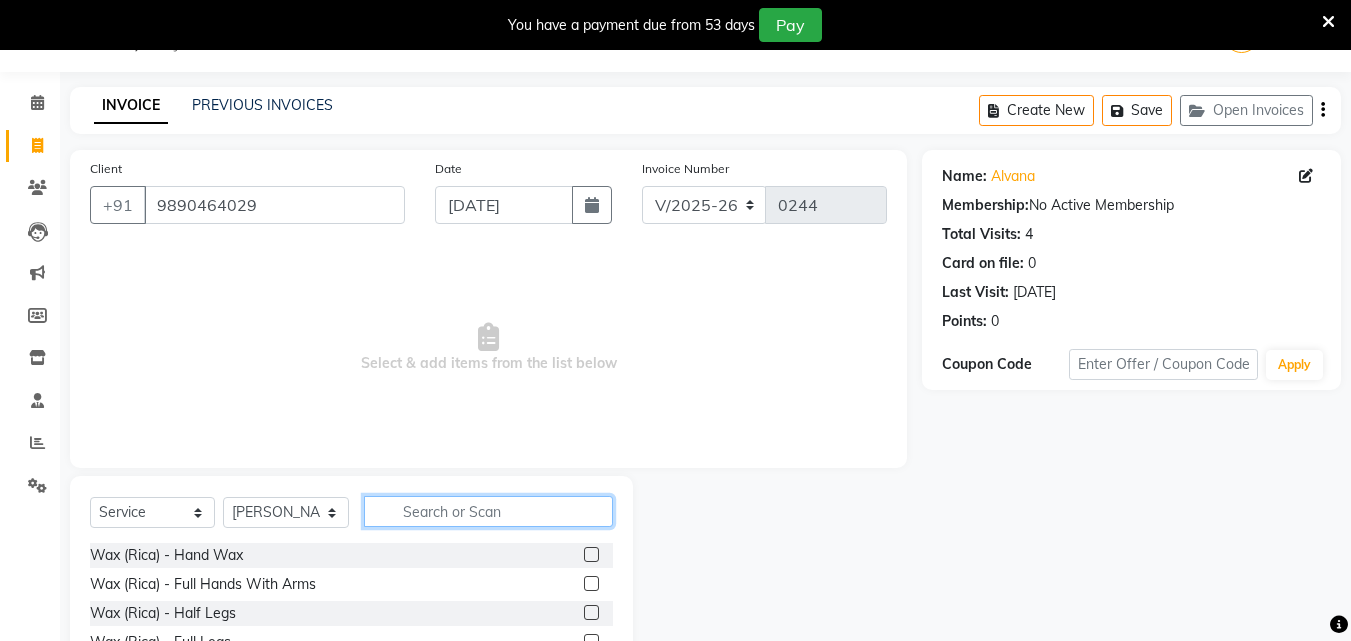 type on "n" 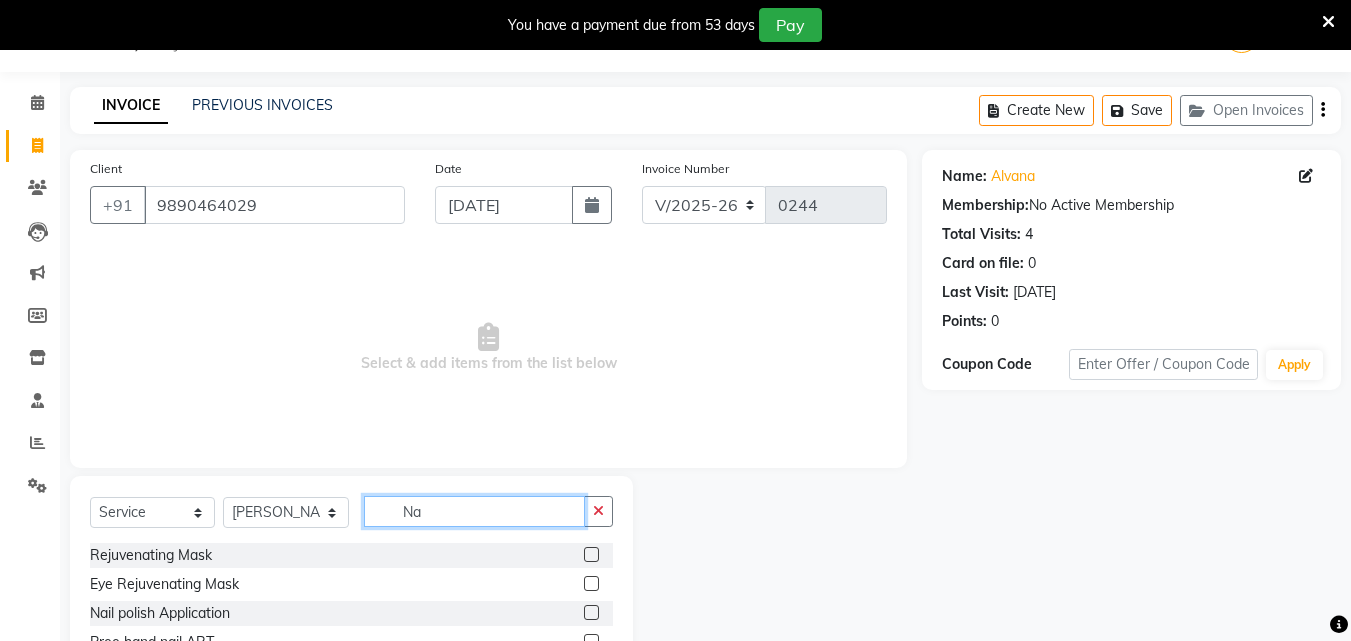 type on "N" 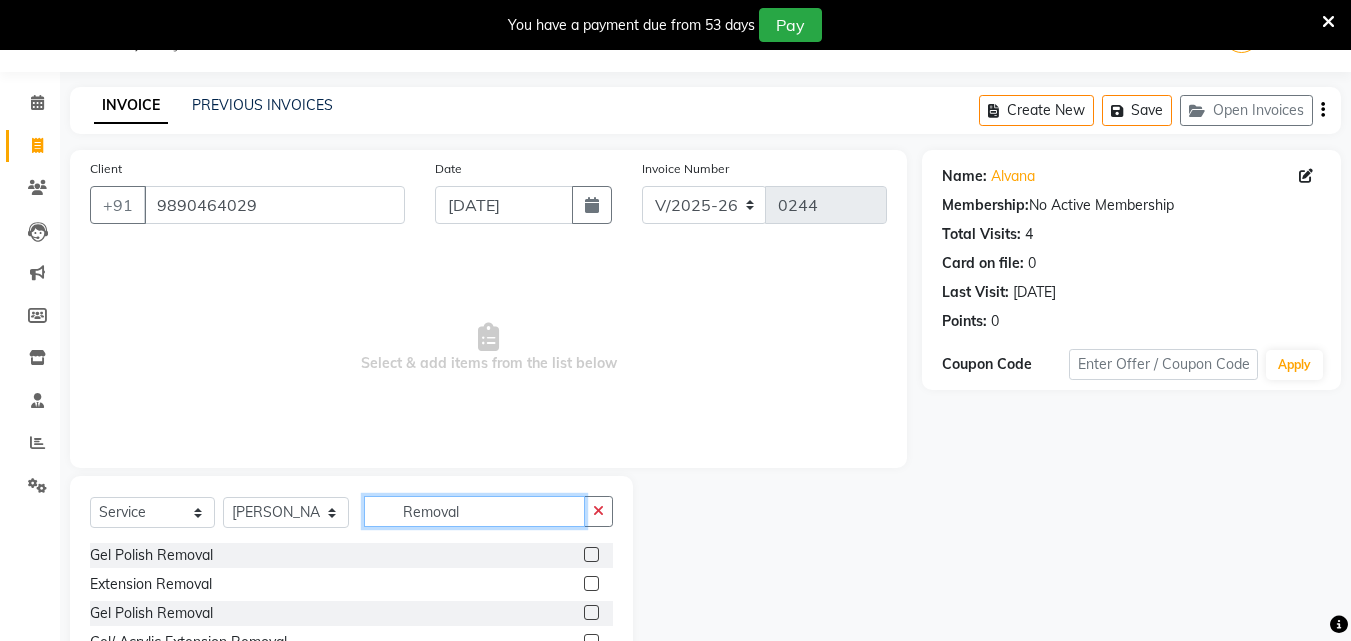 type on "Removal" 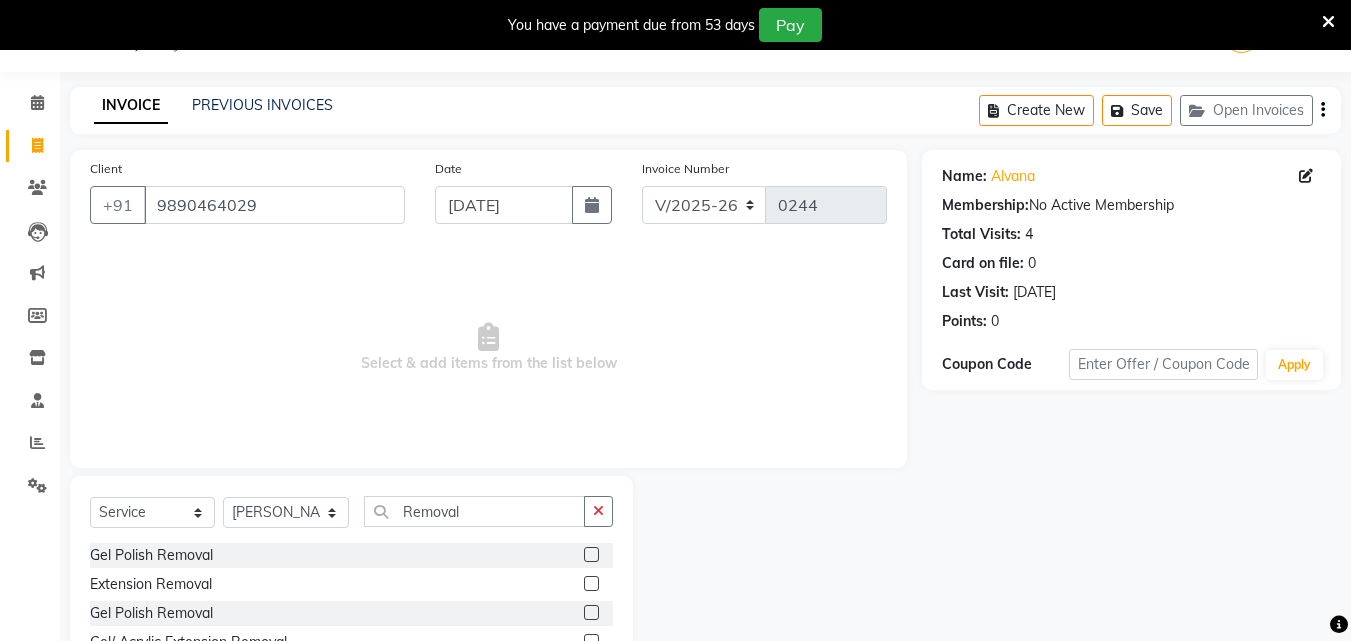 click 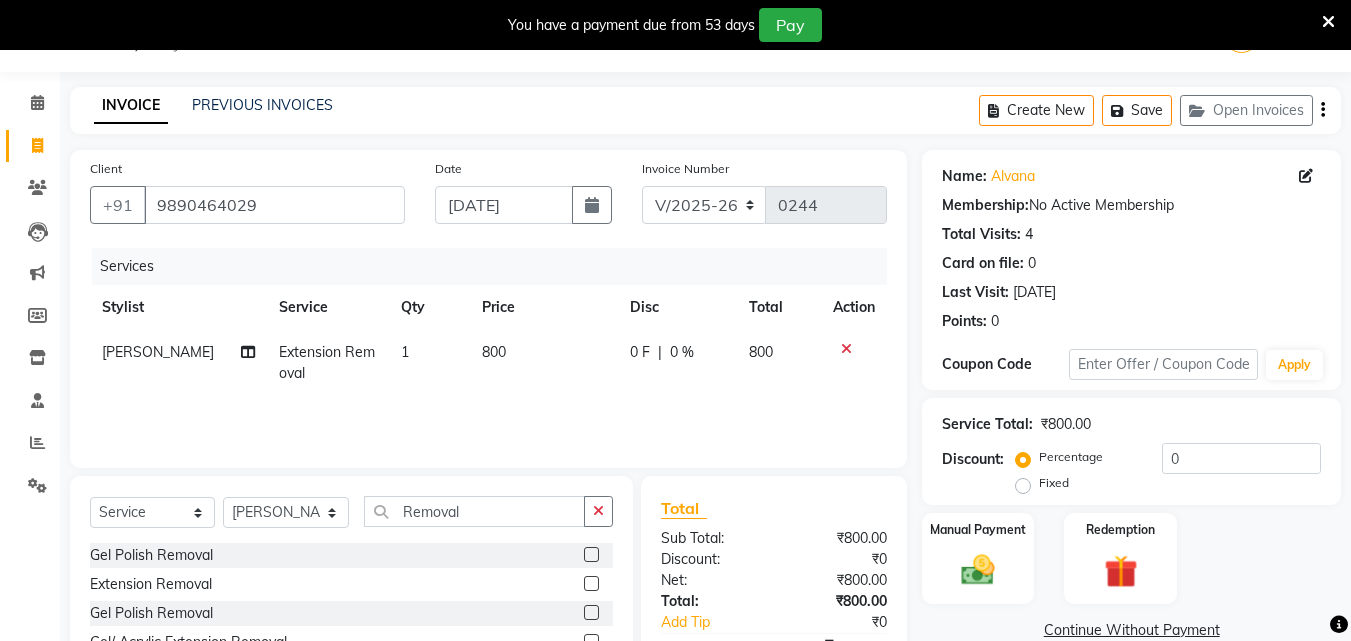 click 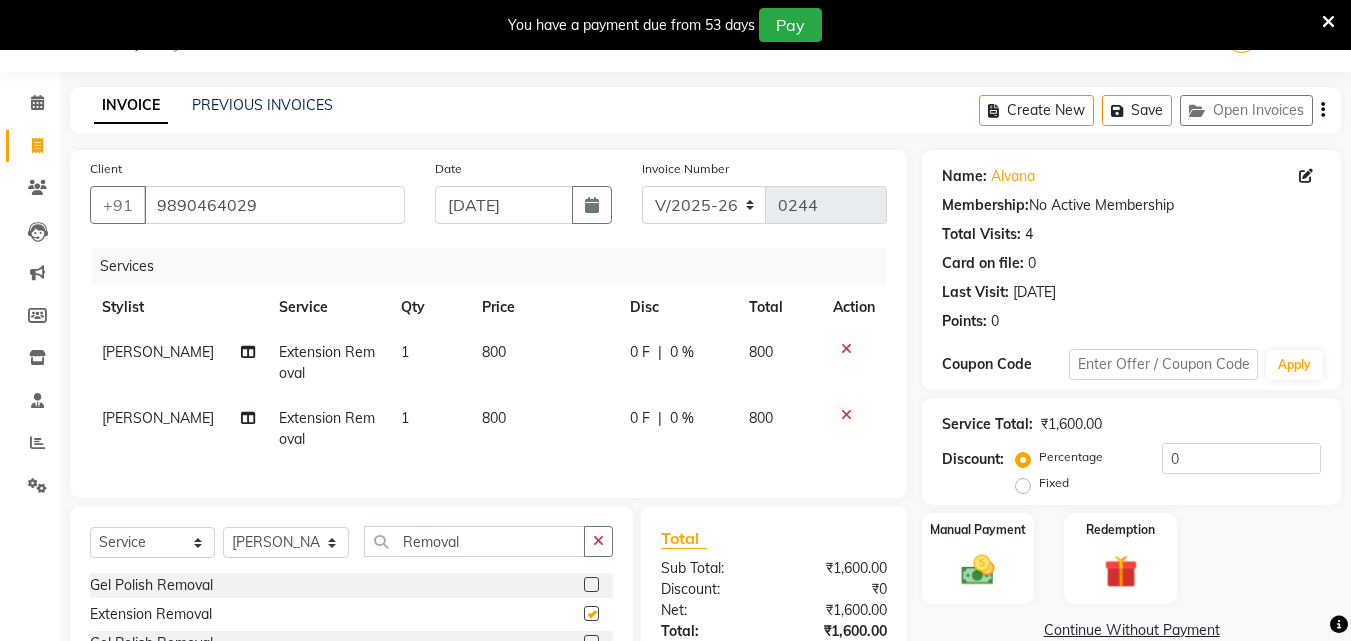 checkbox on "false" 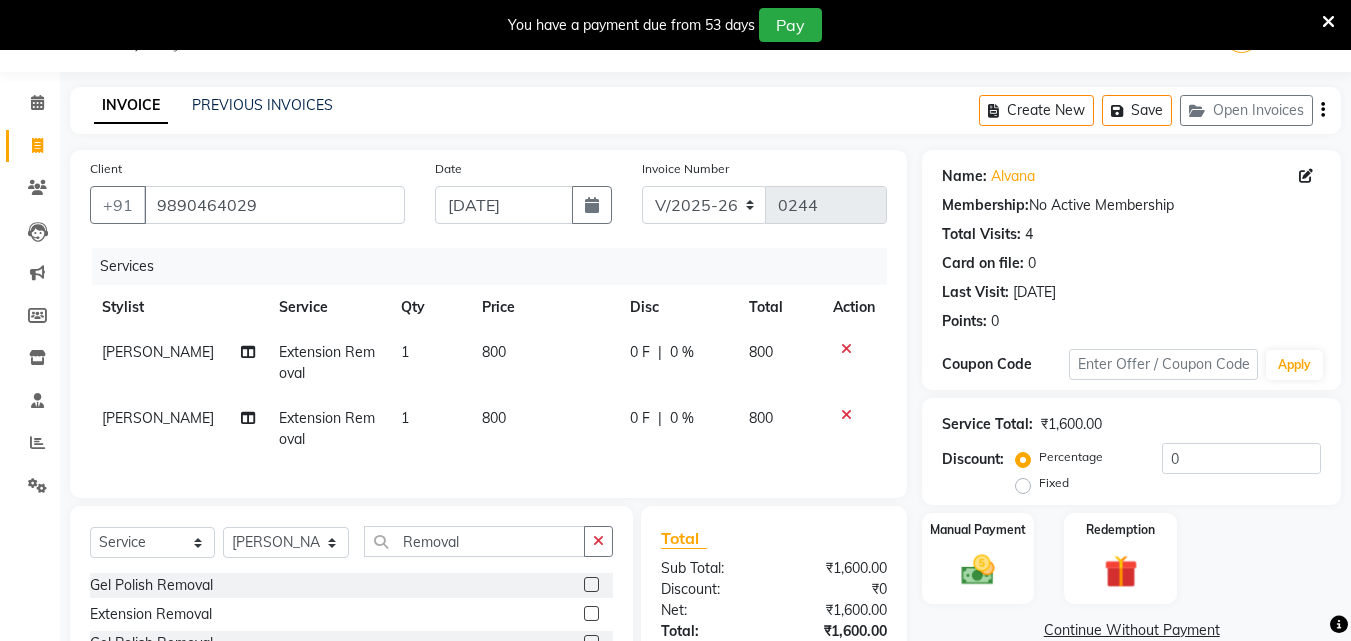 click 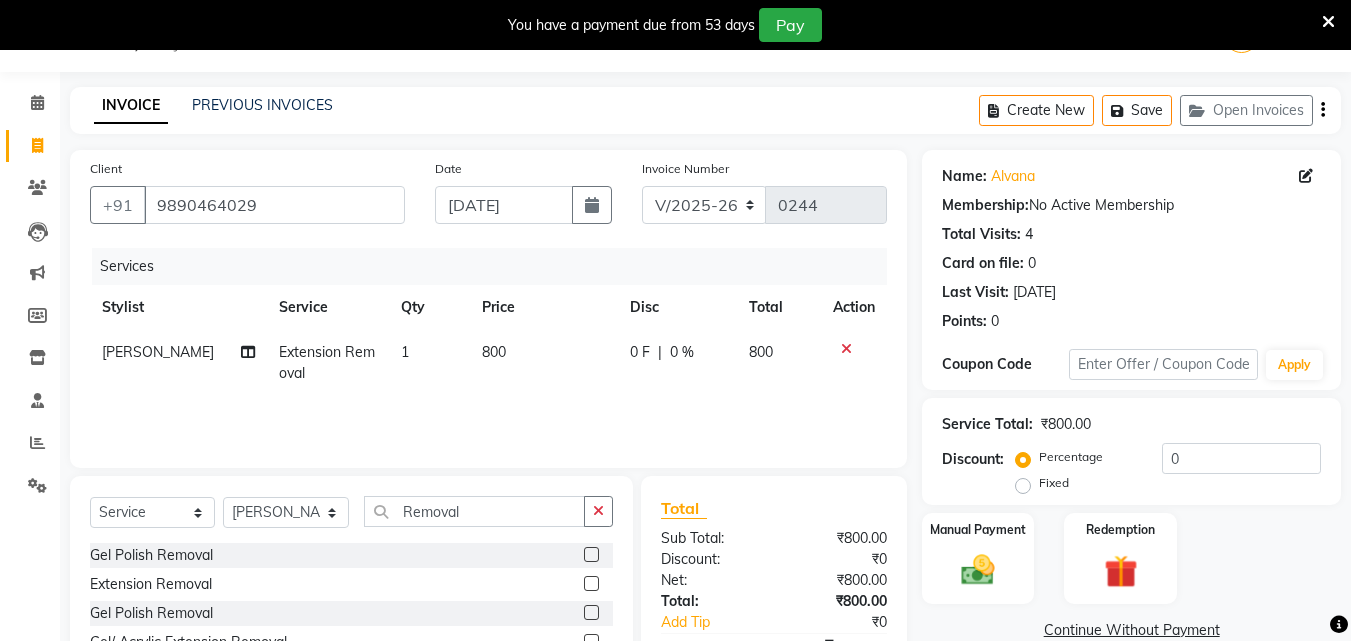 click 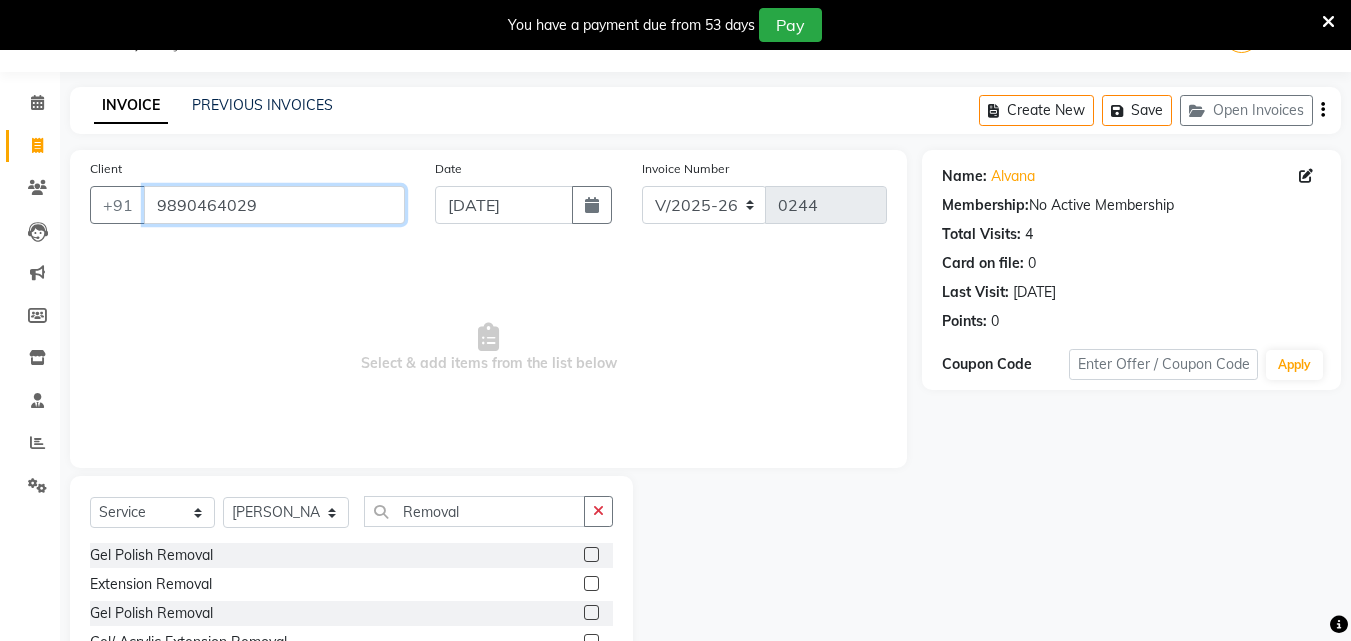 click on "9890464029" at bounding box center [274, 205] 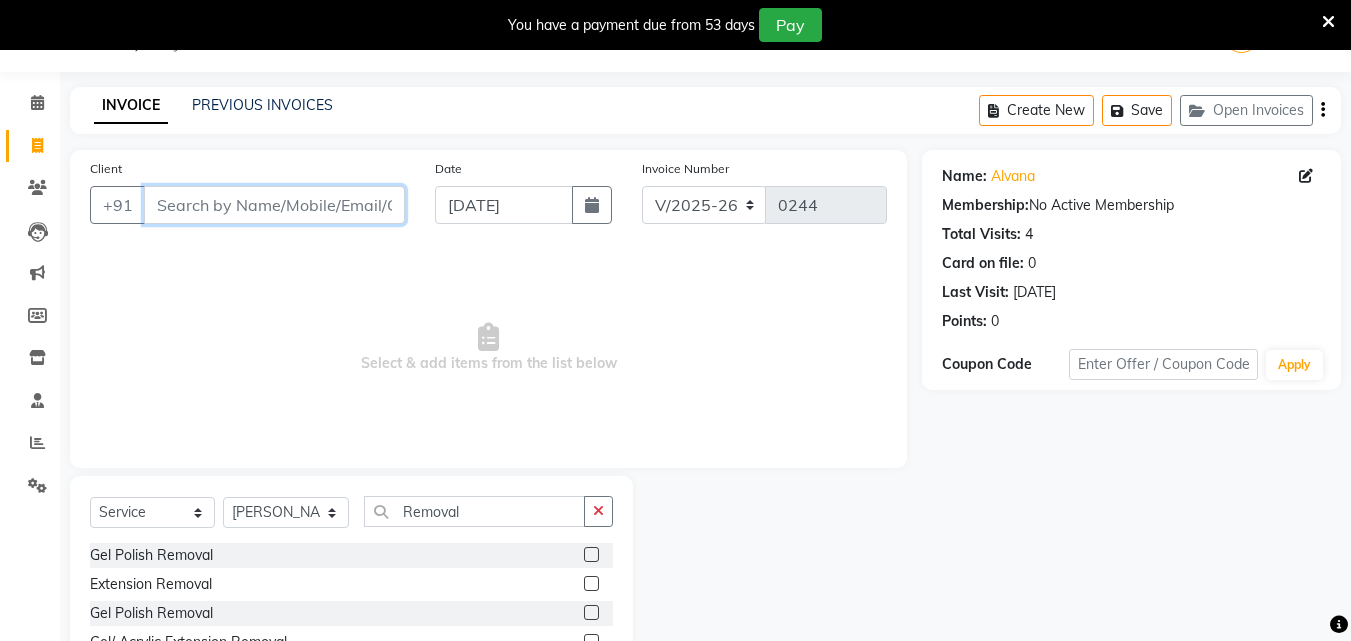 type 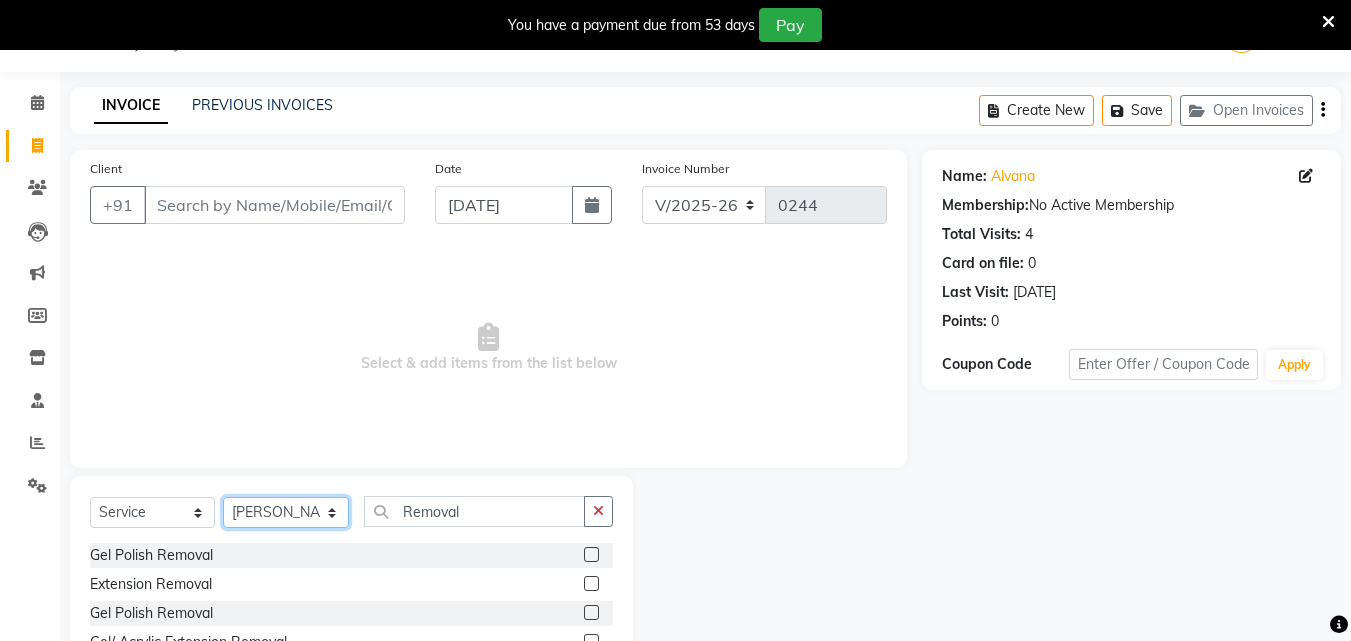 click on "Select Stylist Amol Walke Kalyani Pawar Meghna Meshram Shivani Eknath Khade" 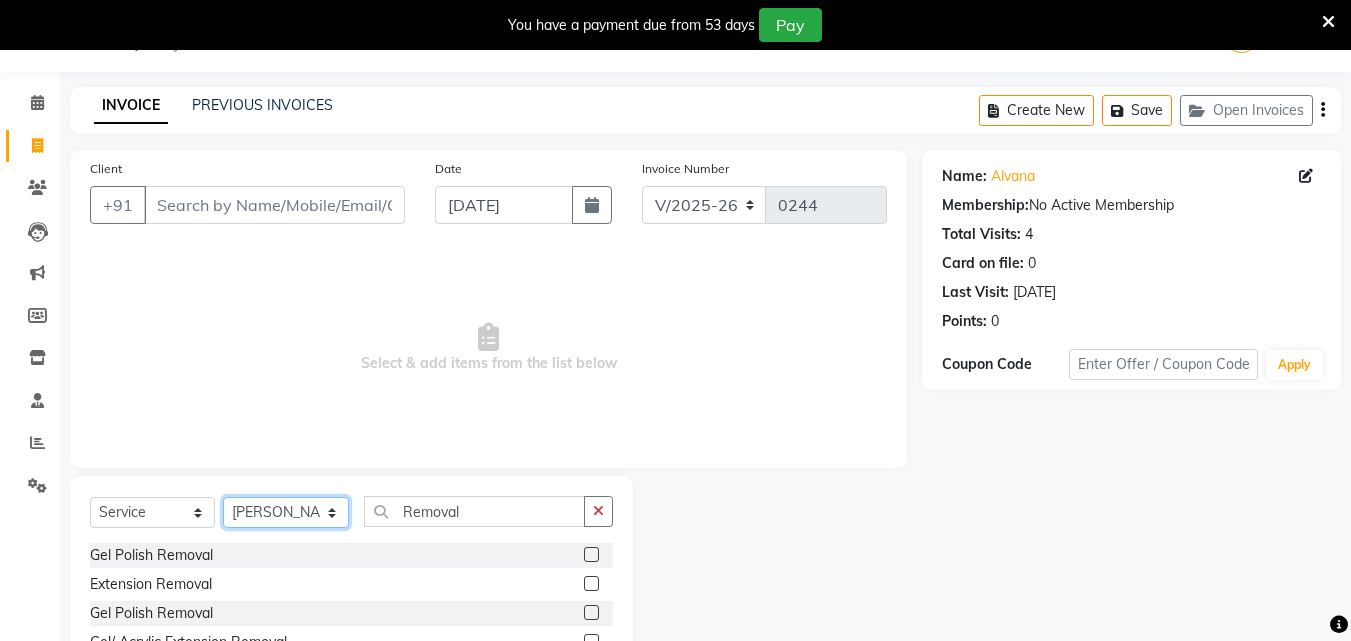 drag, startPoint x: 334, startPoint y: 512, endPoint x: 355, endPoint y: 385, distance: 128.72452 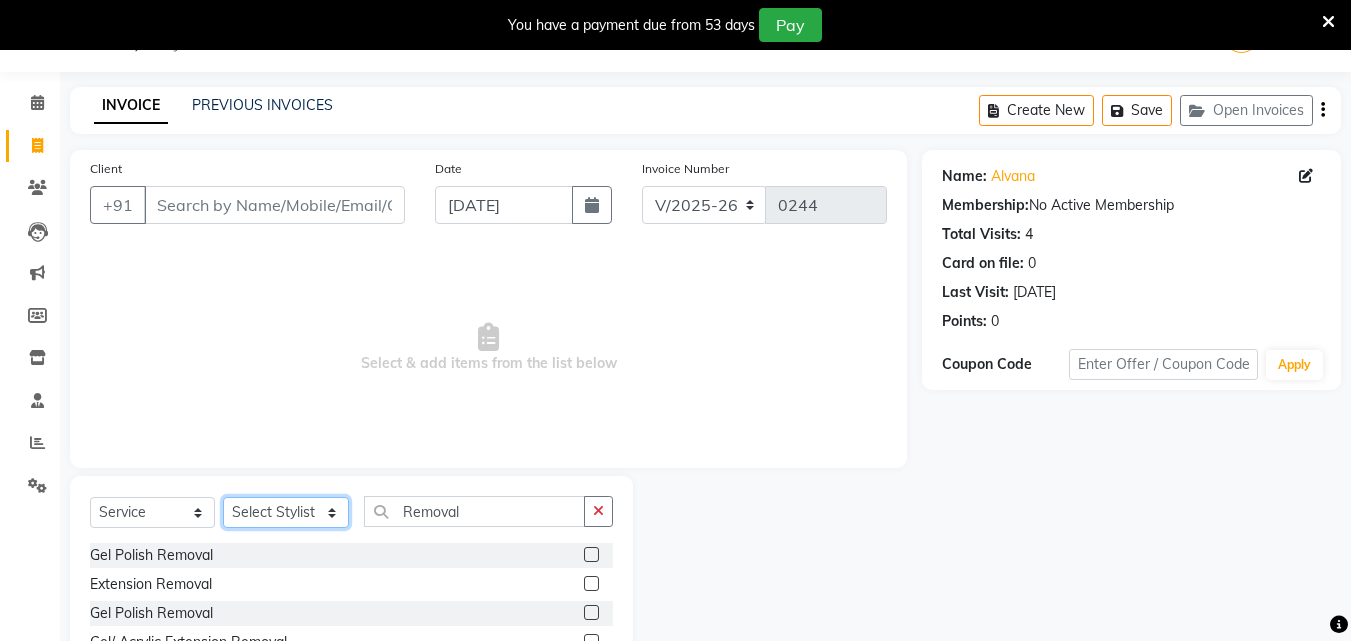 click on "Select Stylist Amol Walke Kalyani Pawar Meghna Meshram Shivani Eknath Khade" 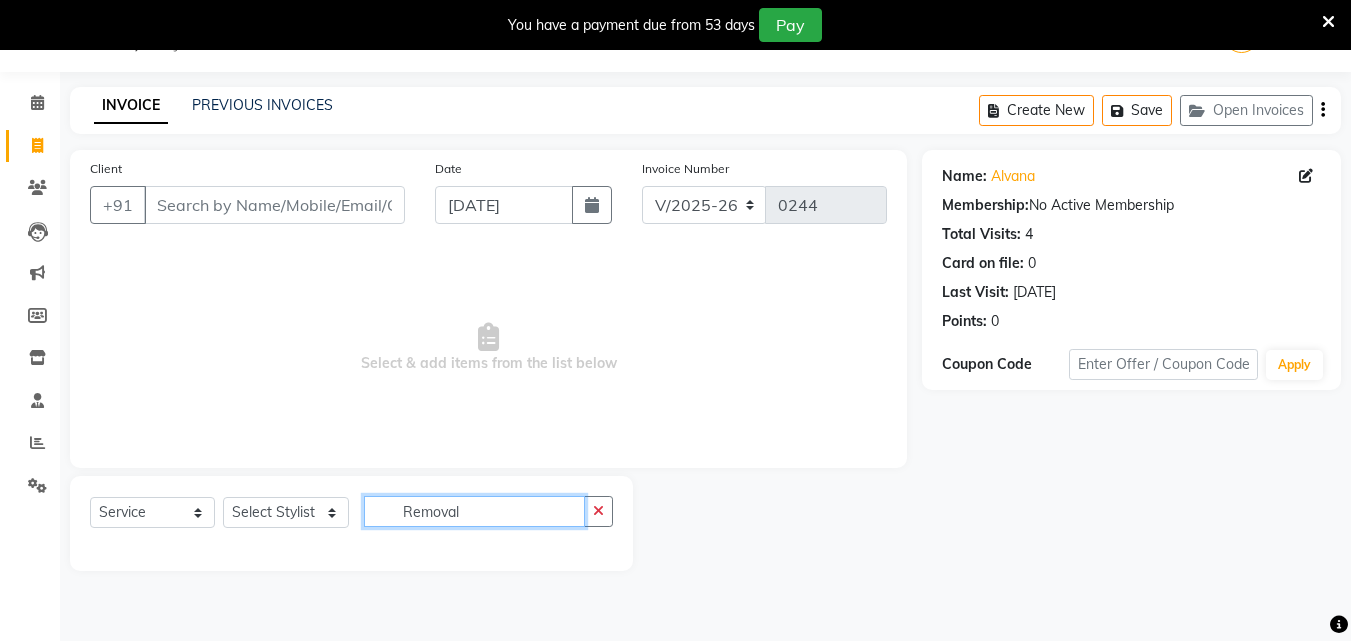 click on "Removal" 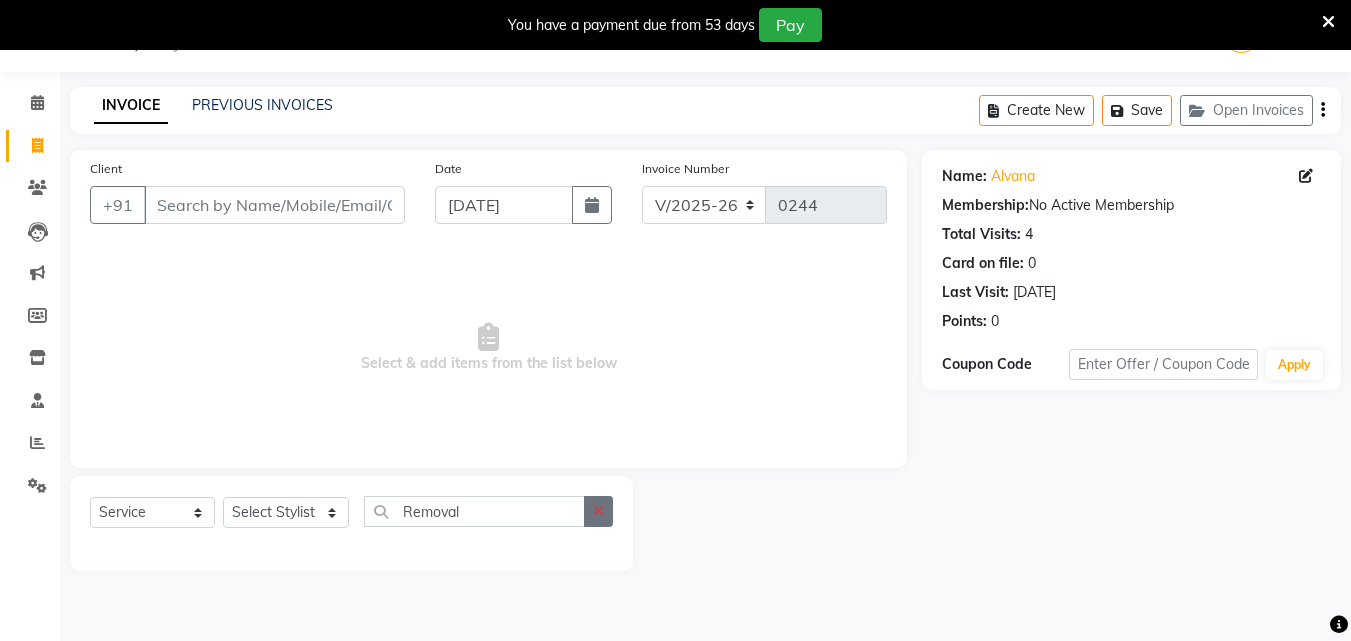 click 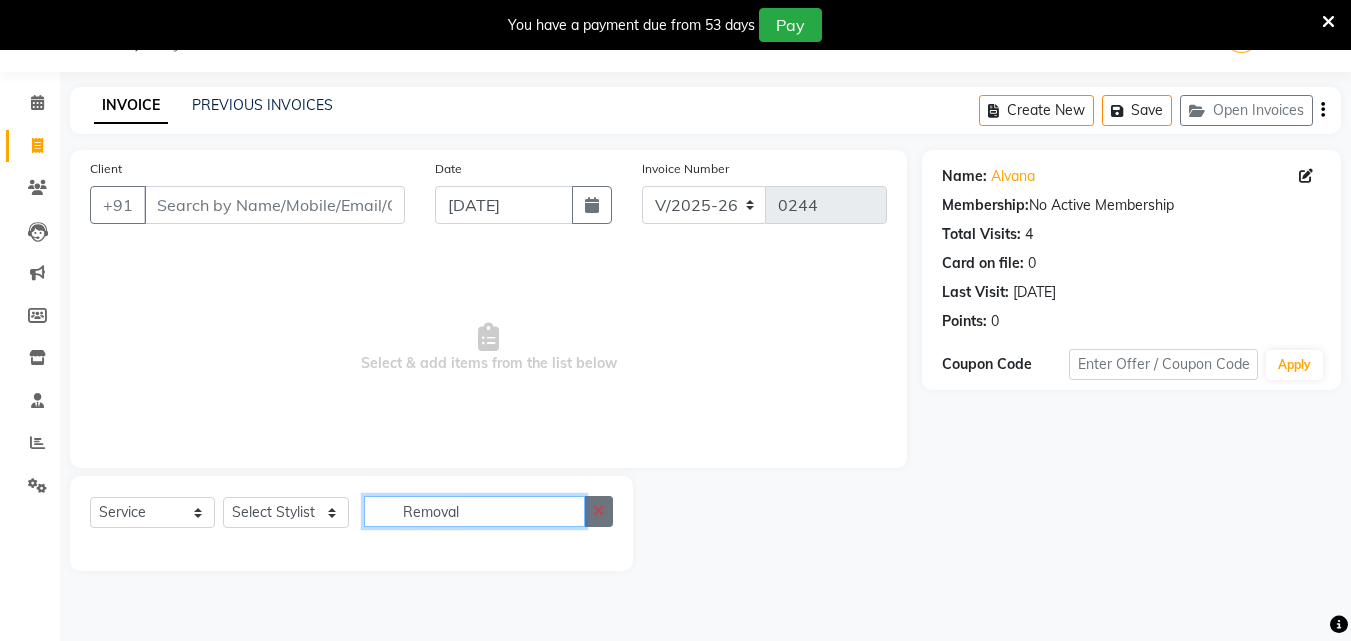 type 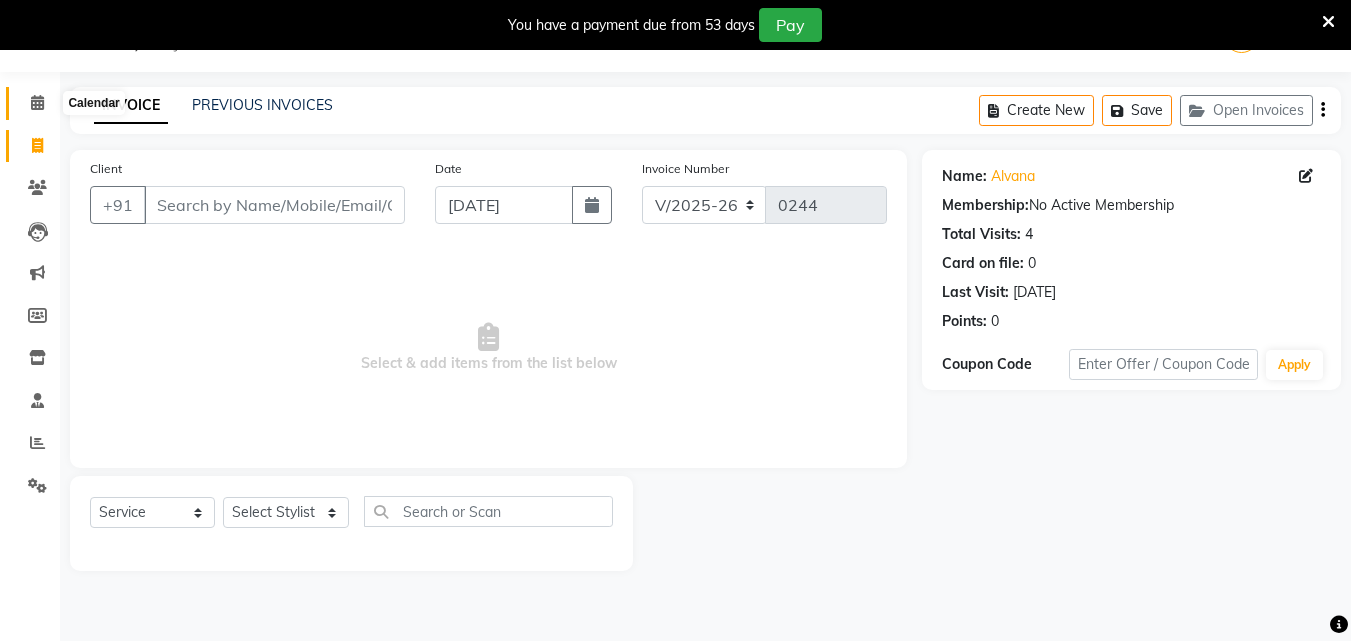 click 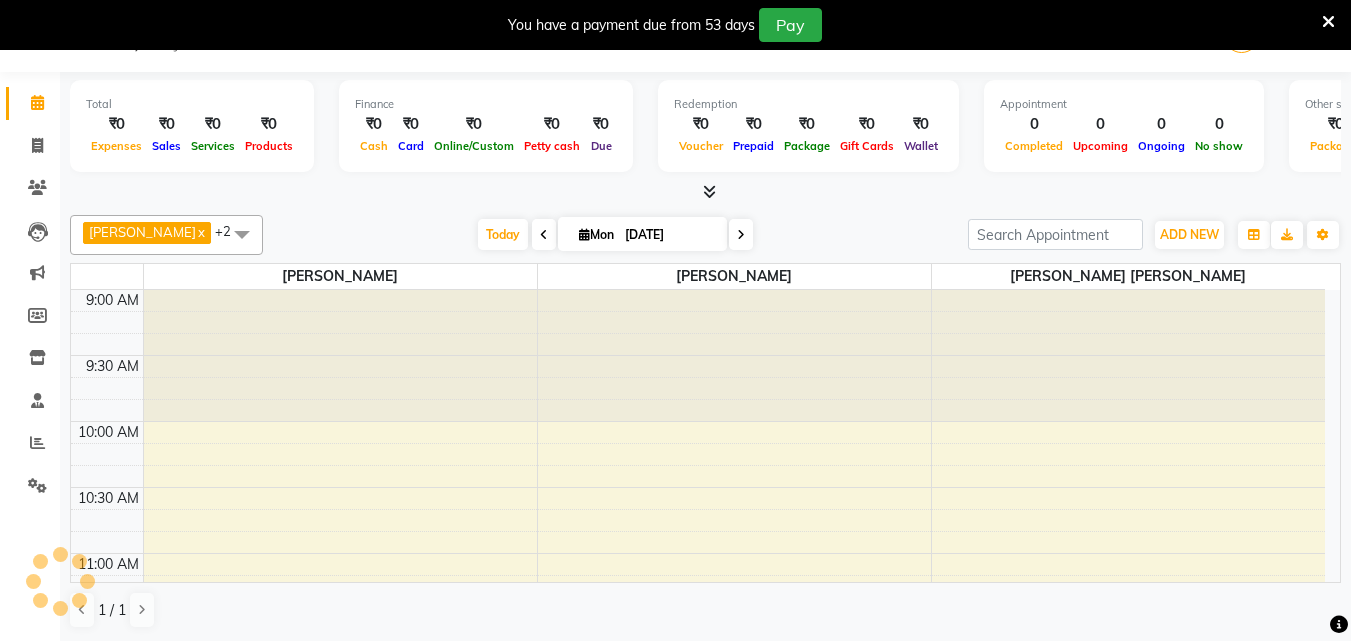 scroll, scrollTop: 1517, scrollLeft: 0, axis: vertical 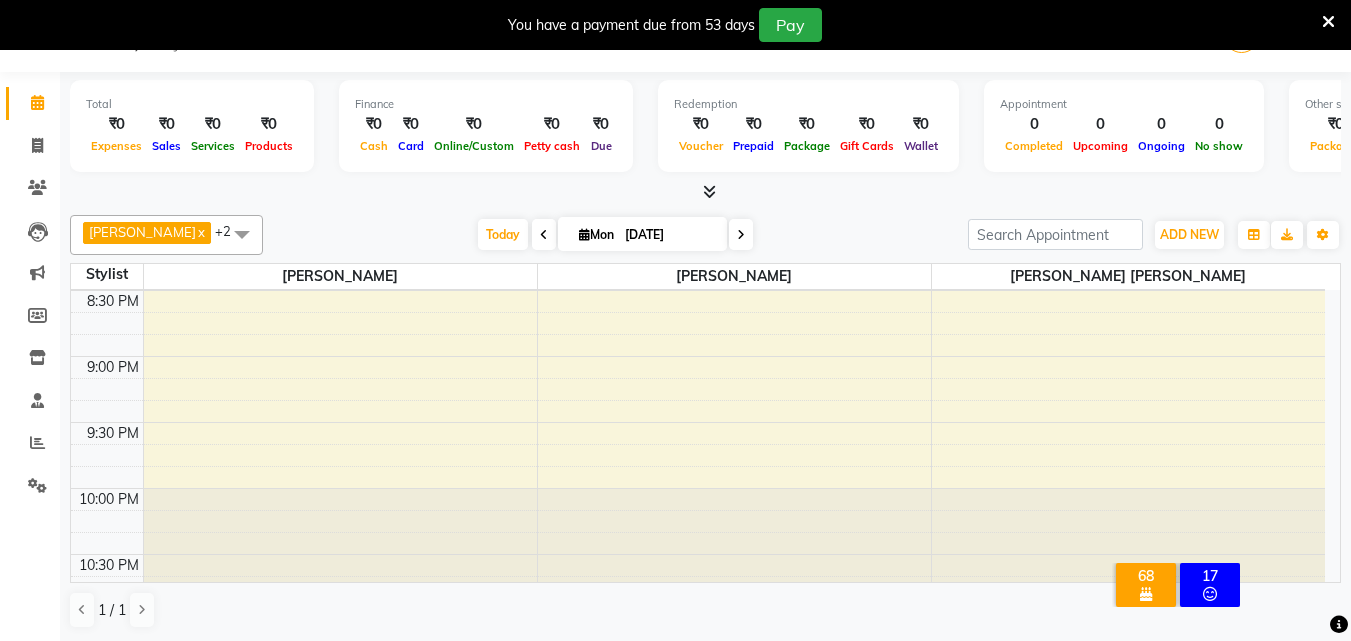 click on "Total  ₹0  Expenses ₹0  Sales ₹0  Services ₹0  Products Finance  ₹0  Cash ₹0  Card ₹0  Online/Custom ₹0 Petty cash ₹0 Due  Redemption  ₹0 Voucher ₹0 Prepaid ₹0 Package ₹0  Gift Cards ₹0  Wallet  Appointment  0 Completed 0 Upcoming 0 Ongoing 0 No show  Other sales  ₹0  Packages ₹0  Memberships ₹0  Vouchers ₹0  Prepaids ₹0  Gift Cards" at bounding box center [705, 137] 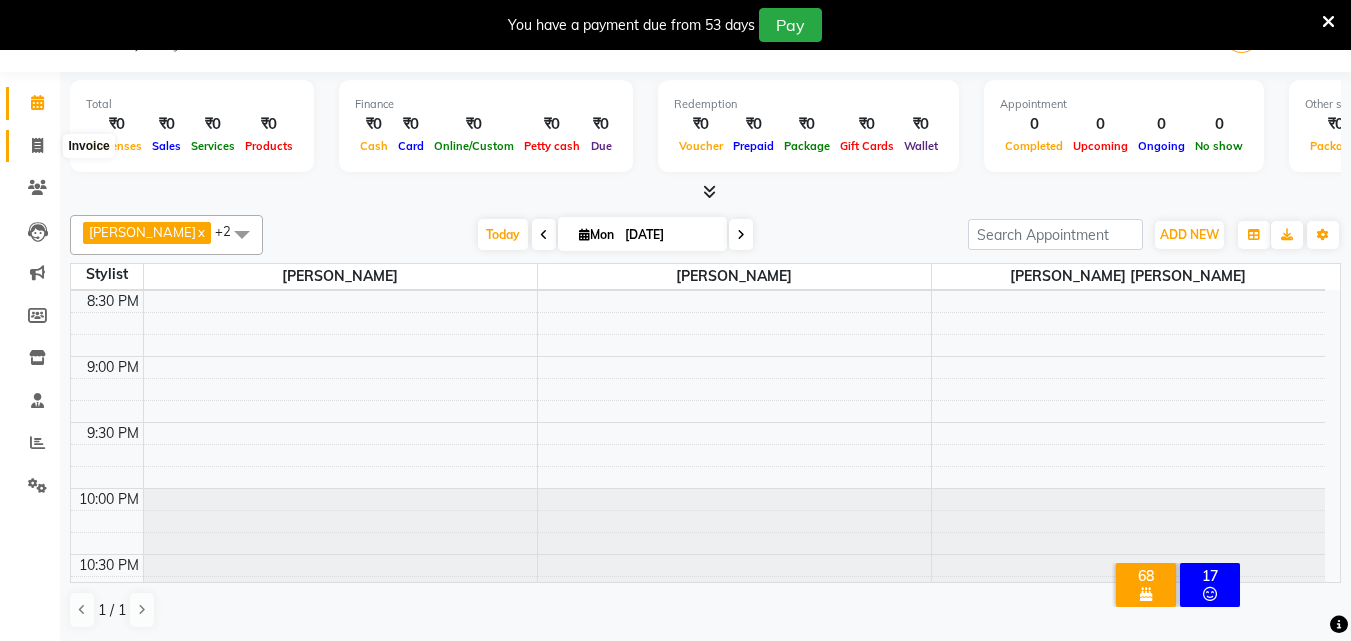 click 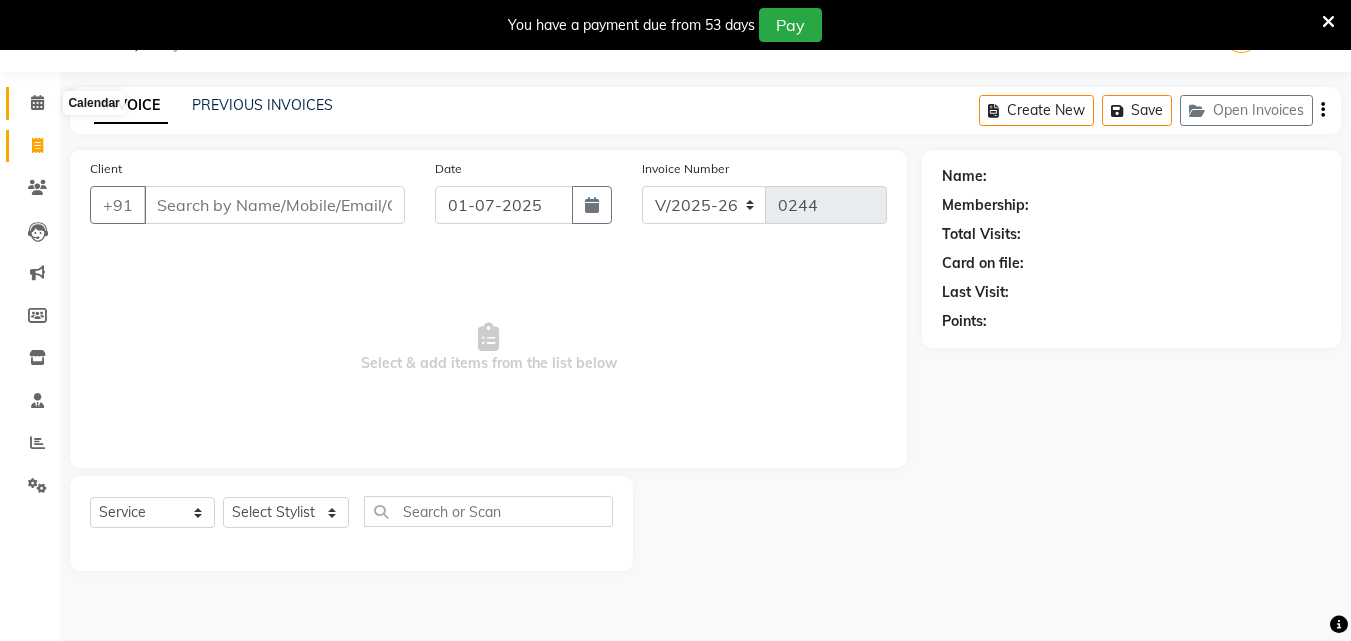 click 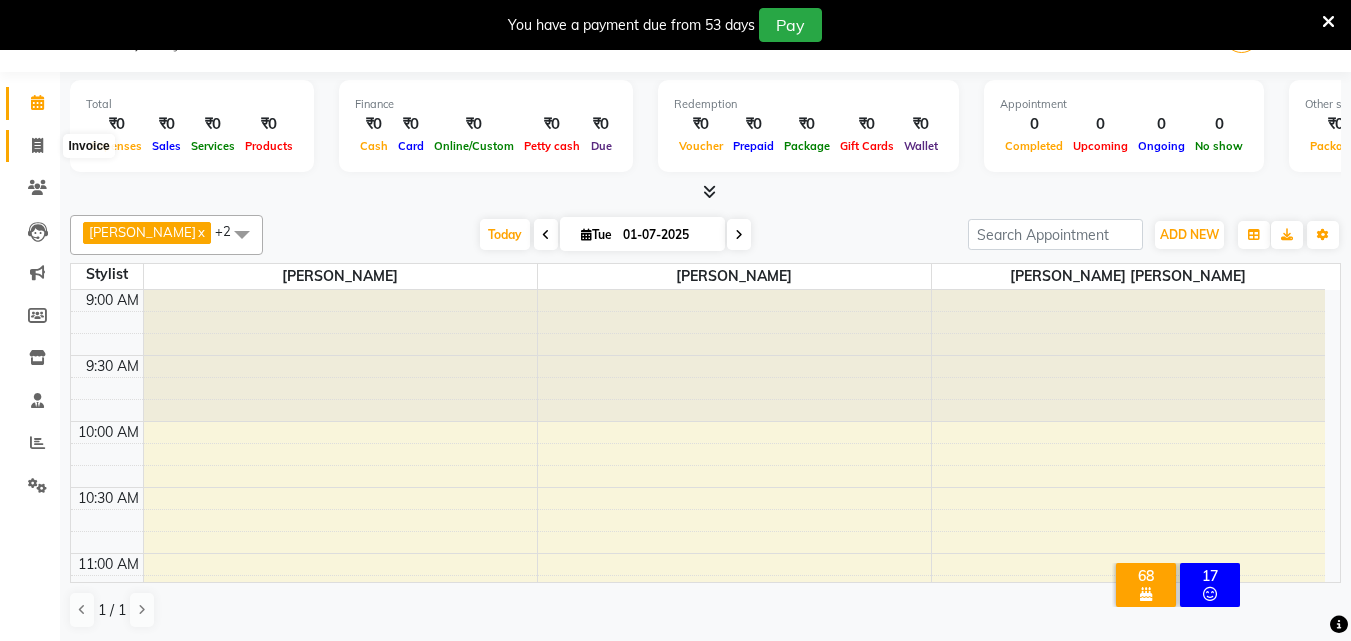 click 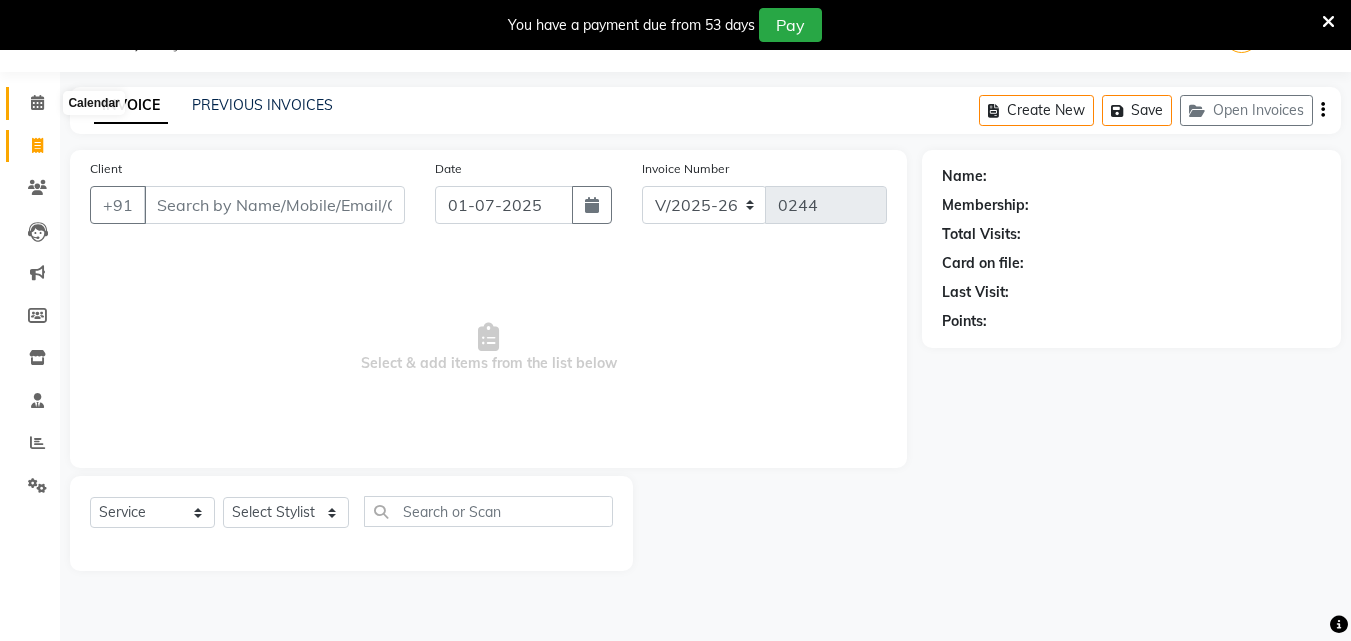 click 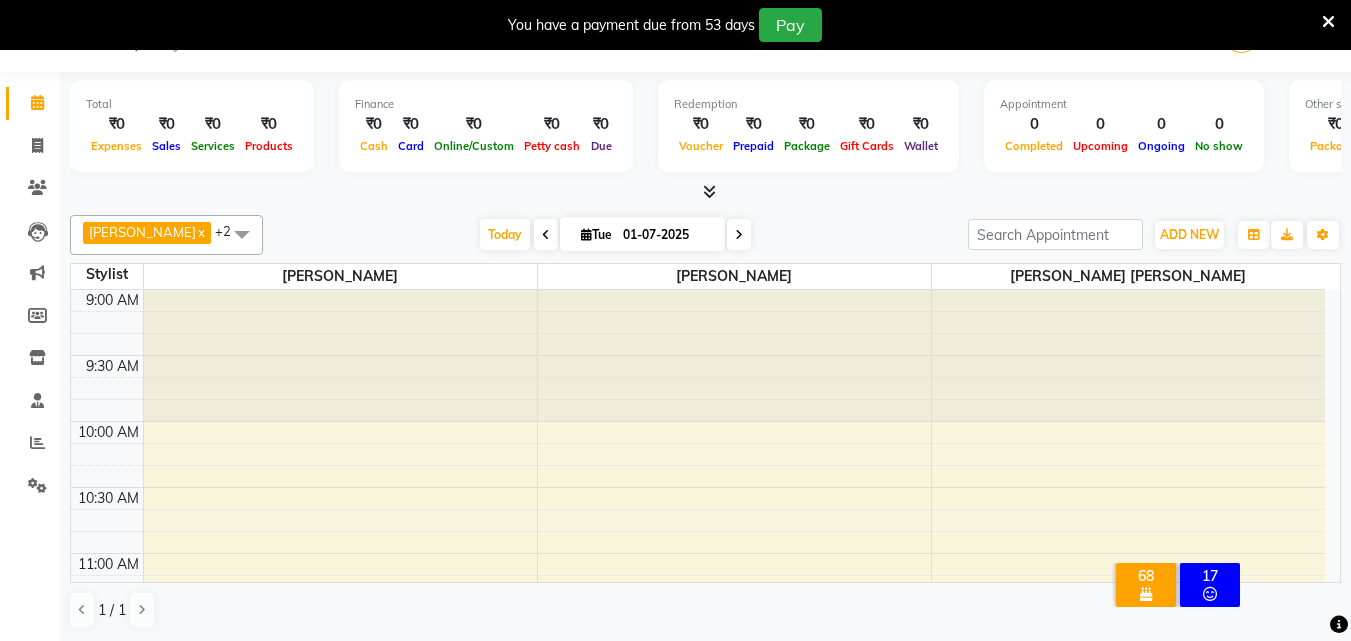 click at bounding box center (739, 234) 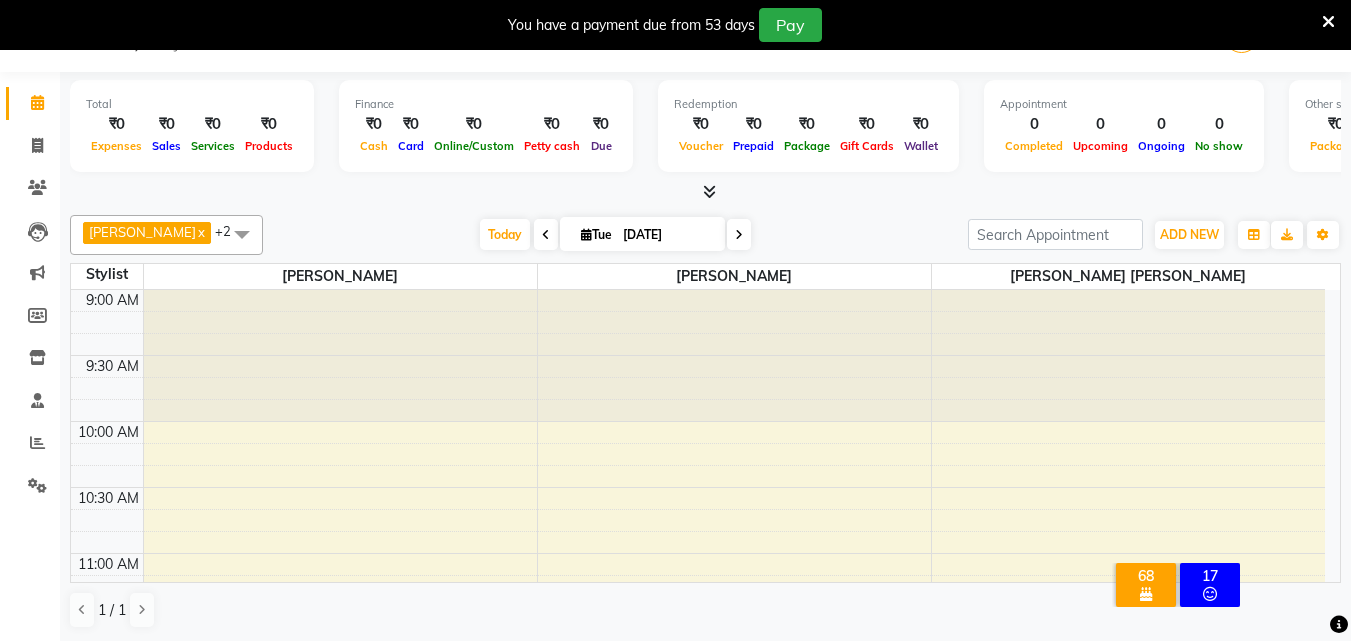 click on "02-07-2025" at bounding box center [667, 235] 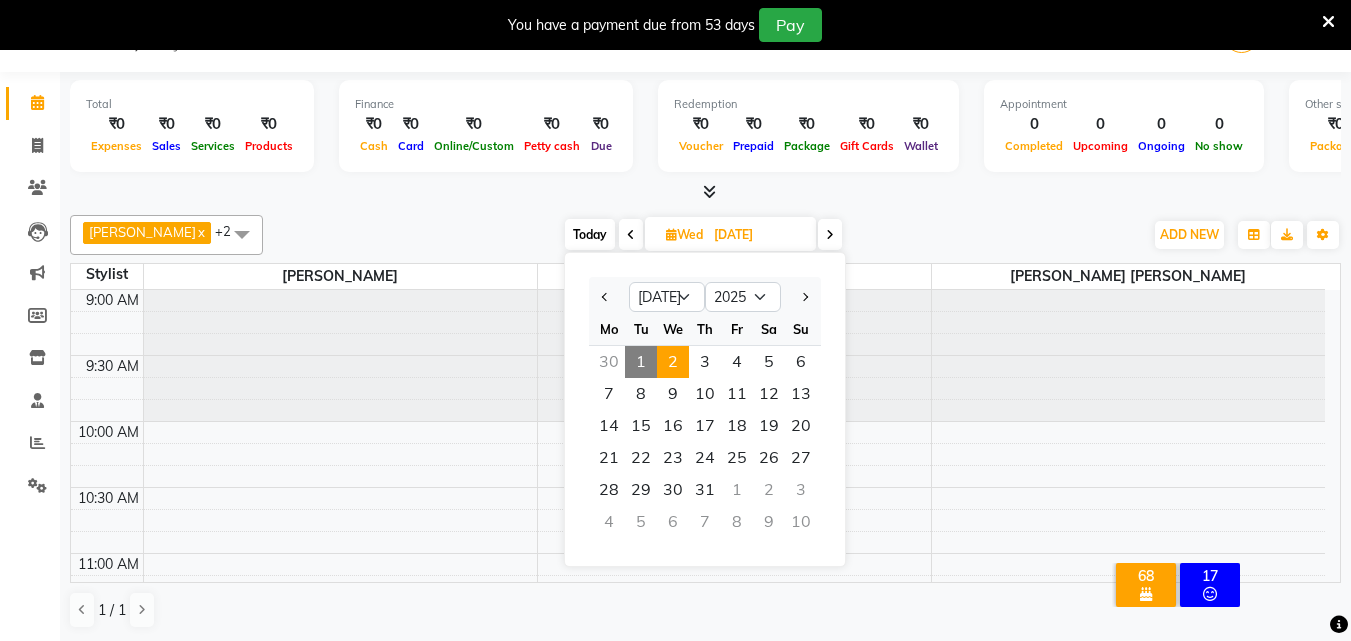 click on "02-07-2025" at bounding box center (758, 235) 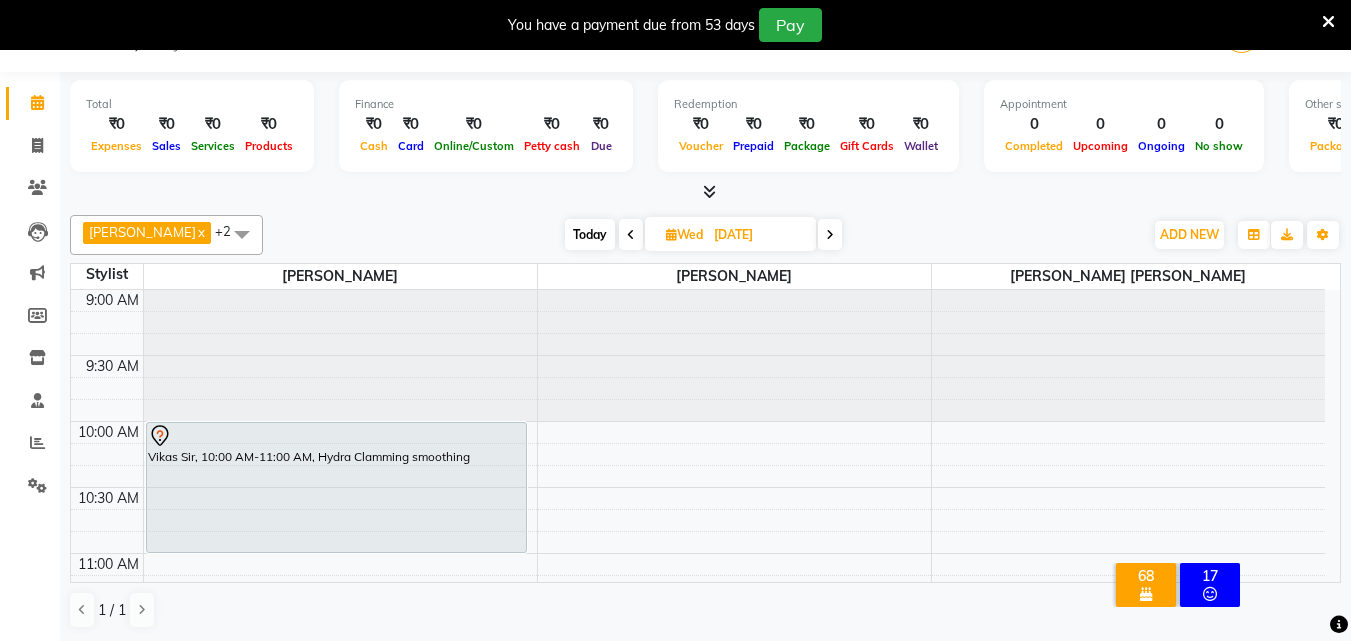 click on "02-07-2025" at bounding box center (758, 235) 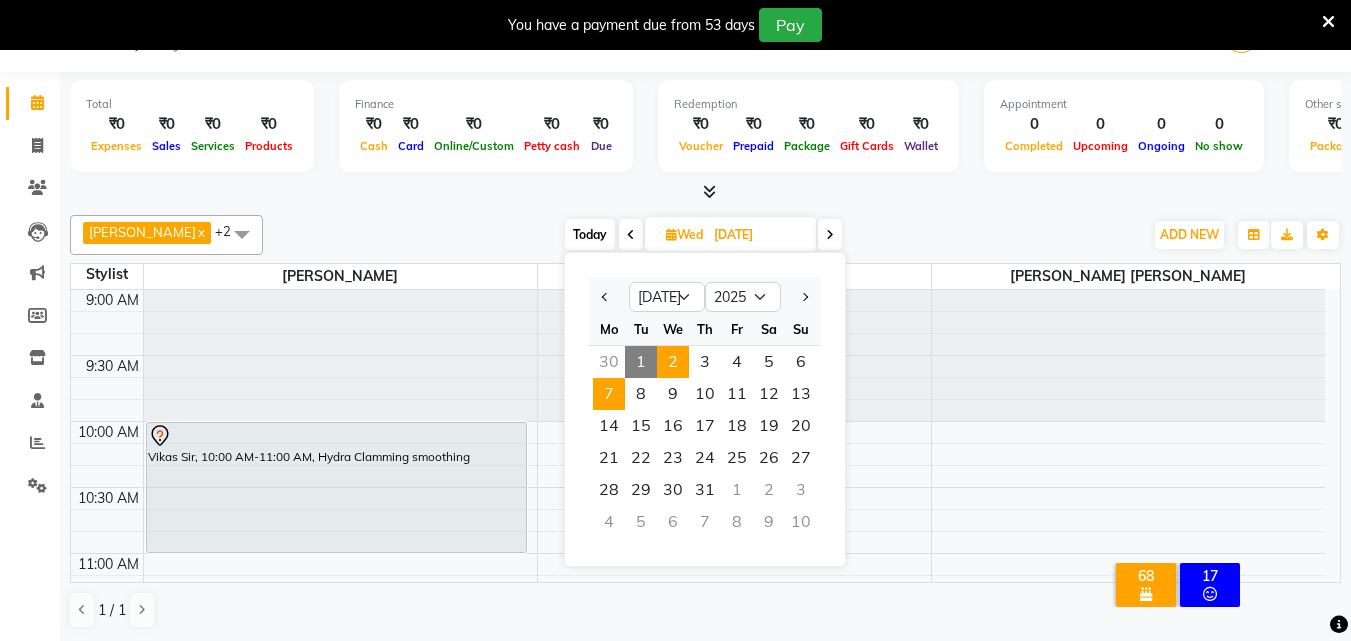 click on "7" at bounding box center (609, 394) 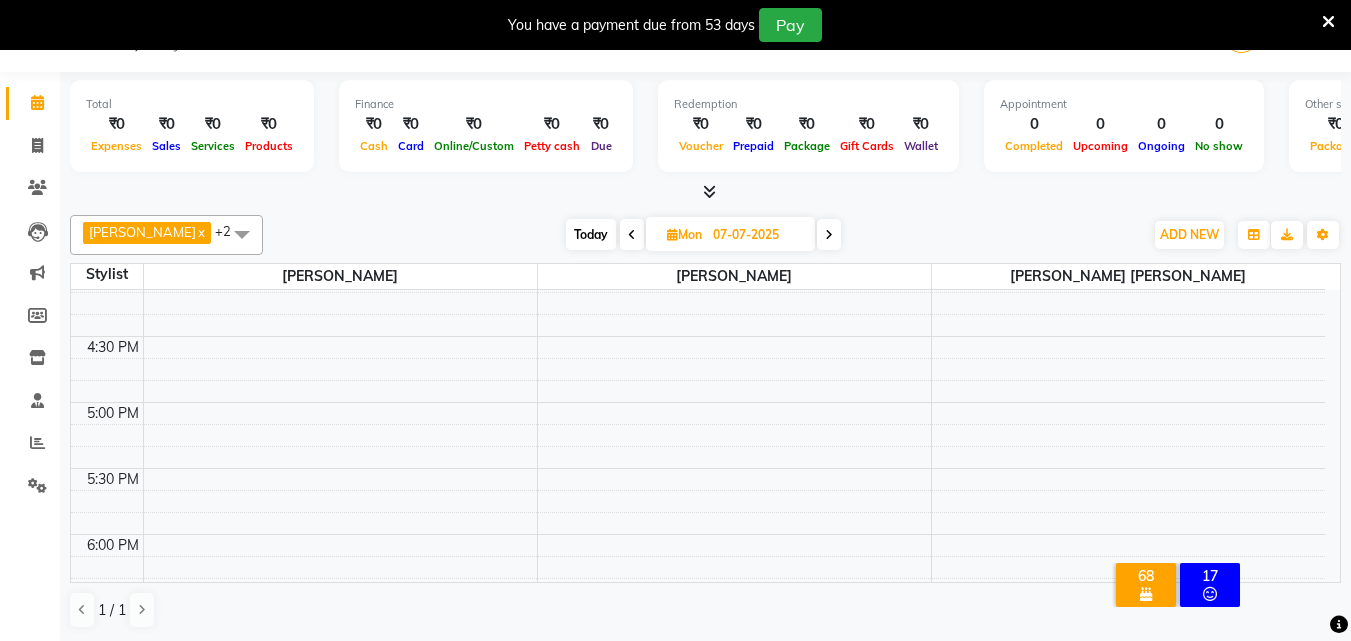 scroll, scrollTop: 936, scrollLeft: 0, axis: vertical 